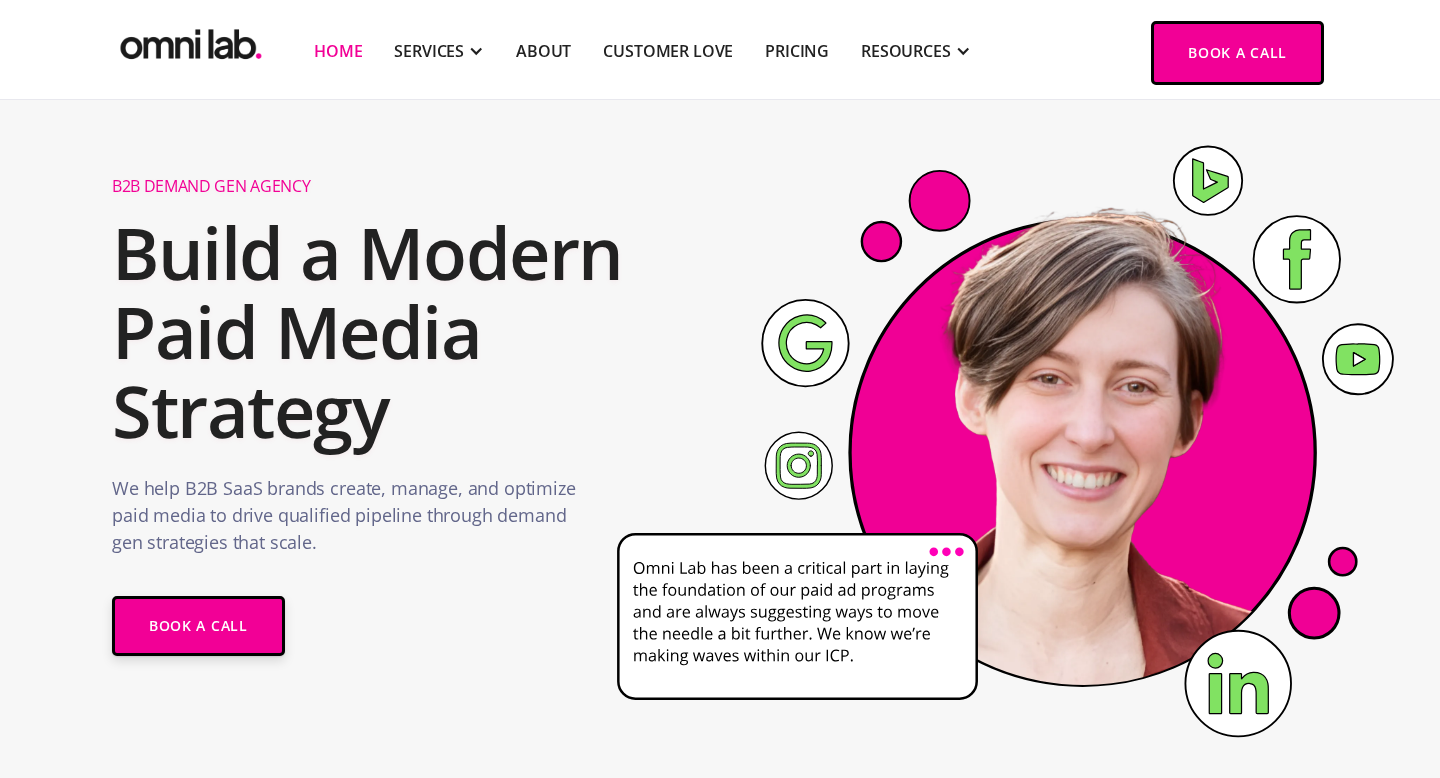 scroll, scrollTop: 36, scrollLeft: 0, axis: vertical 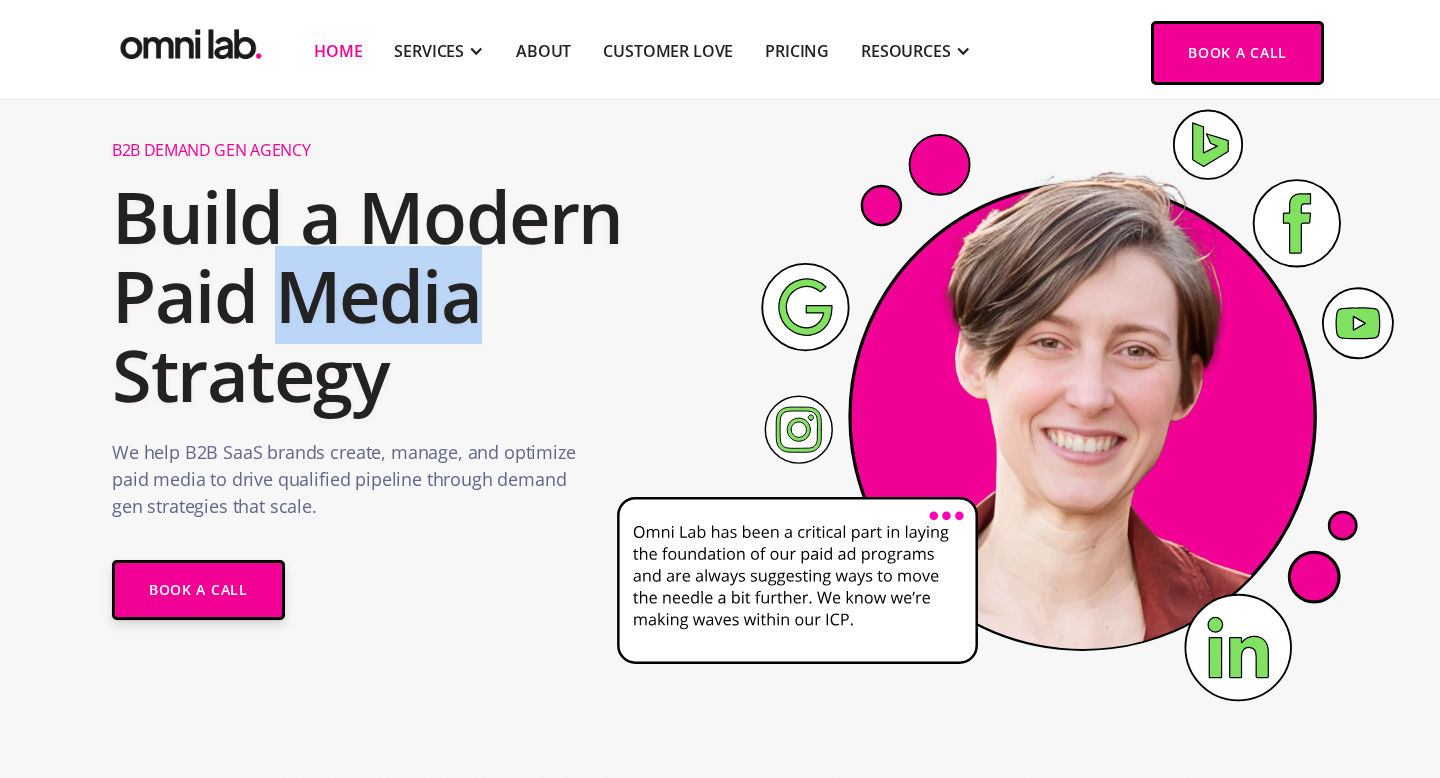 click on "Build a Modern Paid Media Strategy" at bounding box center (387, 296) 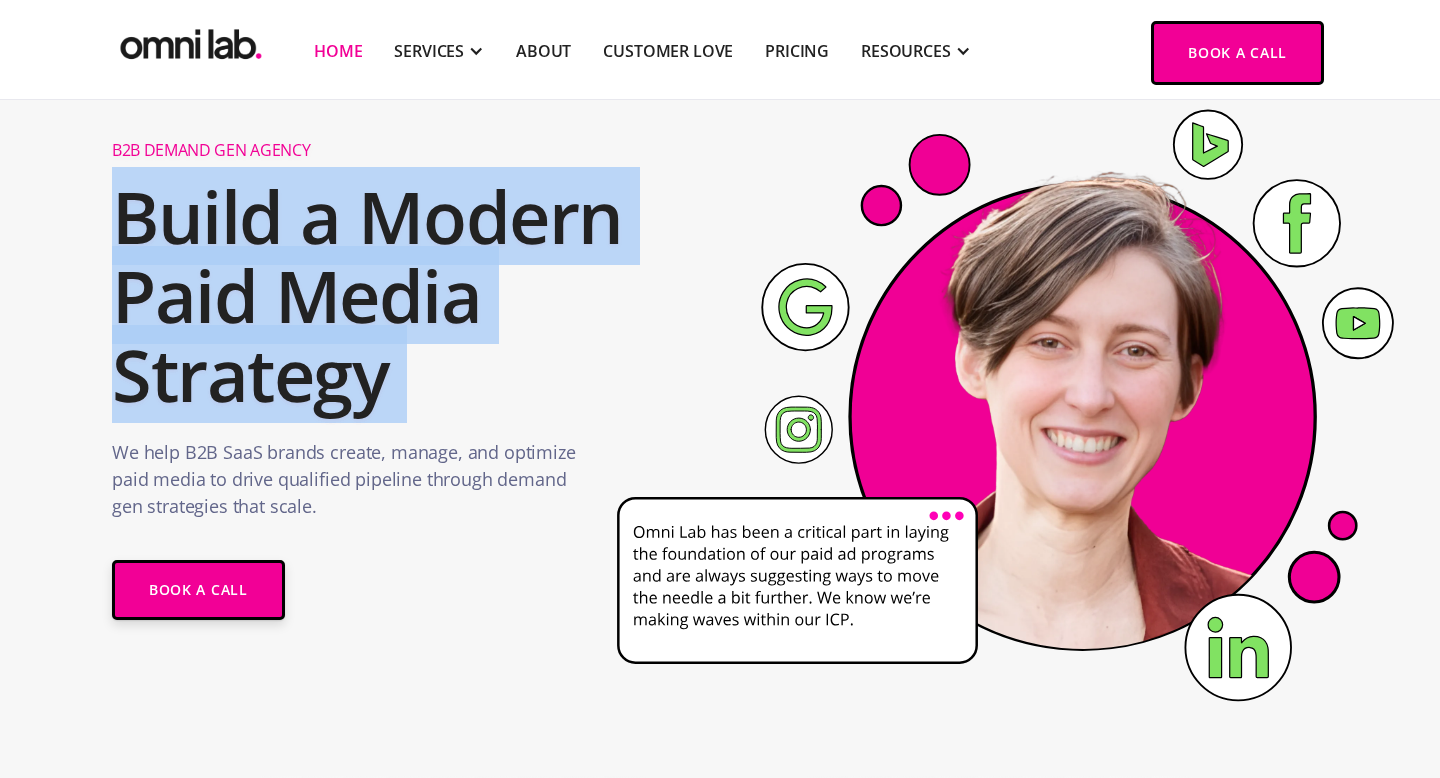 scroll, scrollTop: 0, scrollLeft: 0, axis: both 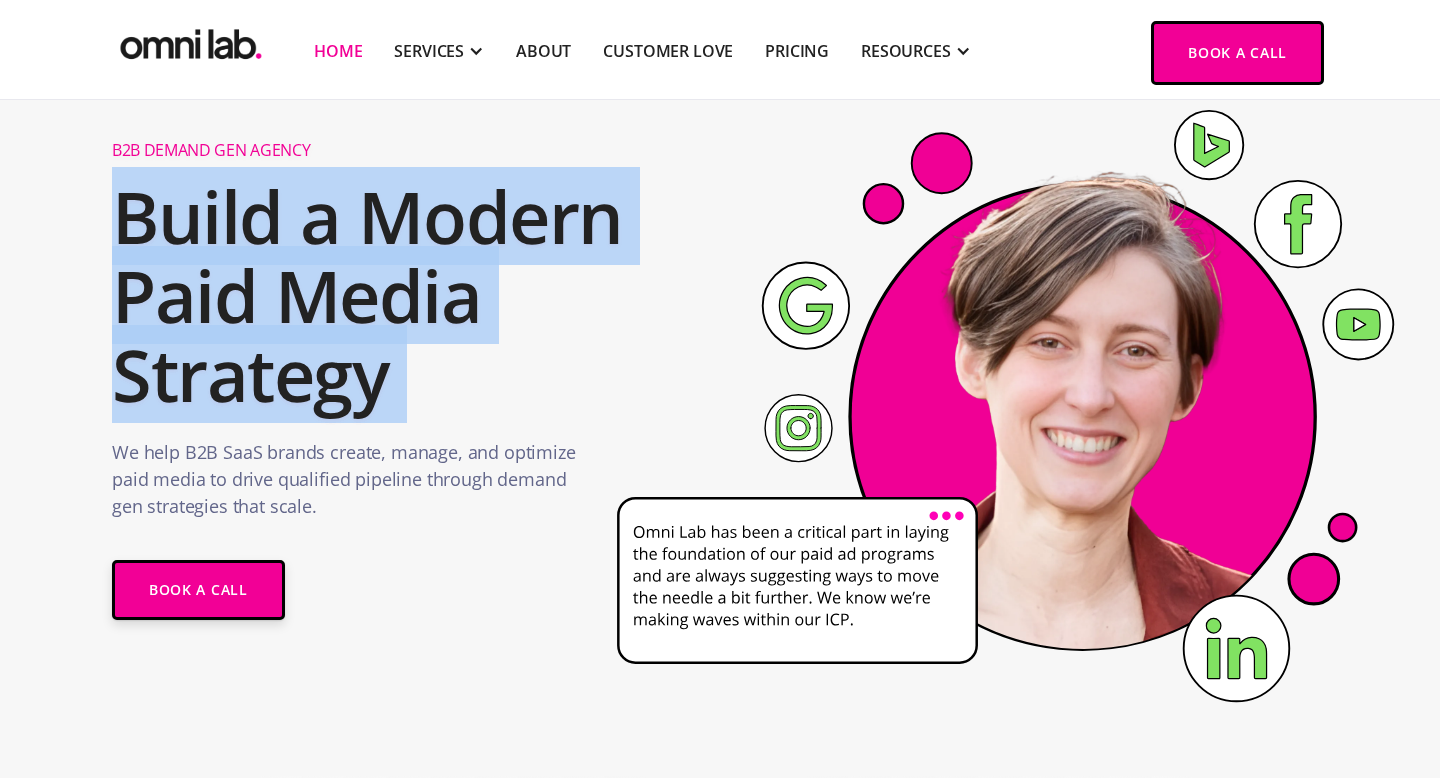 click on "Build a Modern Paid Media Strategy" at bounding box center [387, 296] 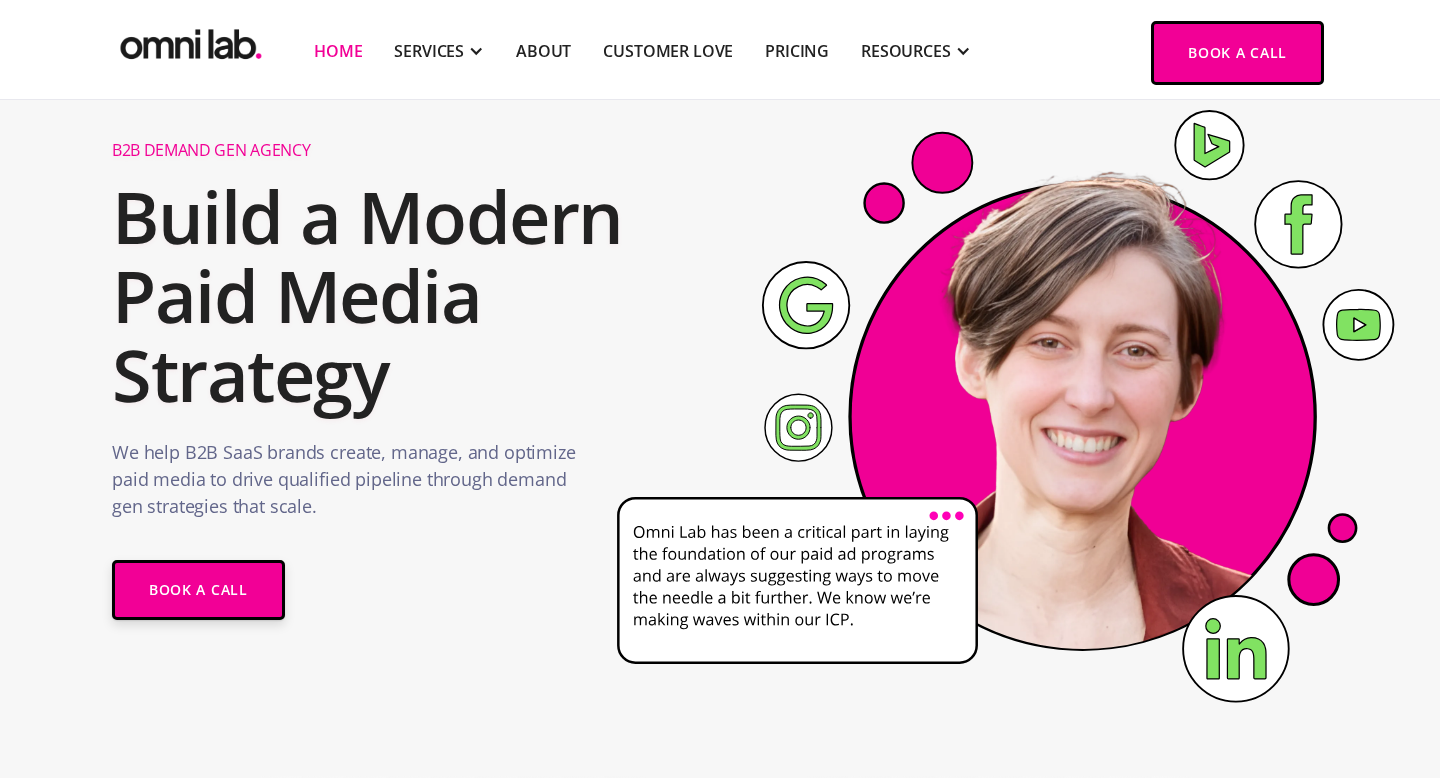 click on "Build a Modern Paid Media Strategy" at bounding box center (387, 296) 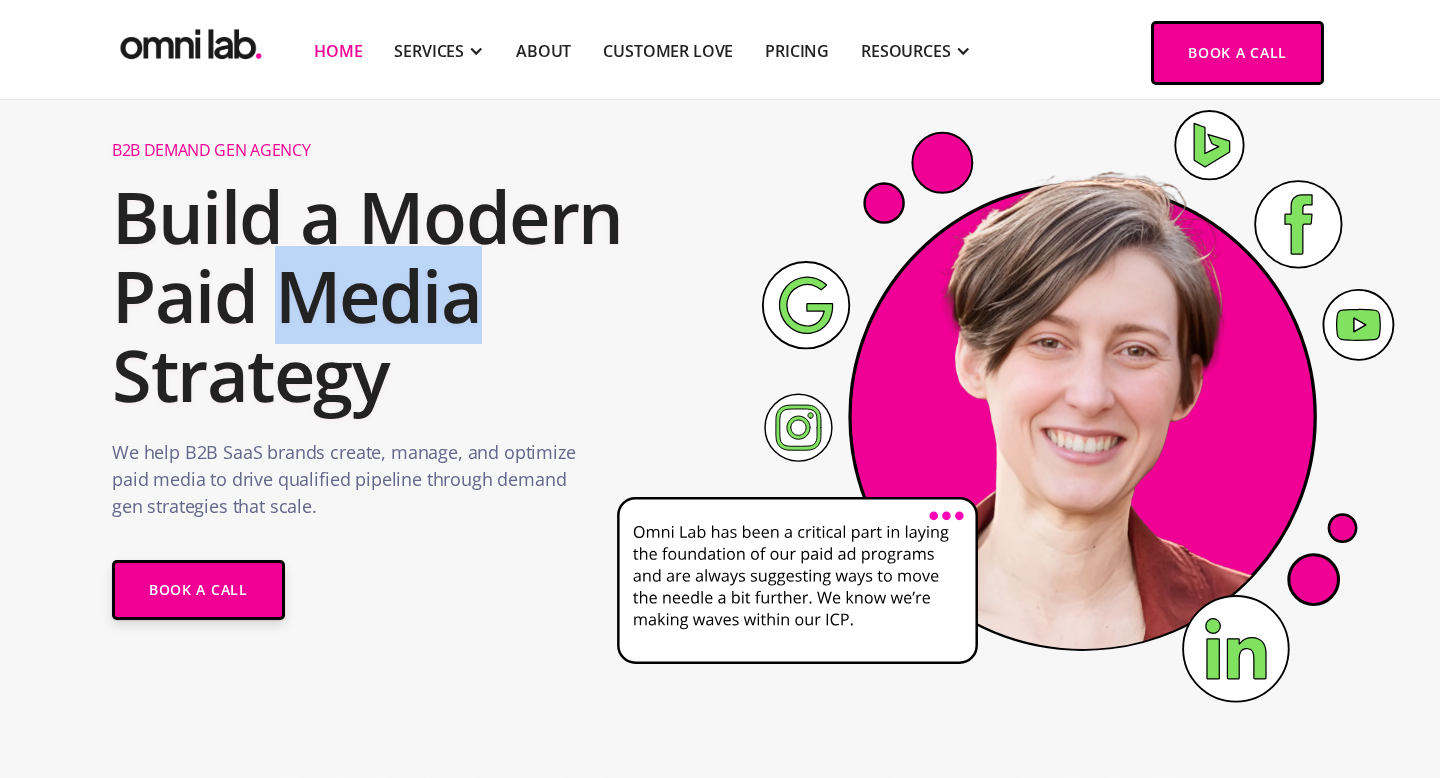 click on "Build a Modern Paid Media Strategy" at bounding box center (387, 296) 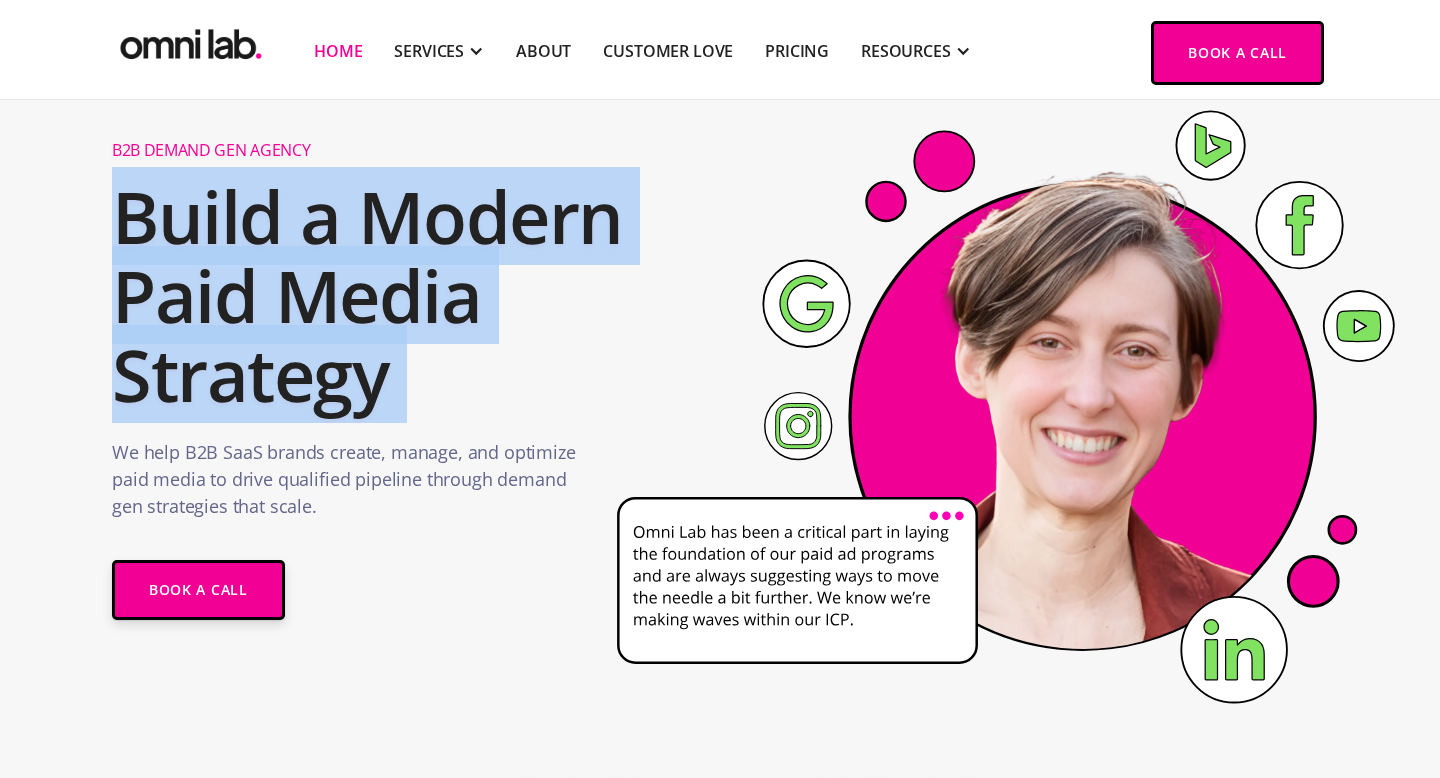 click on "Build a Modern Paid Media Strategy" at bounding box center [387, 296] 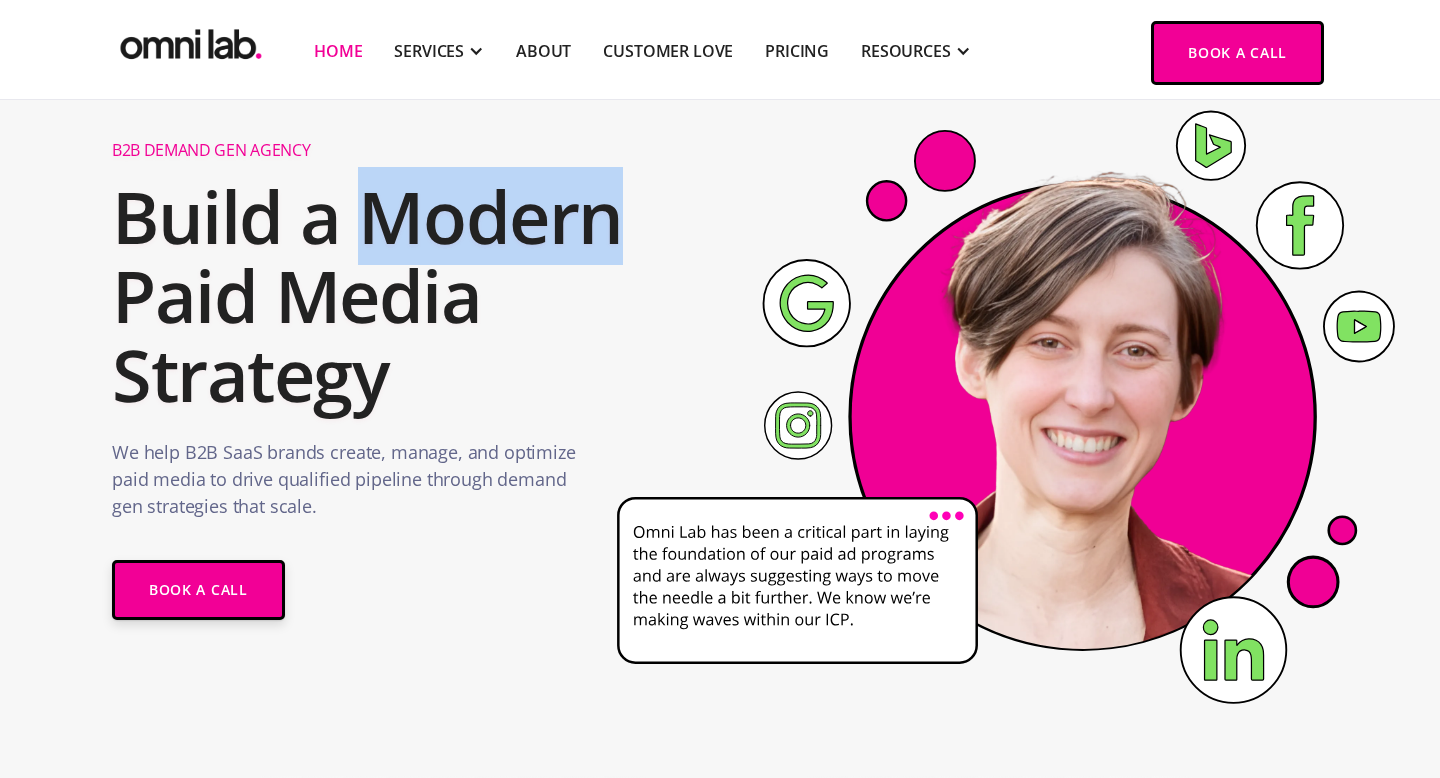 click on "Build a Modern Paid Media Strategy" at bounding box center (387, 296) 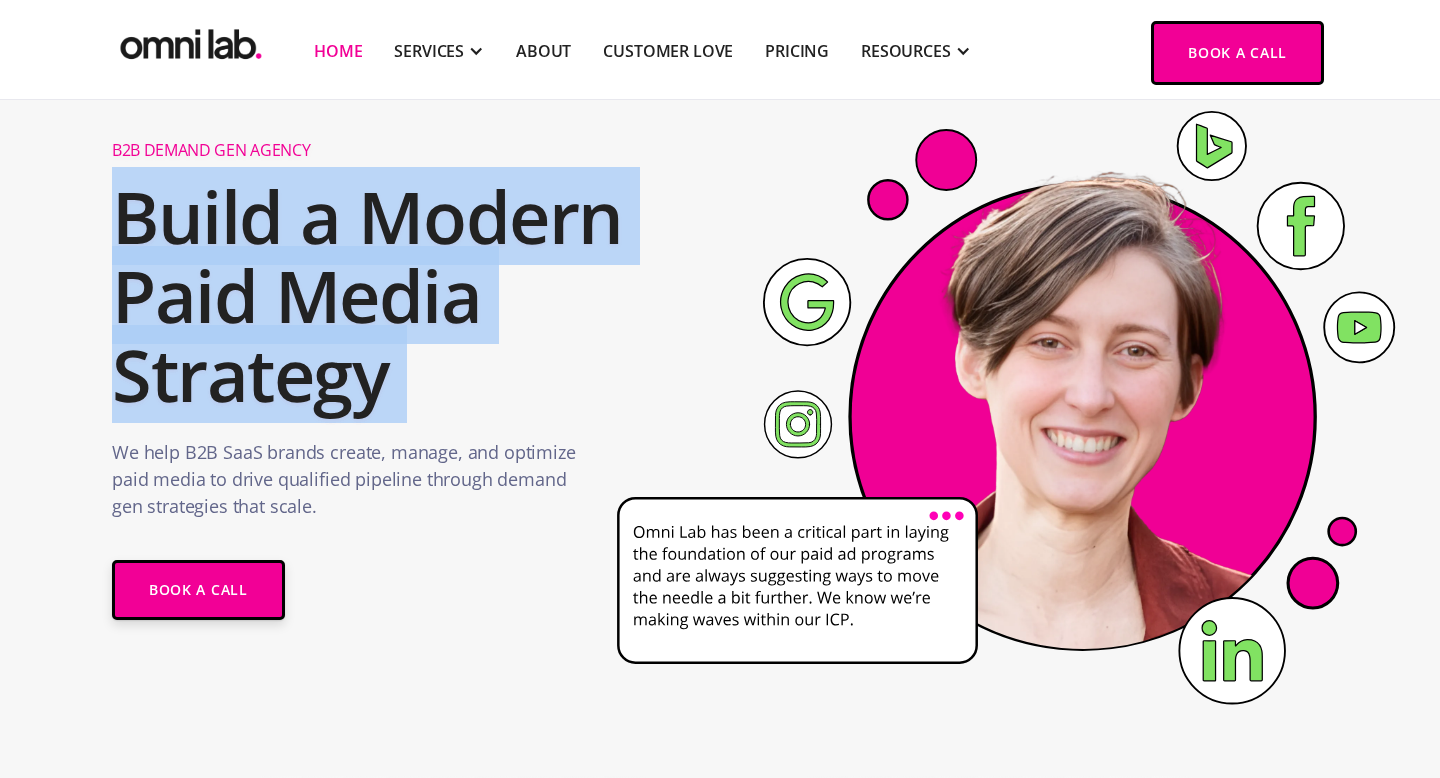 click on "Build a Modern Paid Media Strategy" at bounding box center [387, 296] 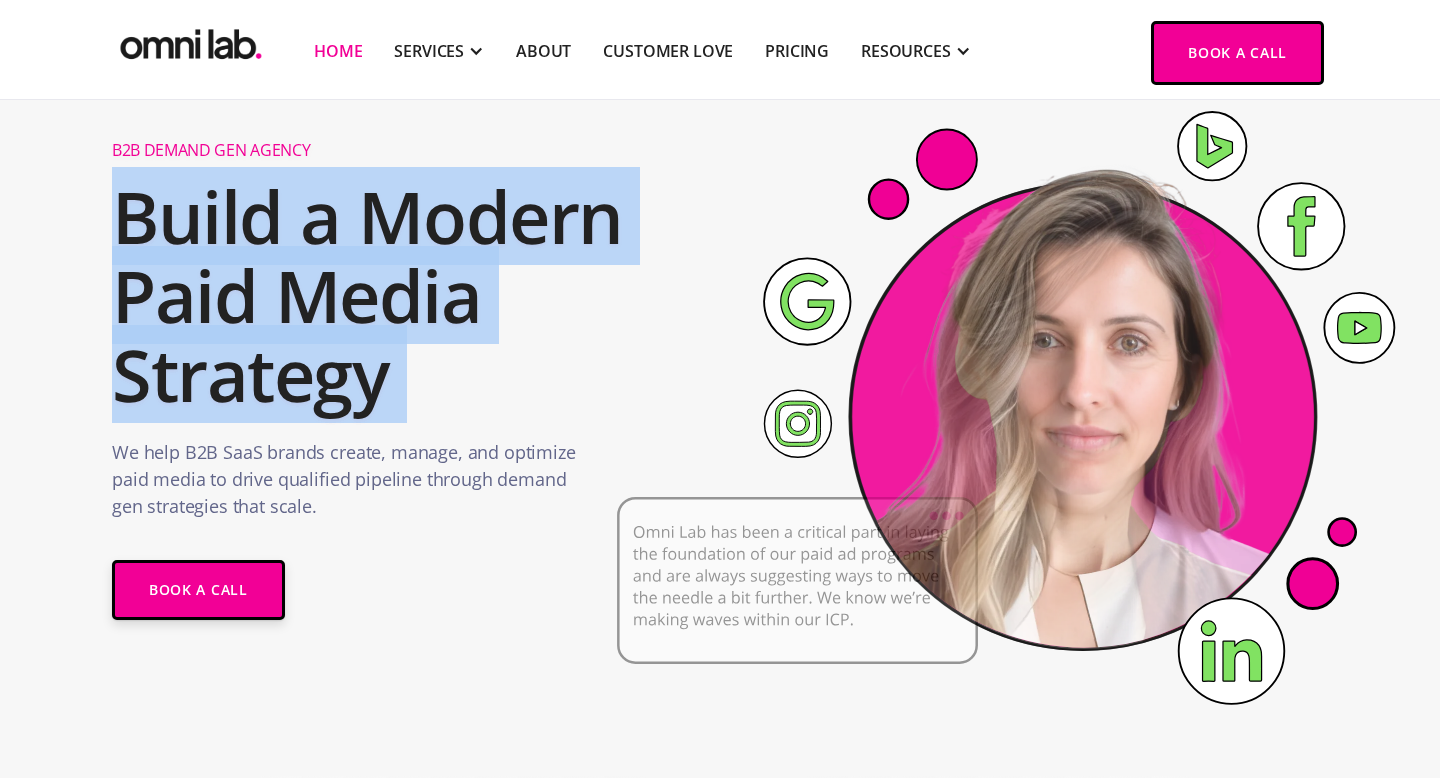 click on "Build a Modern Paid Media Strategy" at bounding box center [387, 296] 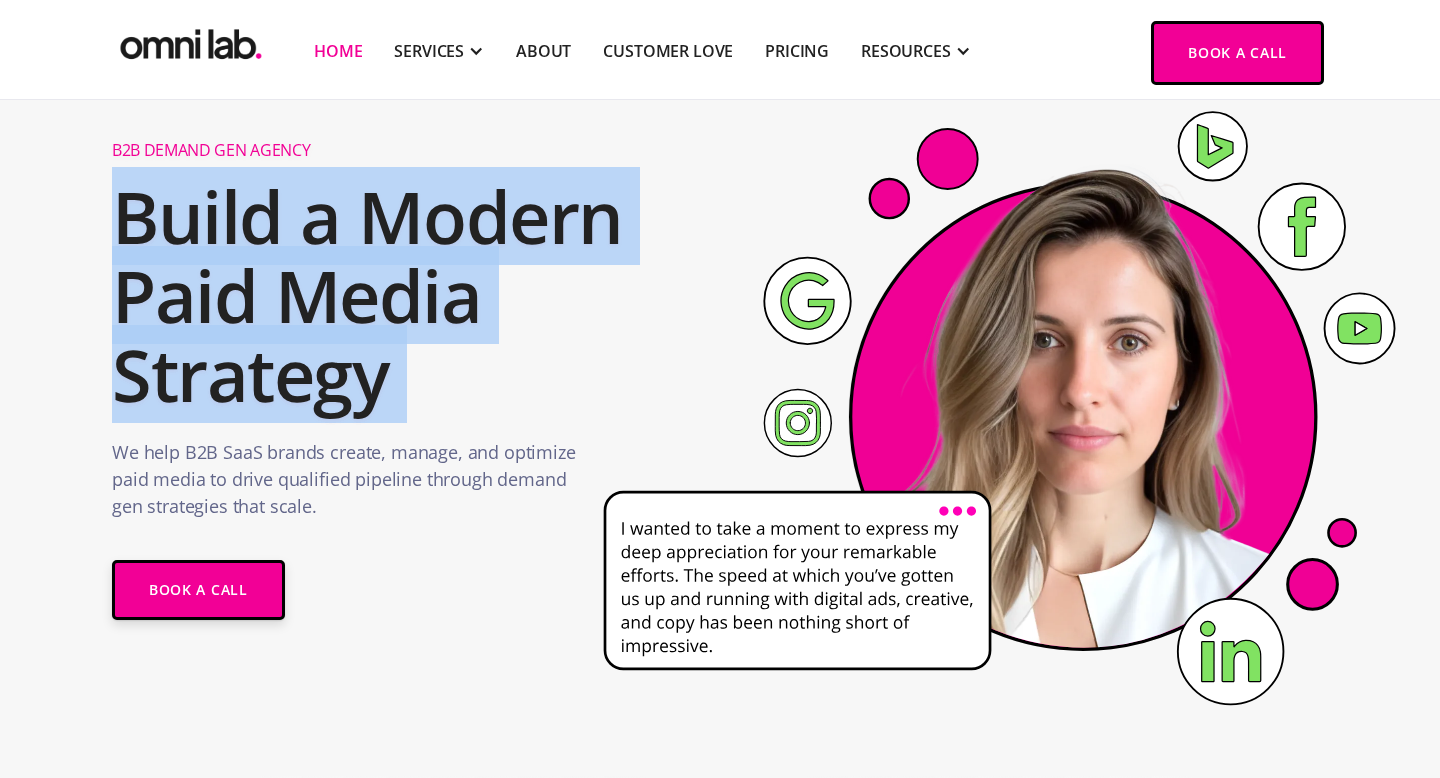 click on "Build a Modern Paid Media Strategy" at bounding box center [387, 296] 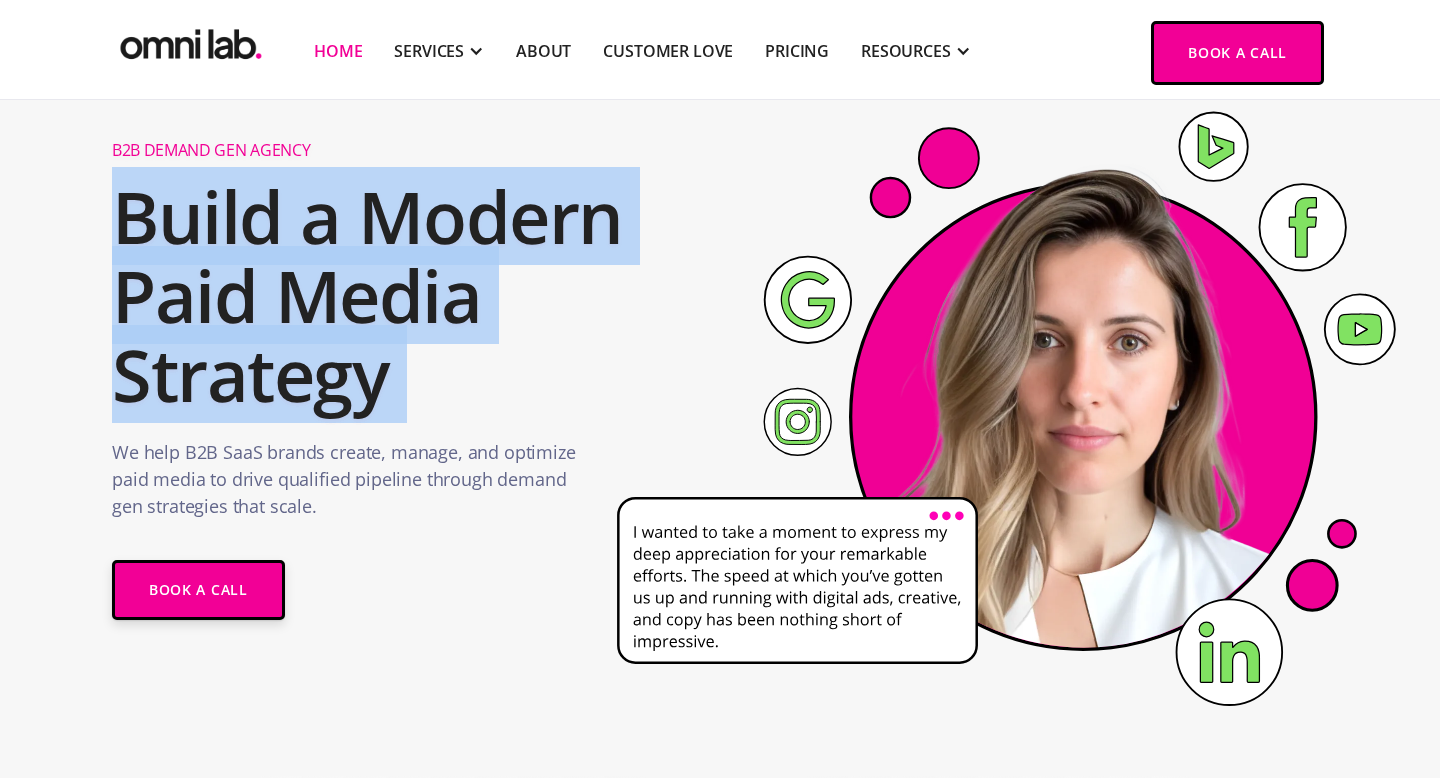 click on "Build a Modern Paid Media Strategy" at bounding box center [387, 296] 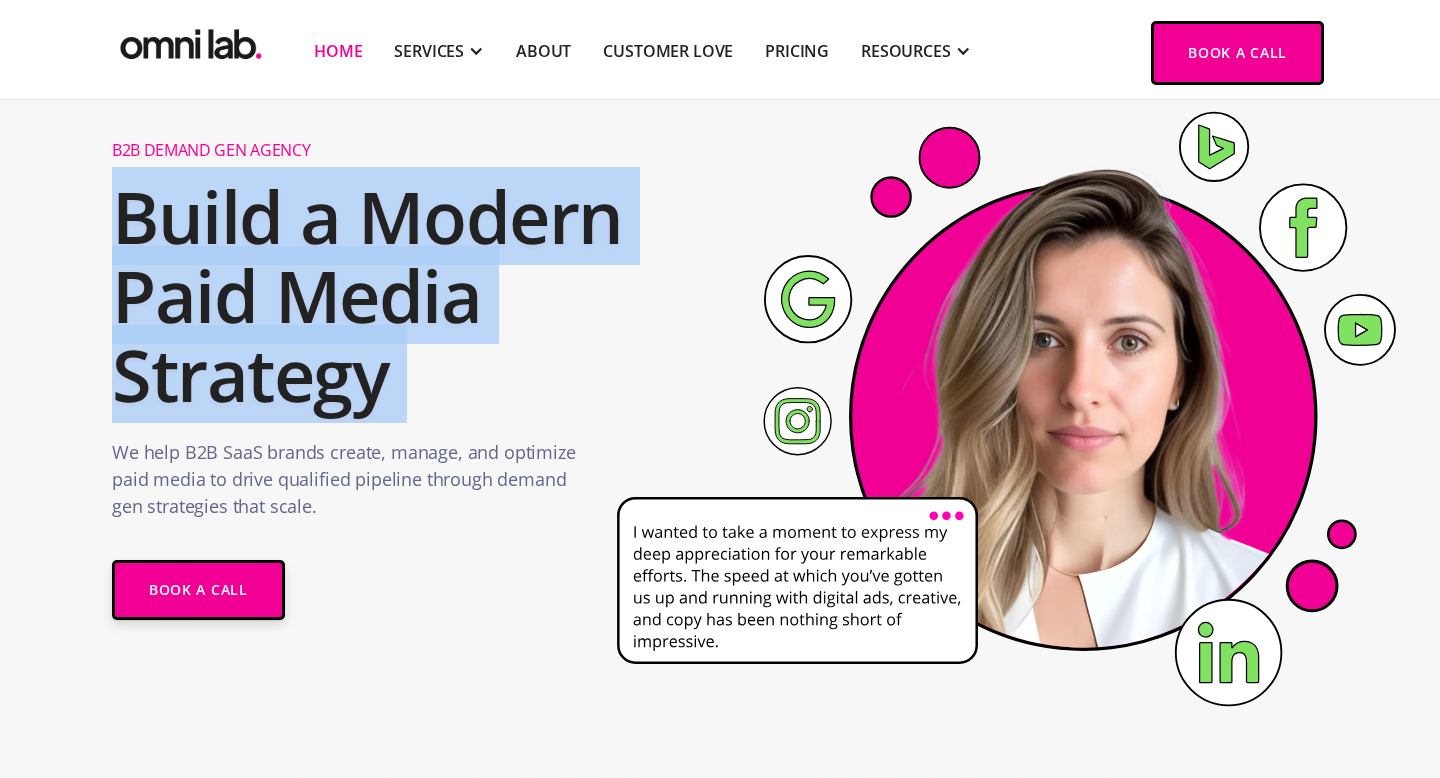click on "Build a Modern Paid Media Strategy" at bounding box center [387, 296] 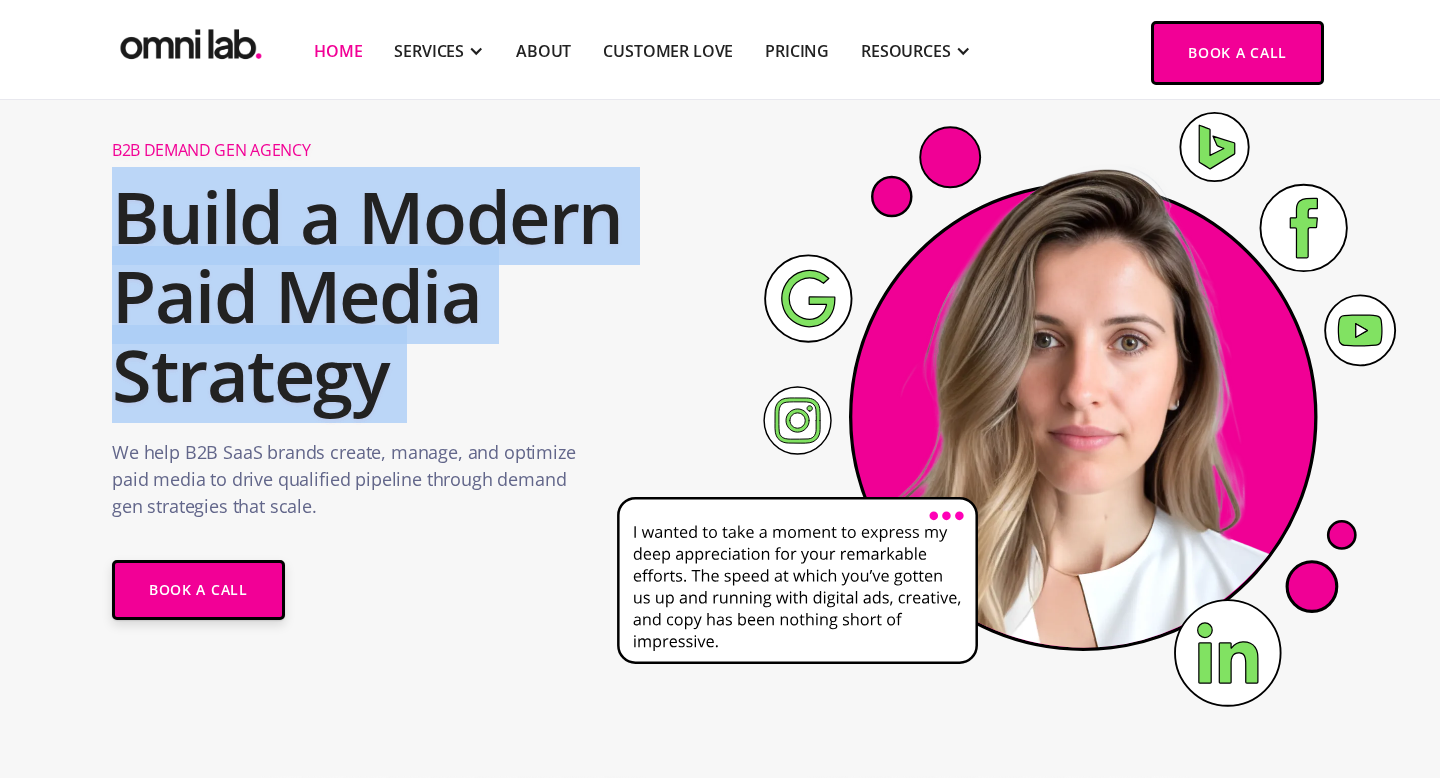 click on "Build a Modern Paid Media Strategy" at bounding box center (387, 296) 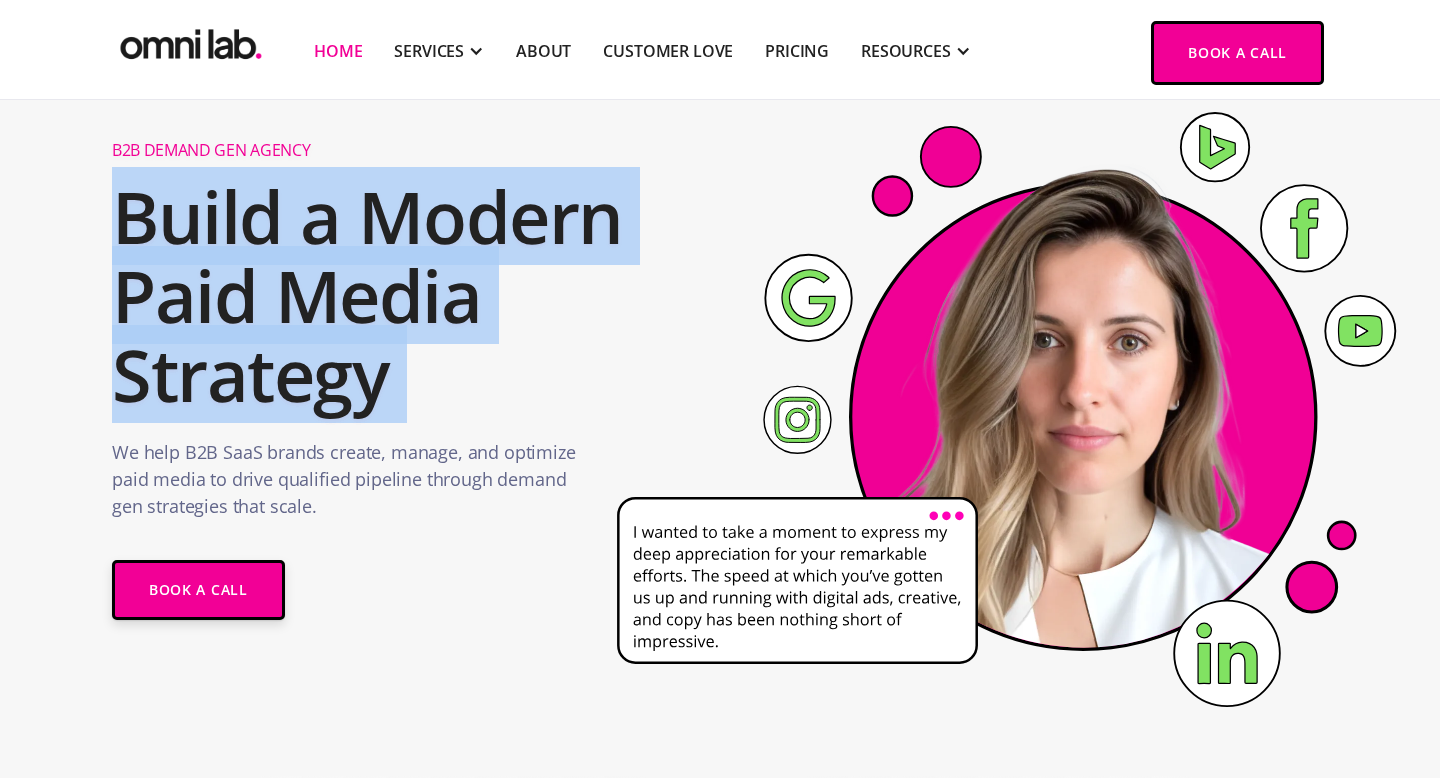 click on "Build a Modern Paid Media Strategy" at bounding box center (387, 296) 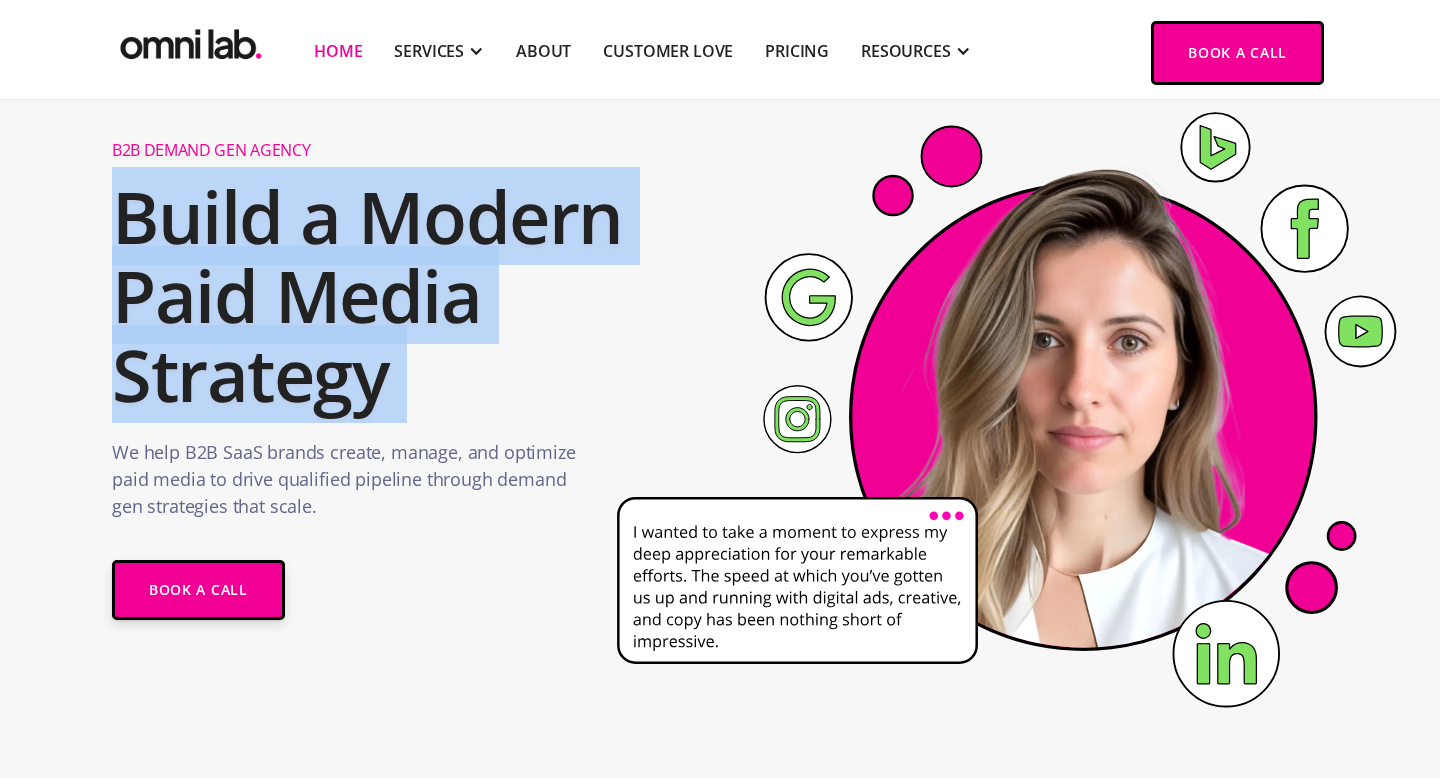 click on "Build a Modern Paid Media Strategy" at bounding box center (387, 296) 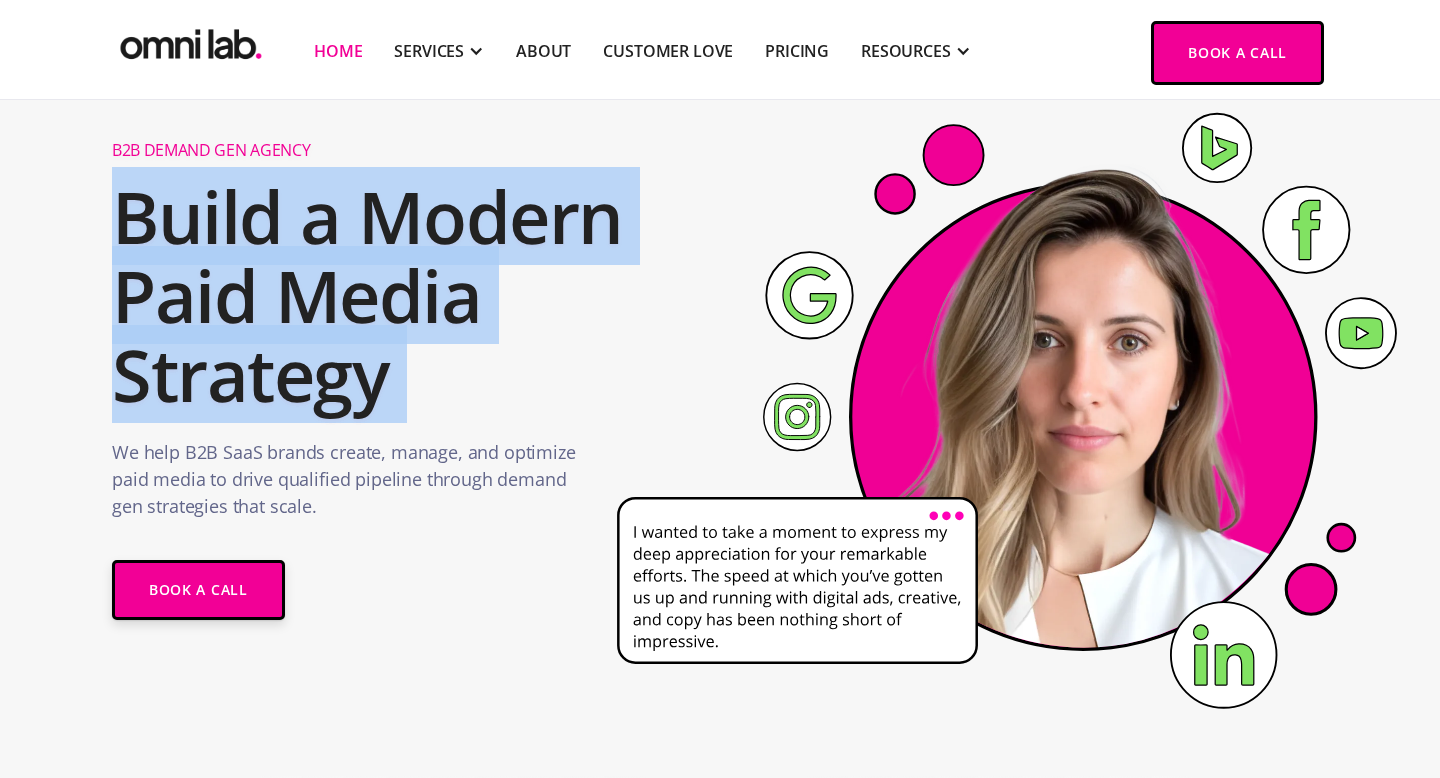 click on "Build a Modern Paid Media Strategy" at bounding box center (387, 296) 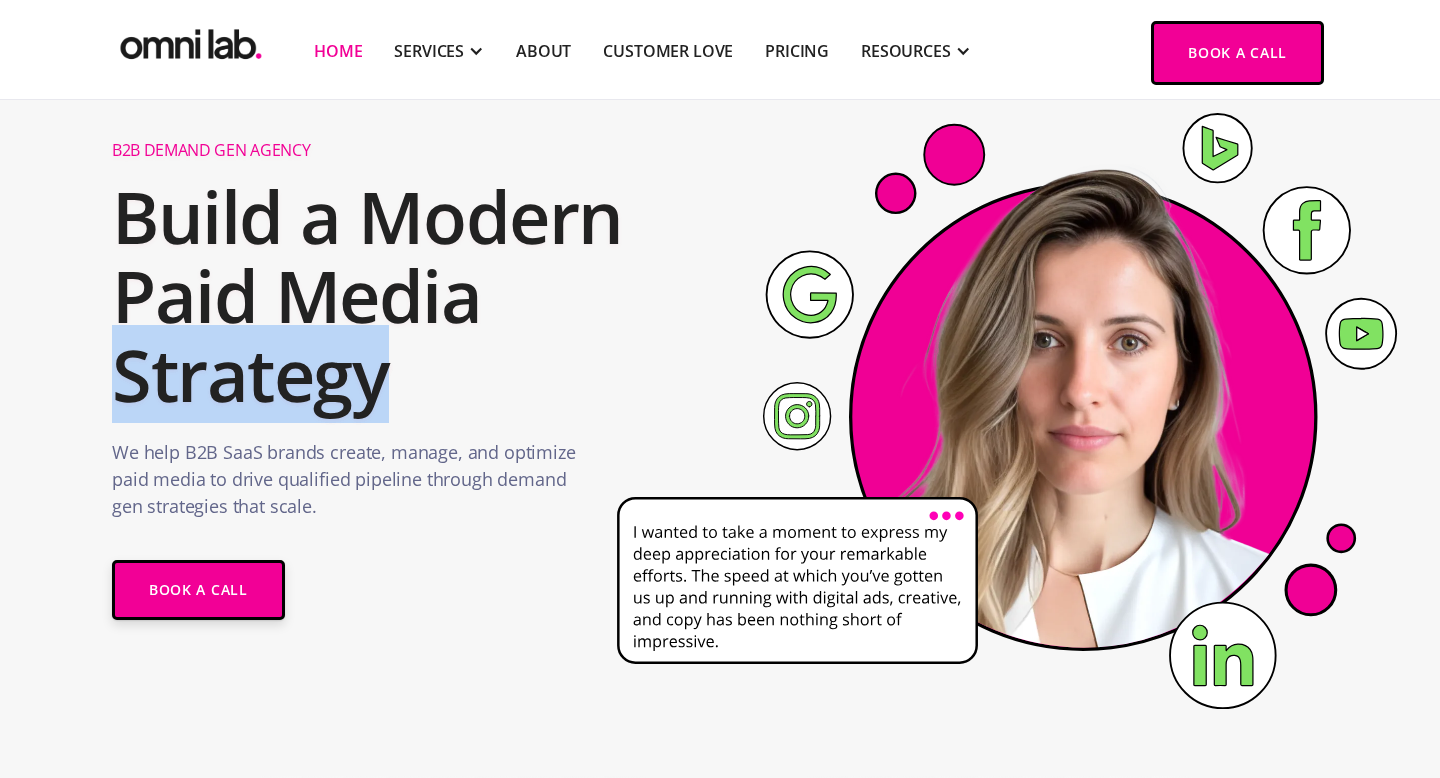 click on "Build a Modern Paid Media Strategy" at bounding box center (387, 296) 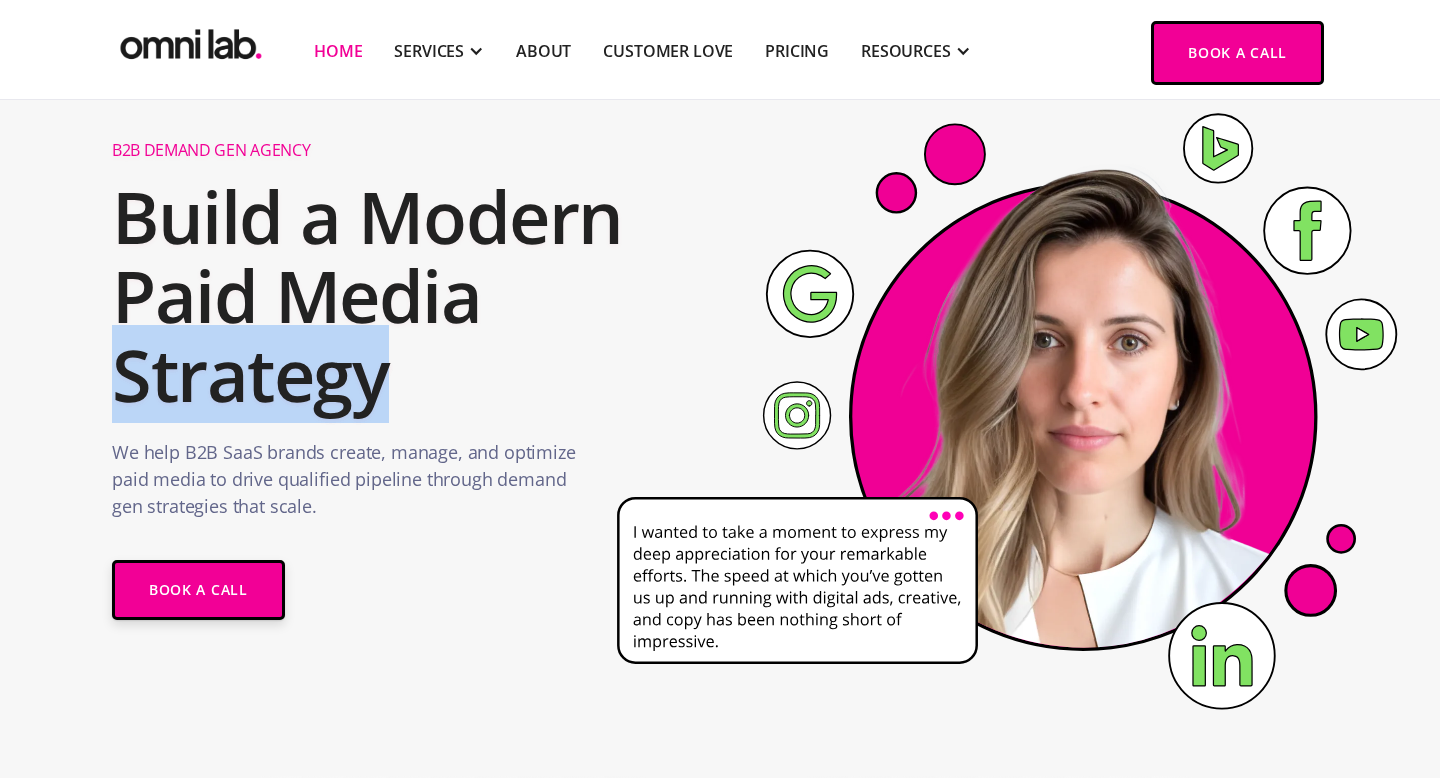 click on "Build a Modern Paid Media Strategy" at bounding box center (387, 296) 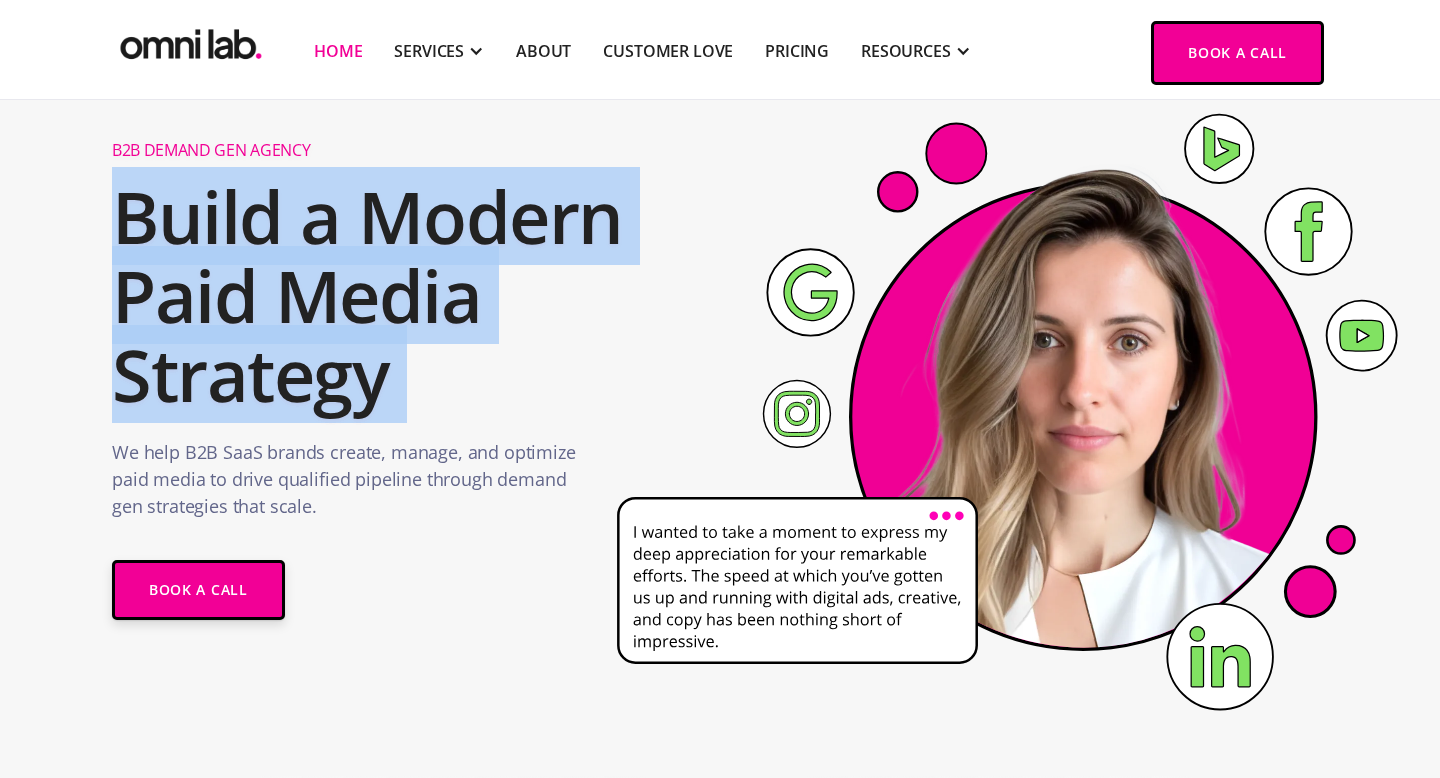 click on "Build a Modern Paid Media Strategy" at bounding box center [387, 296] 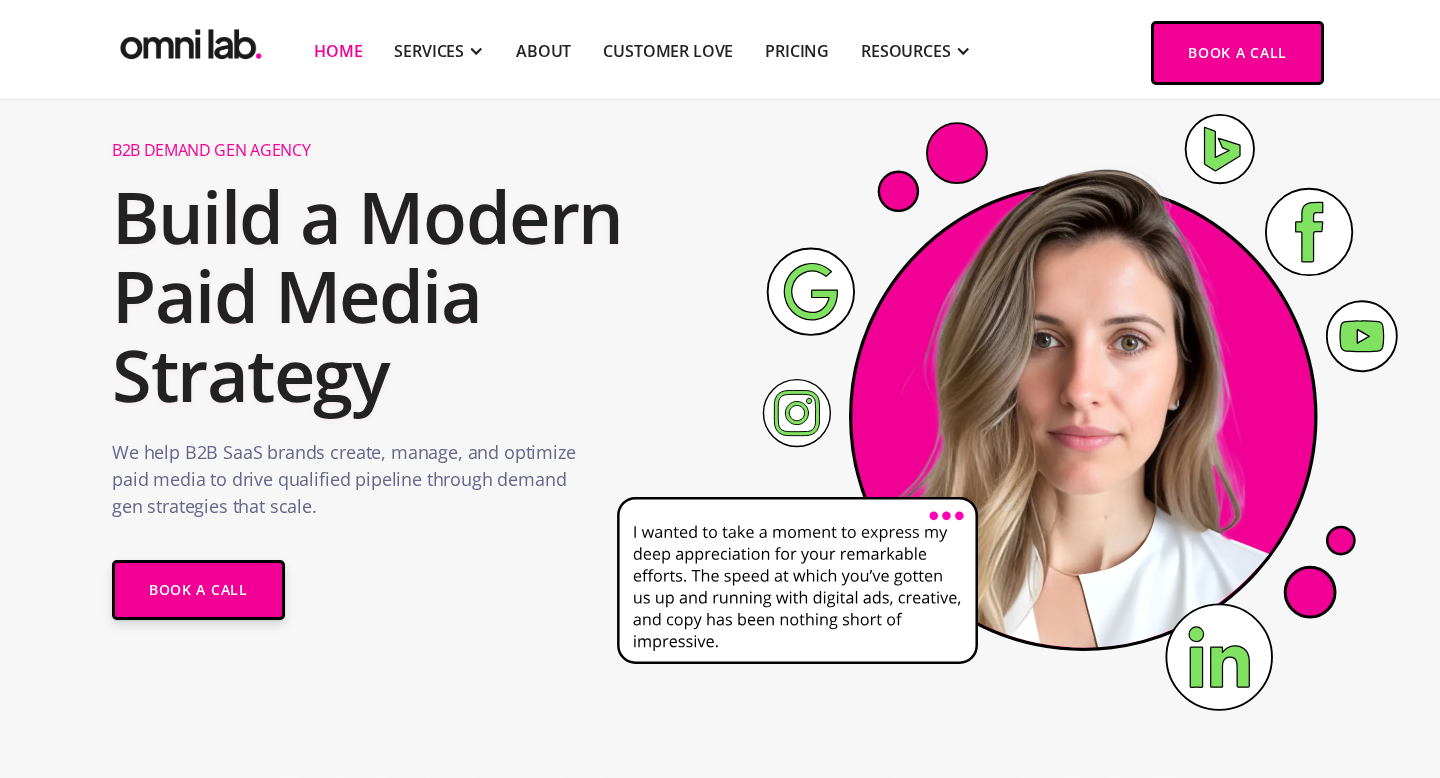 click on "Build a Modern Paid Media Strategy" at bounding box center (387, 296) 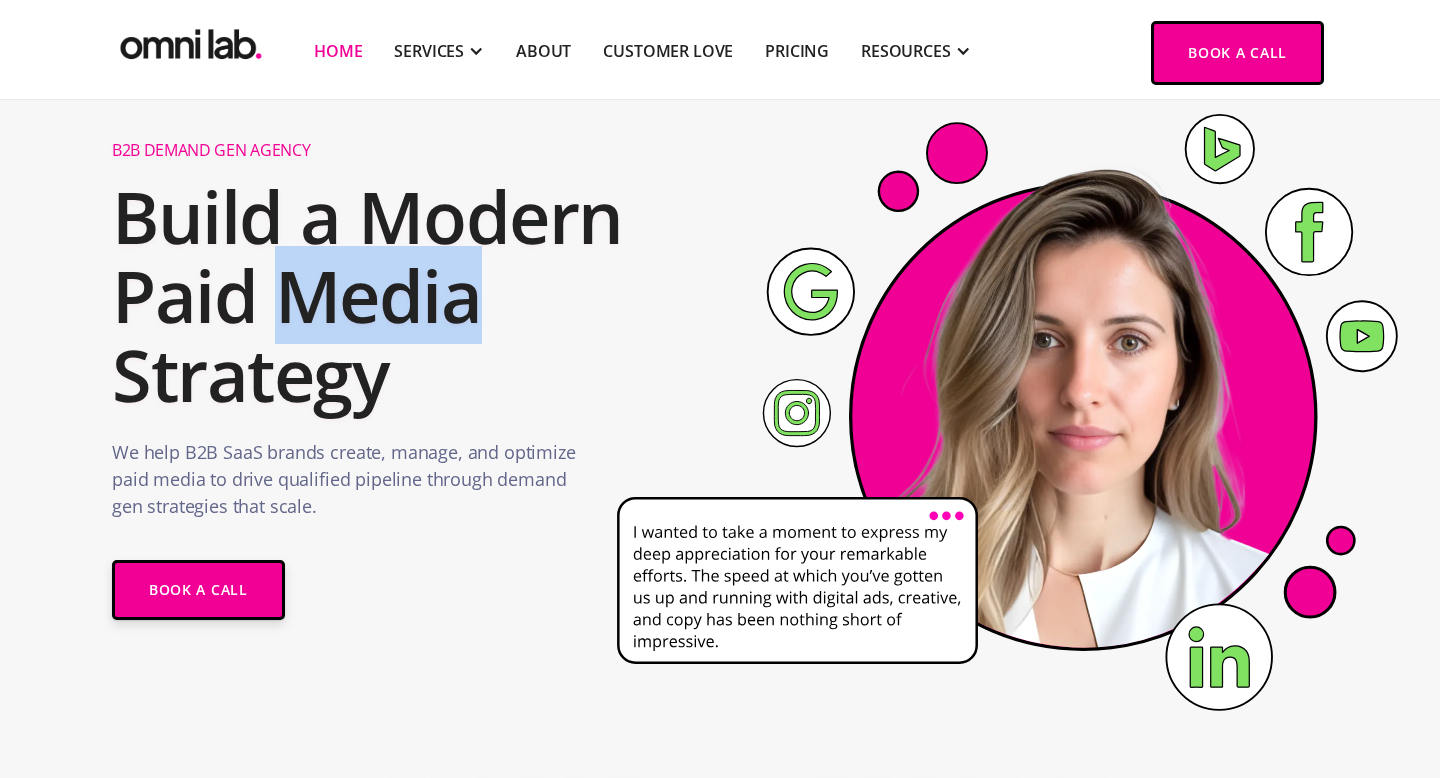 click on "Build a Modern Paid Media Strategy" at bounding box center [387, 296] 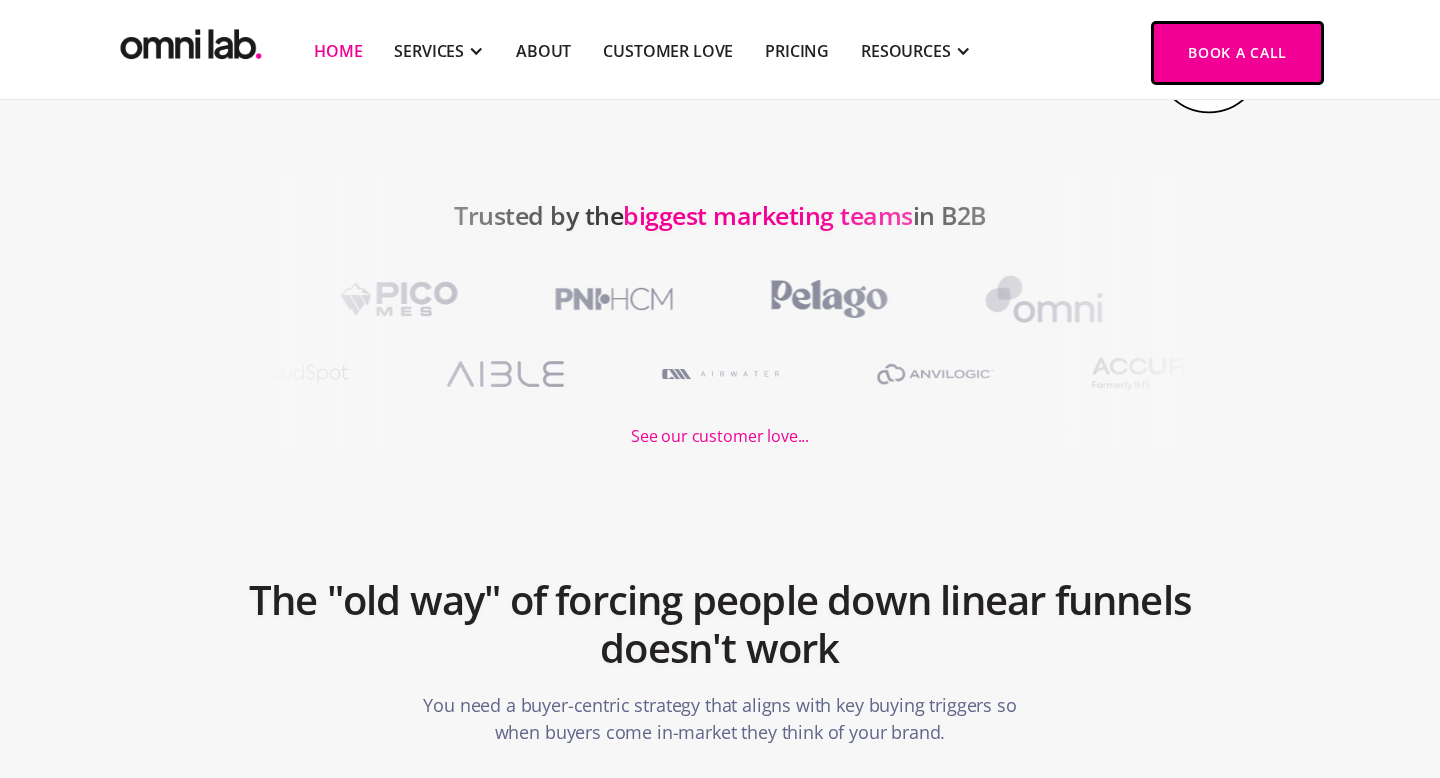 scroll, scrollTop: 643, scrollLeft: 0, axis: vertical 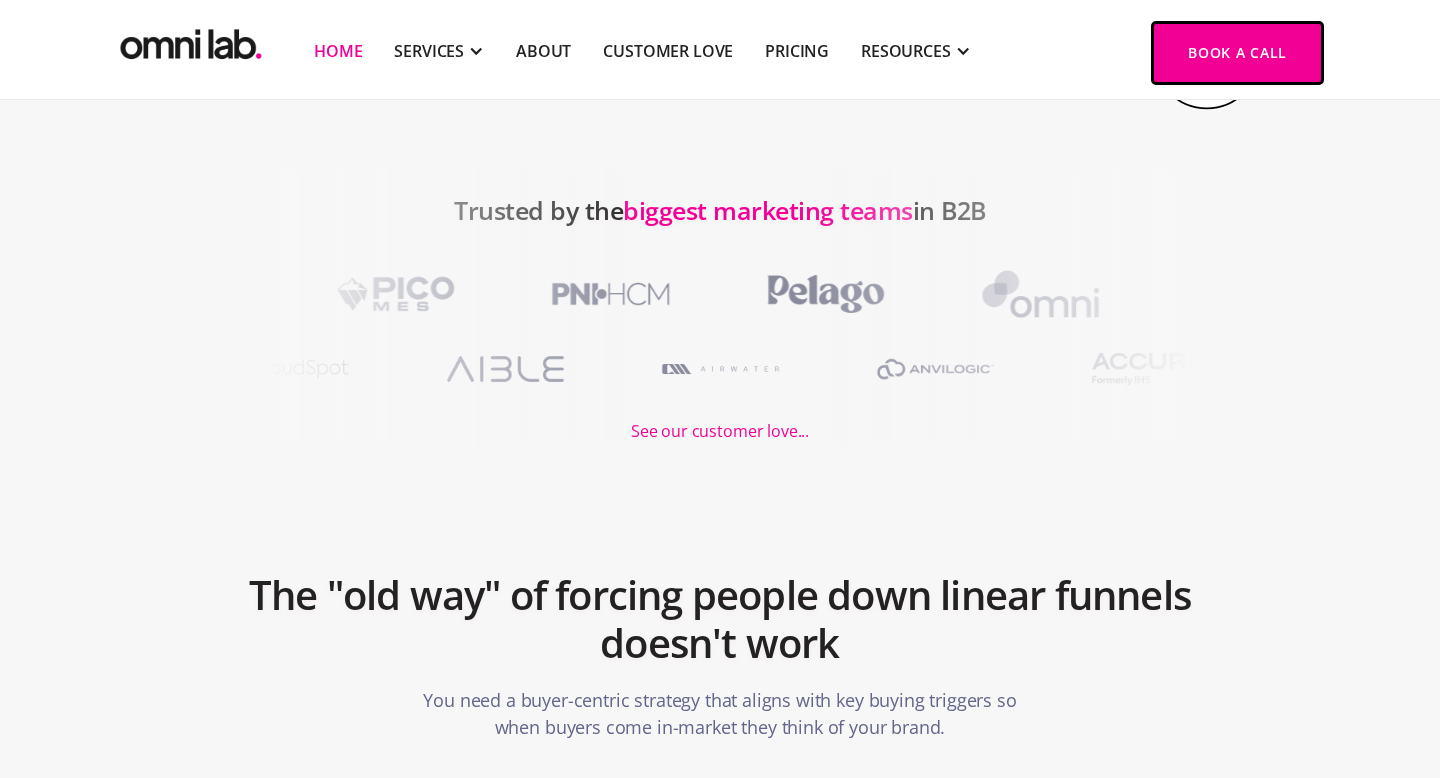 click at bounding box center [324, 307] 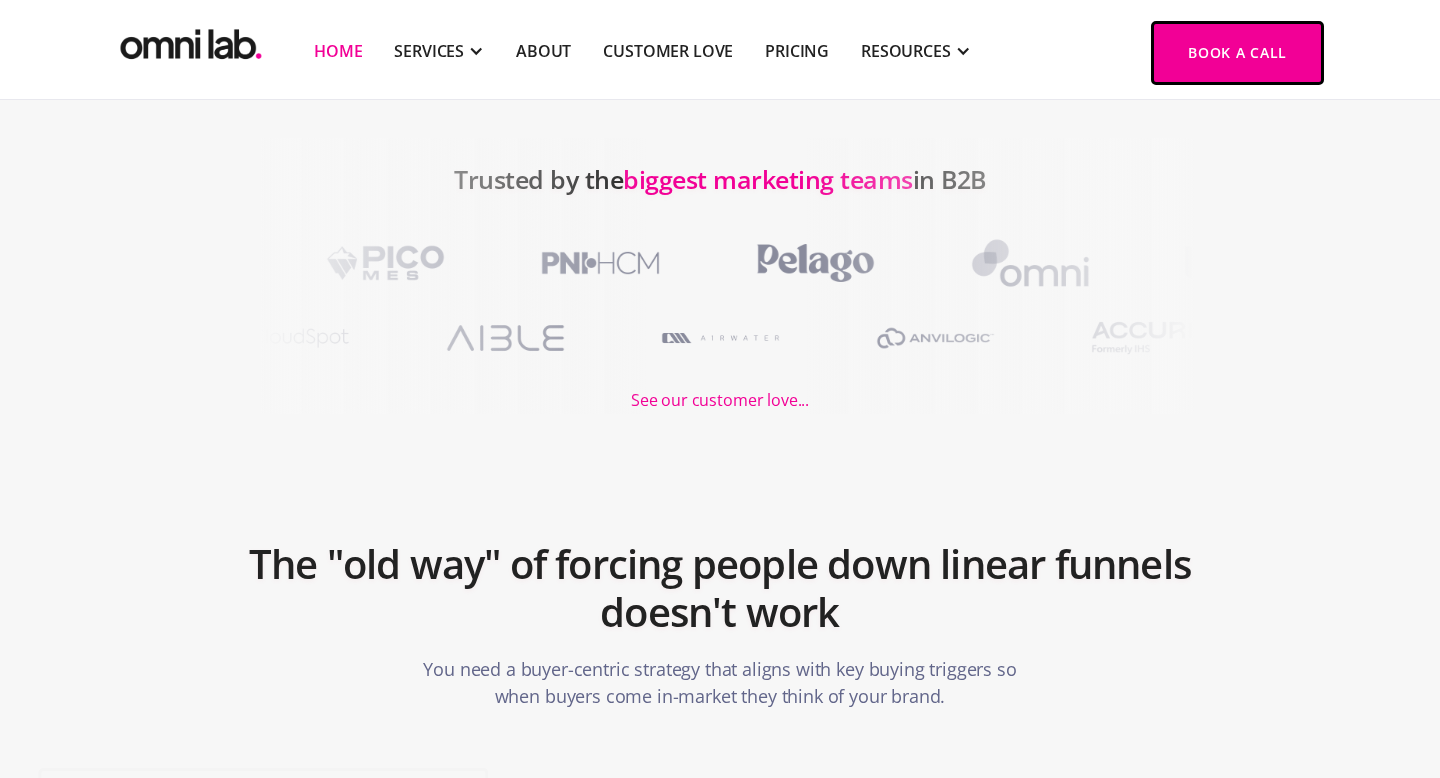 scroll, scrollTop: 676, scrollLeft: 0, axis: vertical 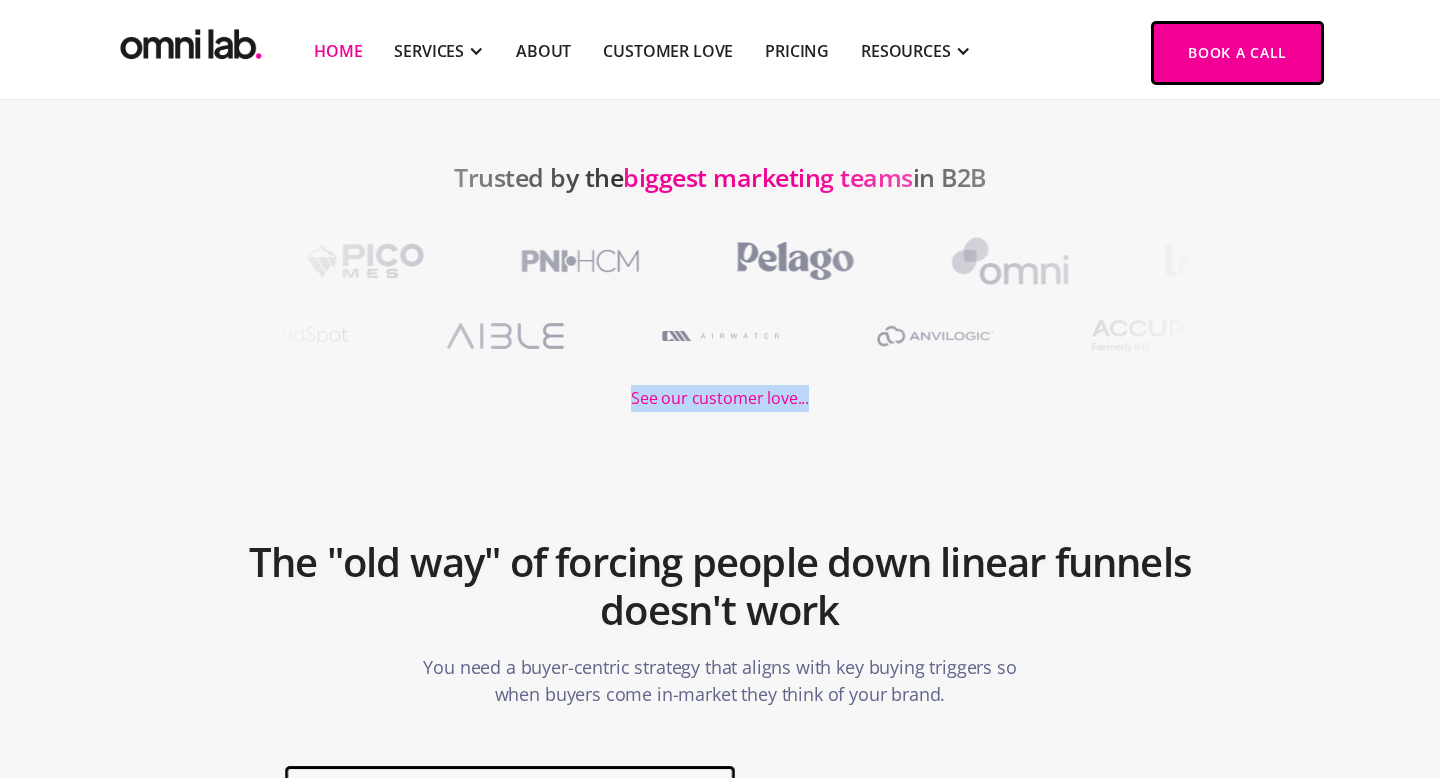 click on "The "old way" of forcing people down linear funnels doesn't work You need a buyer-centric strategy that aligns with key buying triggers so when buyers come in-market they think of your brand." at bounding box center (720, 590) 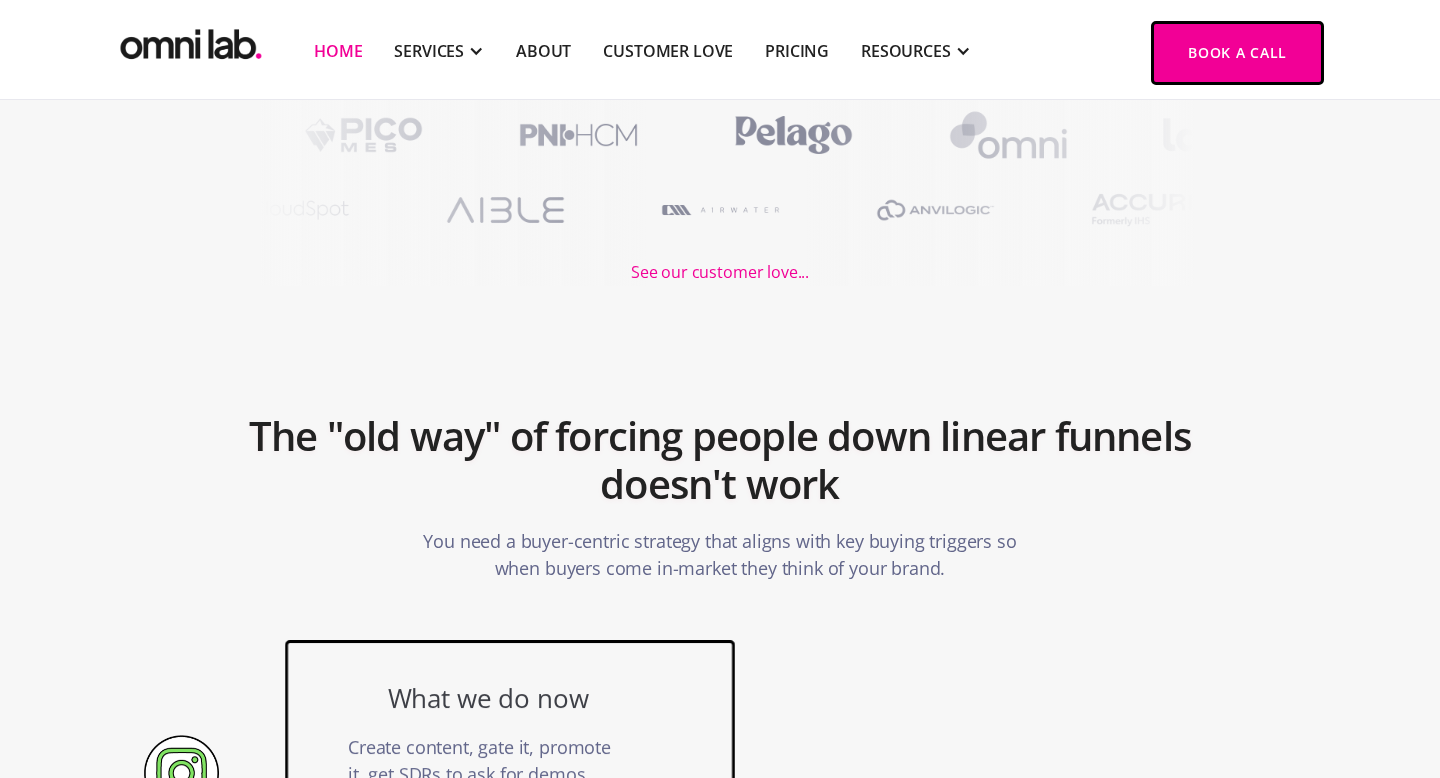 scroll, scrollTop: 1022, scrollLeft: 0, axis: vertical 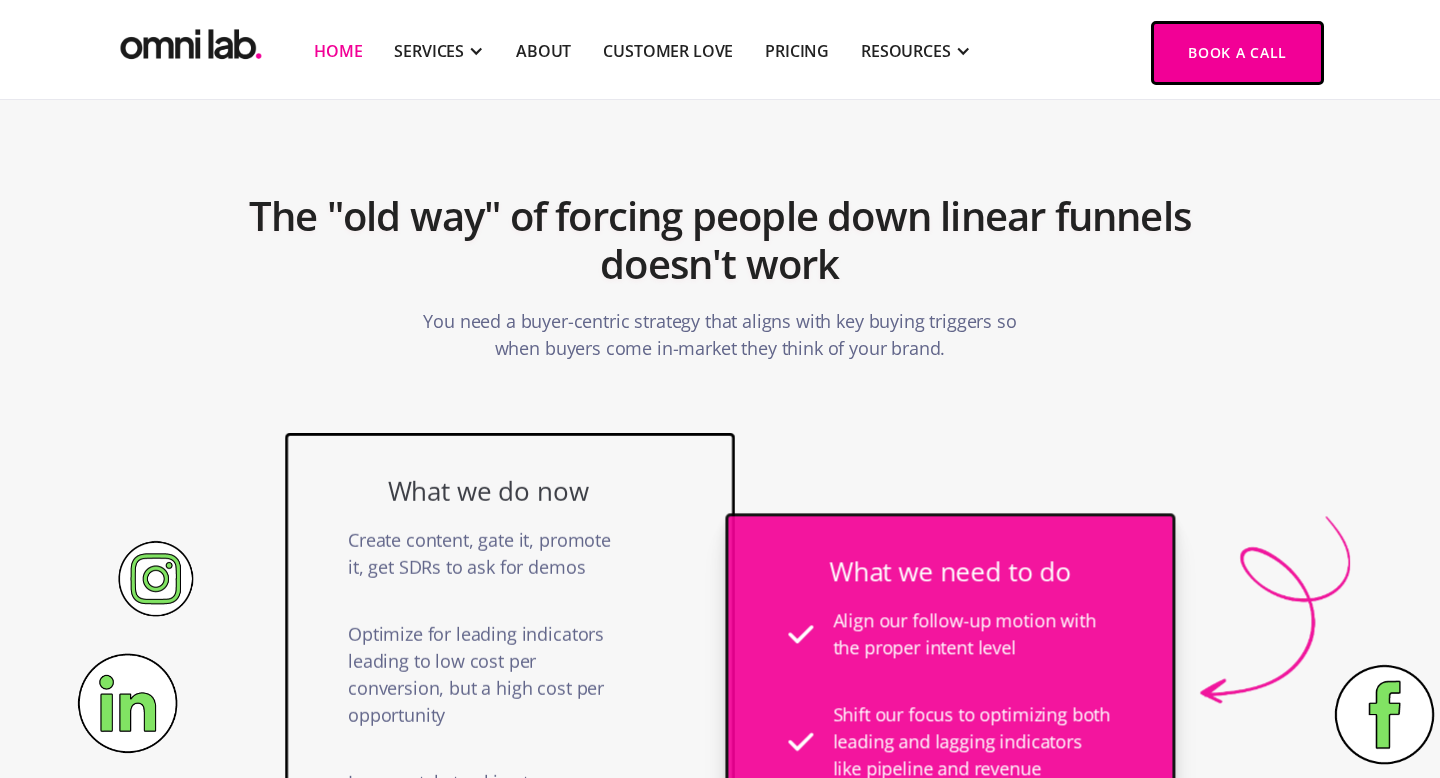 click on "The "old way" of forcing people down linear funnels doesn't work" at bounding box center (720, 240) 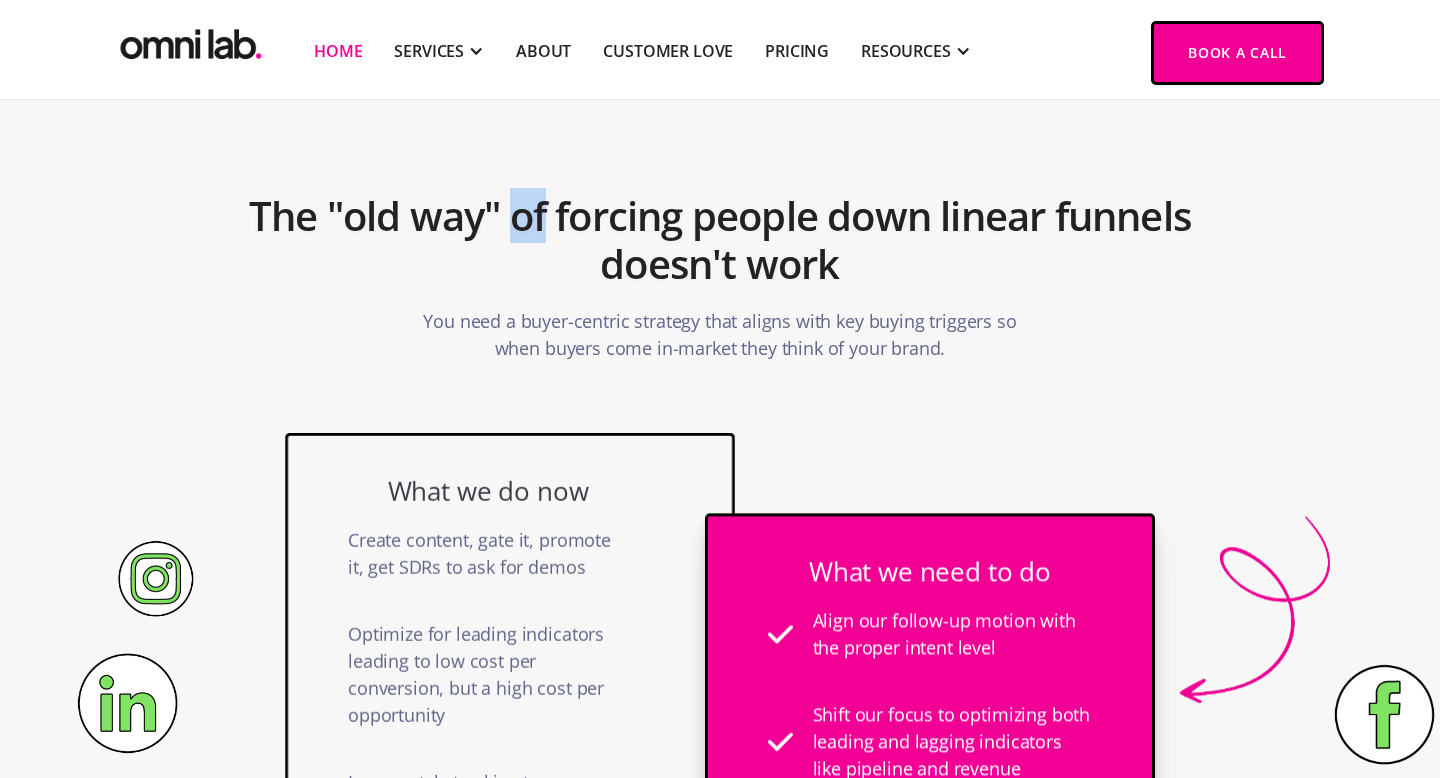 click on "The "old way" of forcing people down linear funnels doesn't work" at bounding box center (720, 240) 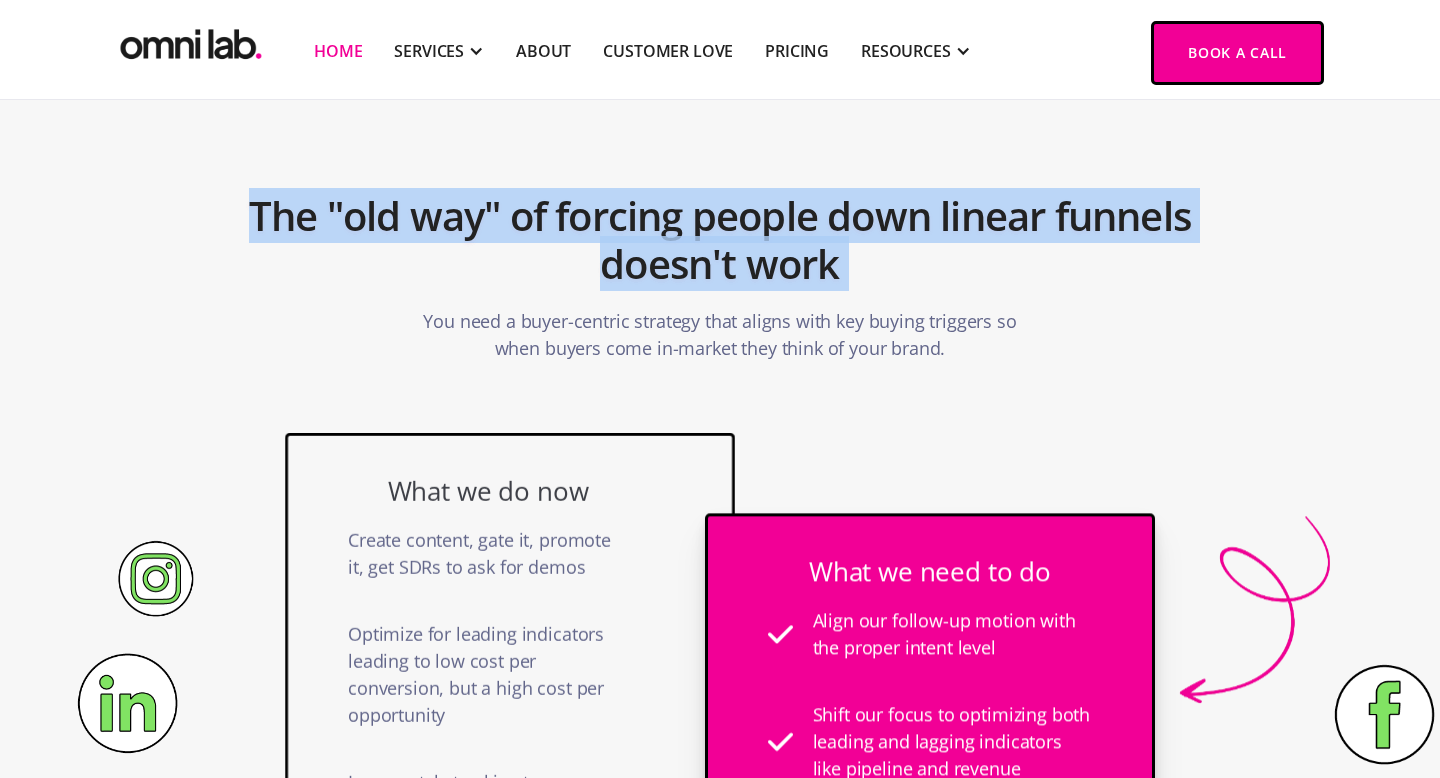 click on "The "old way" of forcing people down linear funnels doesn't work" at bounding box center [720, 240] 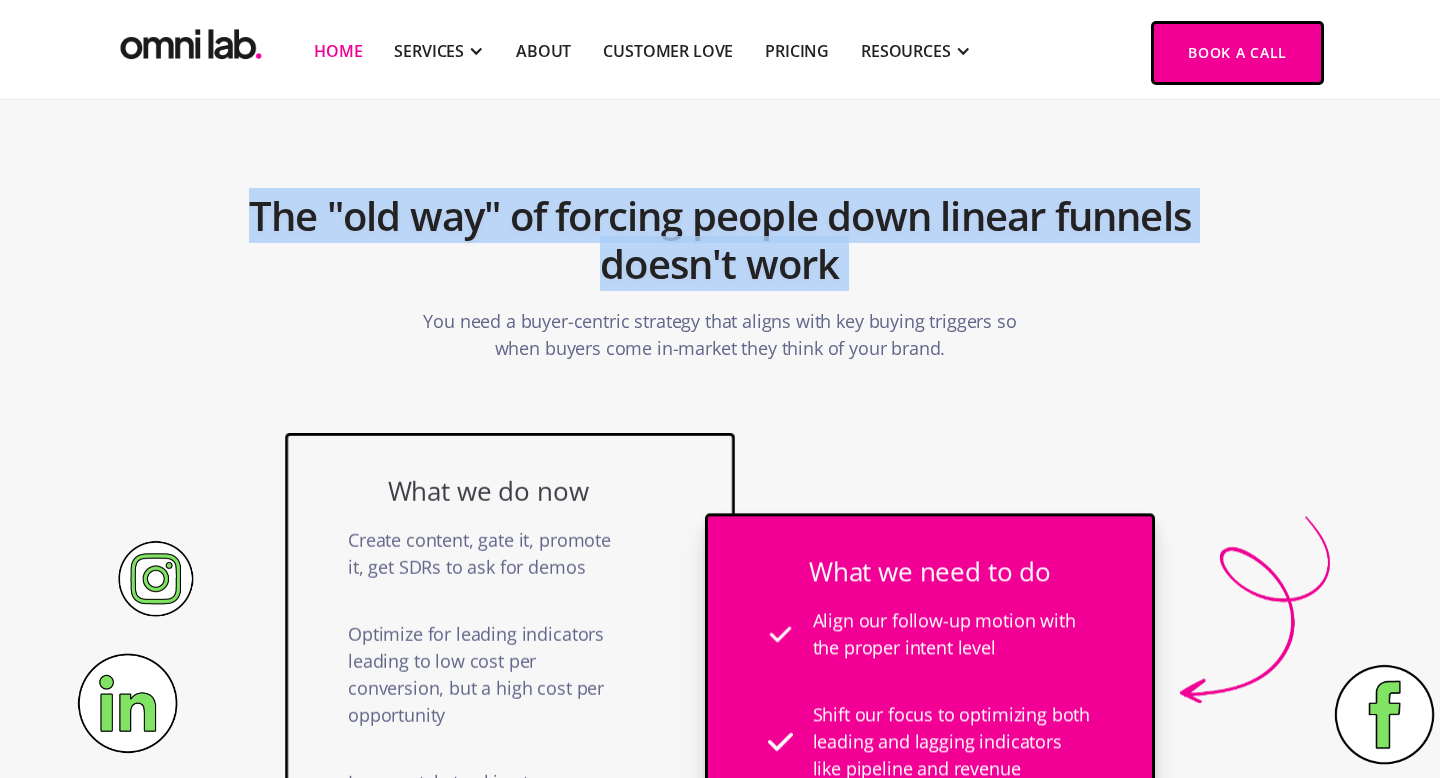 click on "The "old way" of forcing people down linear funnels doesn't work" at bounding box center (720, 240) 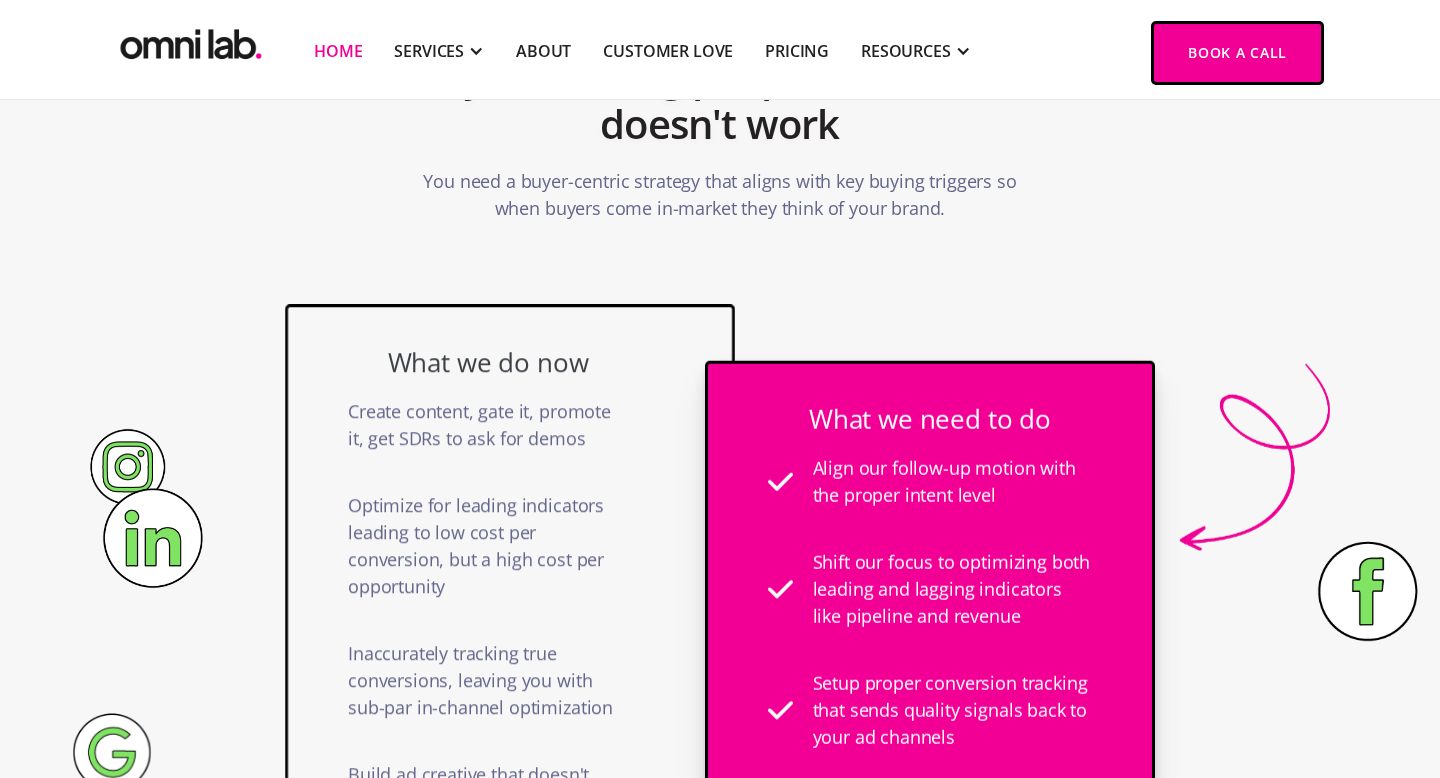 scroll, scrollTop: 1167, scrollLeft: 0, axis: vertical 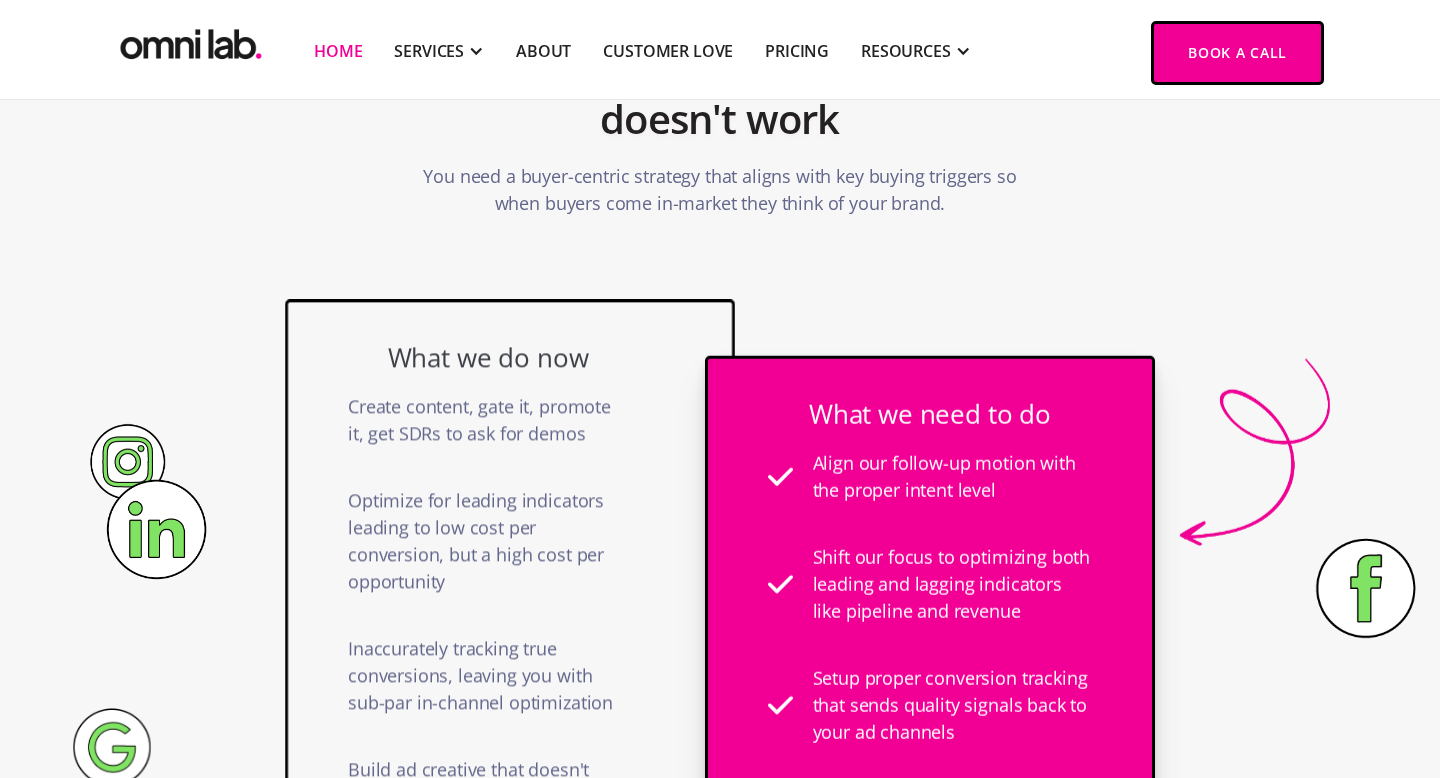 click on "You need a buyer-centric strategy that aligns with key buying triggers so when buyers come in-market they think of your brand." at bounding box center (720, 190) 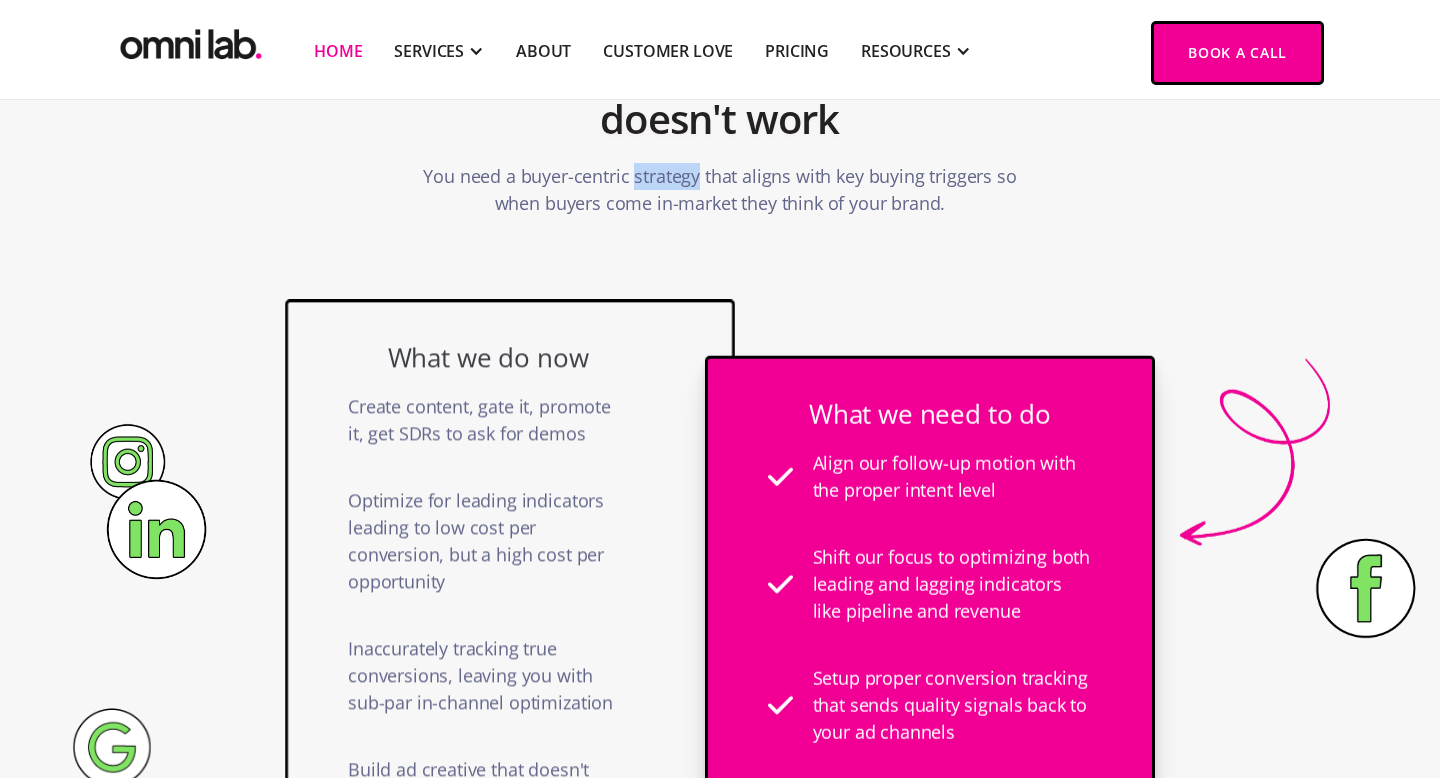 click on "You need a buyer-centric strategy that aligns with key buying triggers so when buyers come in-market they think of your brand." at bounding box center [720, 190] 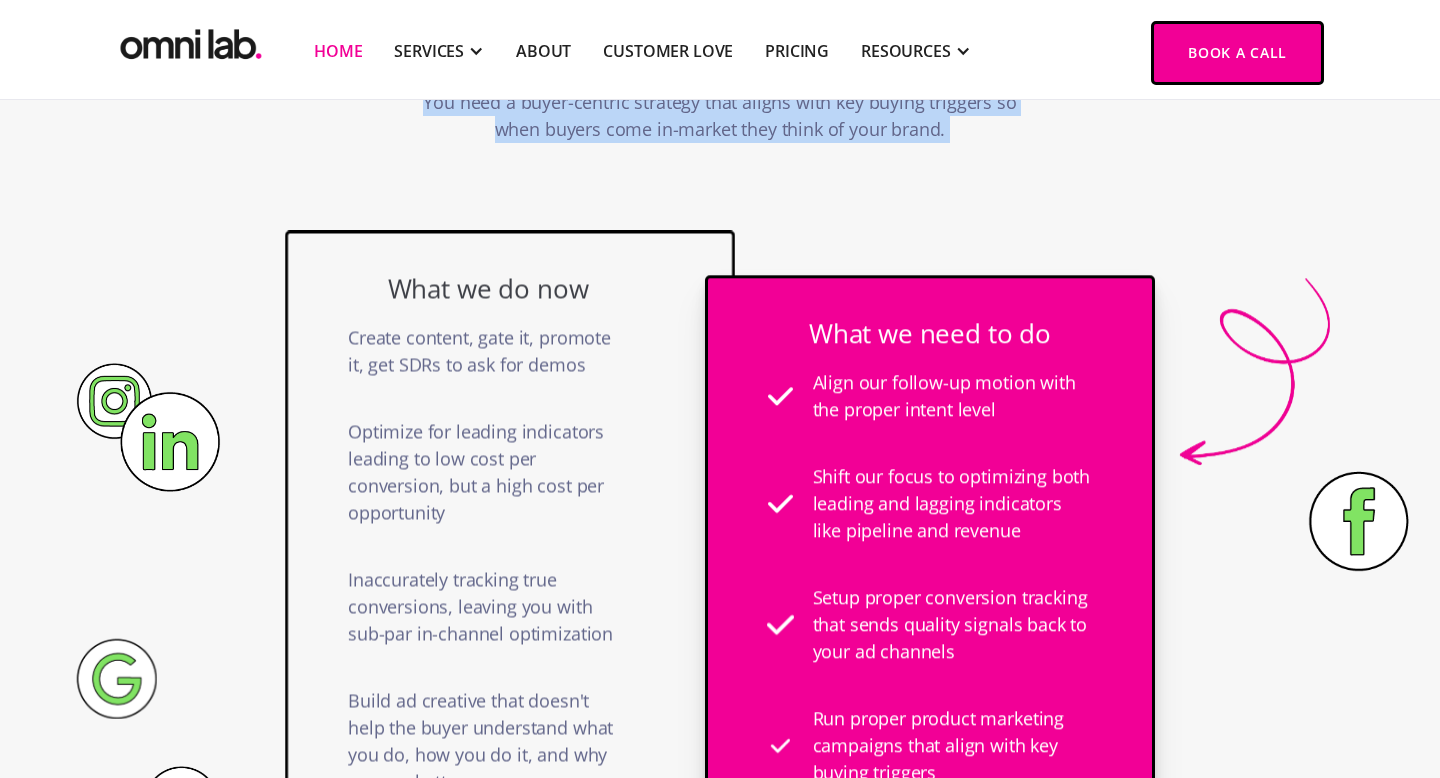 scroll, scrollTop: 1259, scrollLeft: 0, axis: vertical 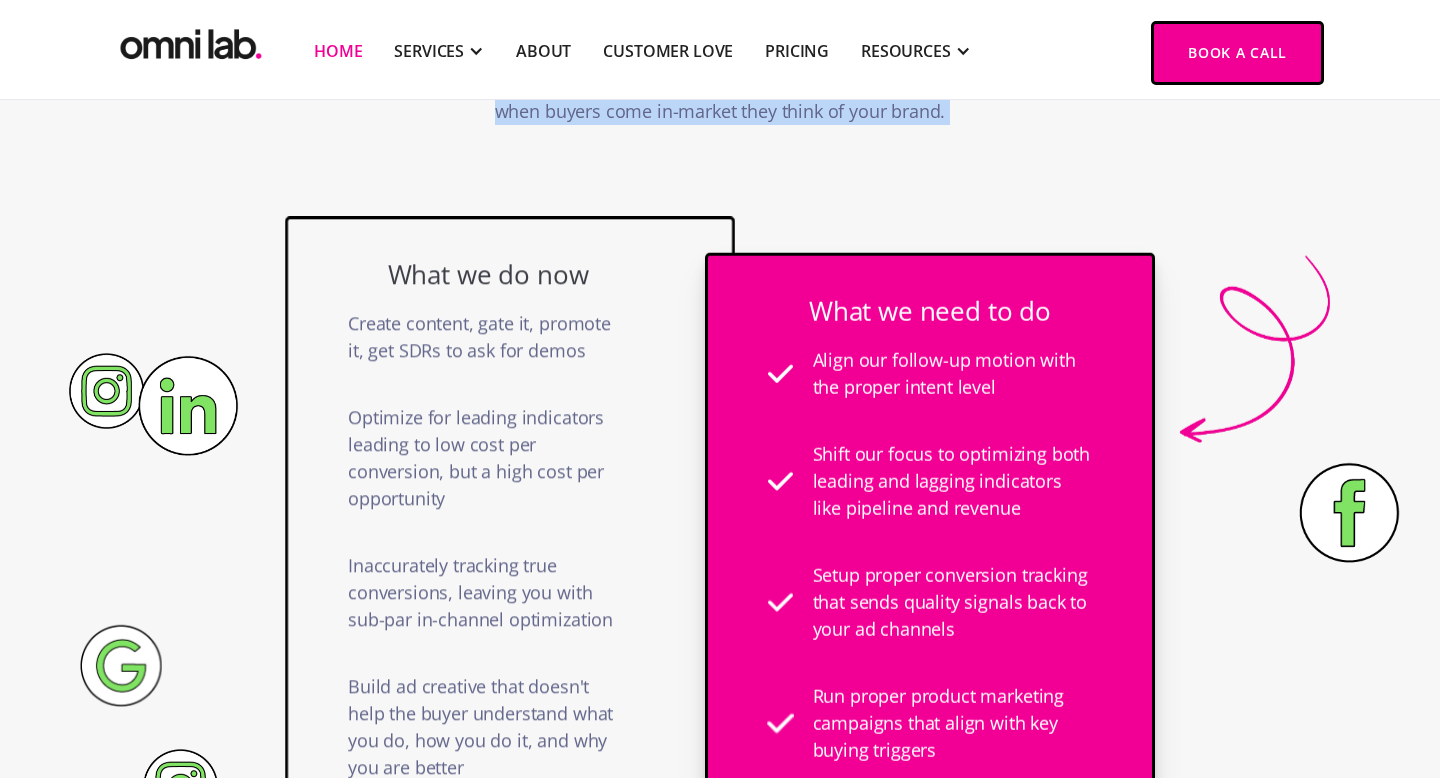 click on "The "old way" of forcing people down linear funnels doesn't work You need a buyer-centric strategy that aligns with key buying triggers so when buyers come in-market they think of your brand." at bounding box center (720, 7) 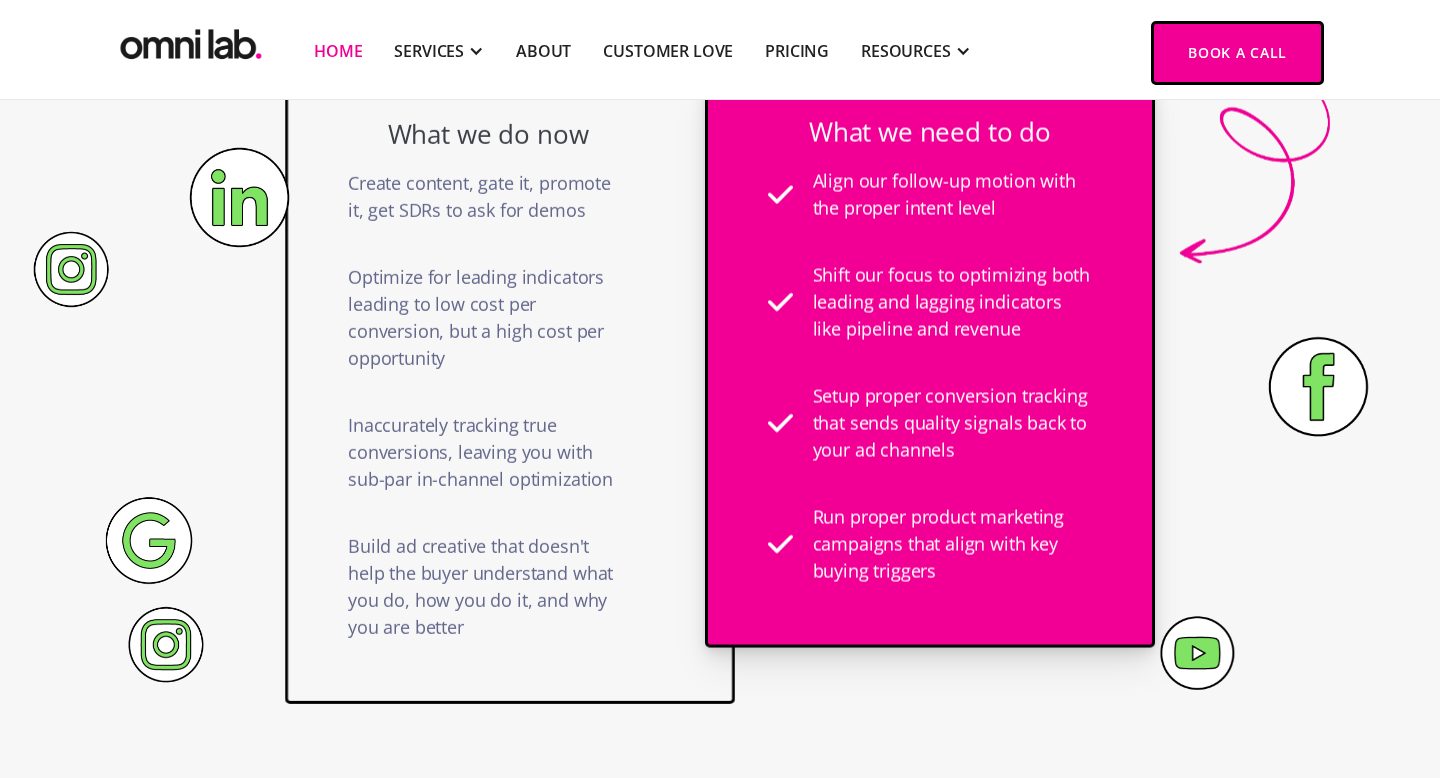 scroll, scrollTop: 1425, scrollLeft: 0, axis: vertical 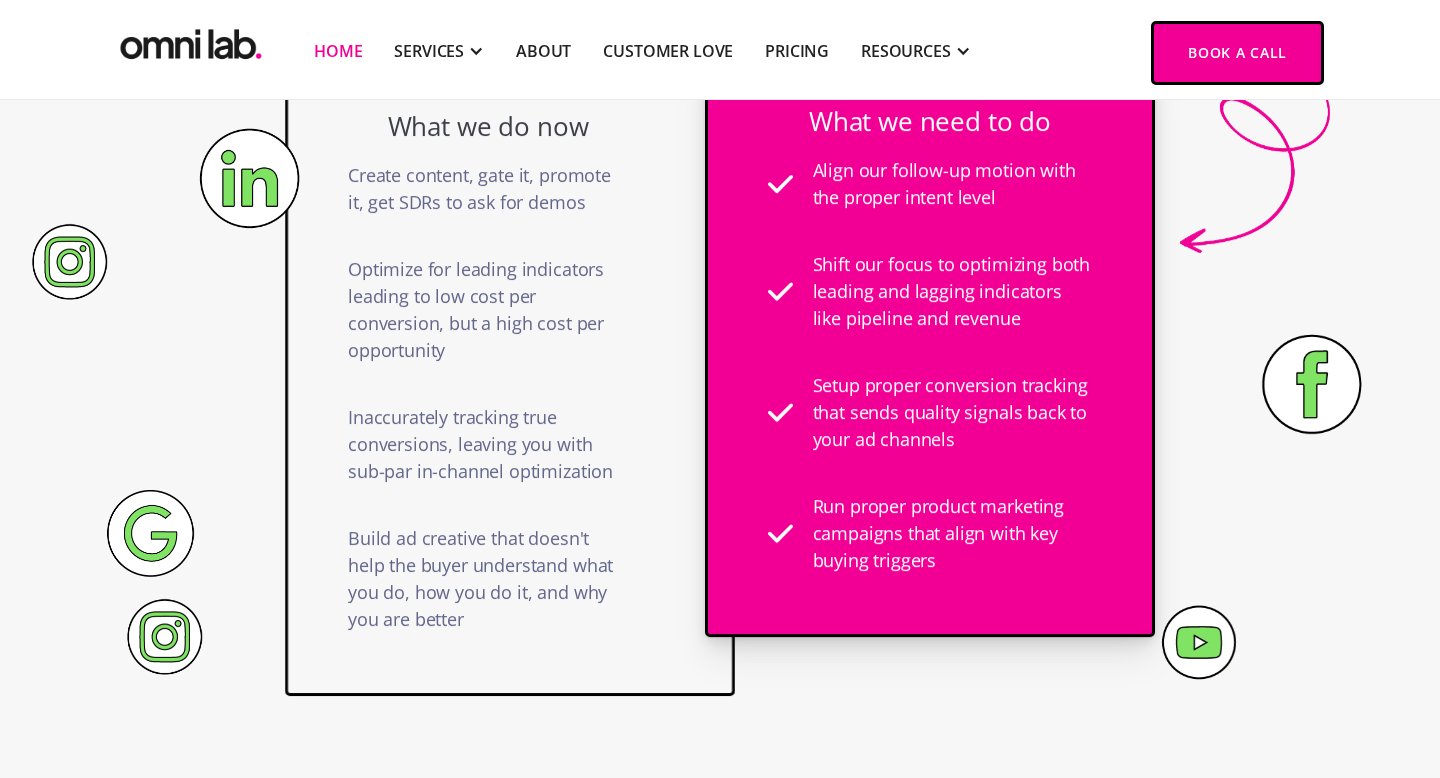 click on "Align our follow-up motion with the proper intent level" at bounding box center [953, 184] 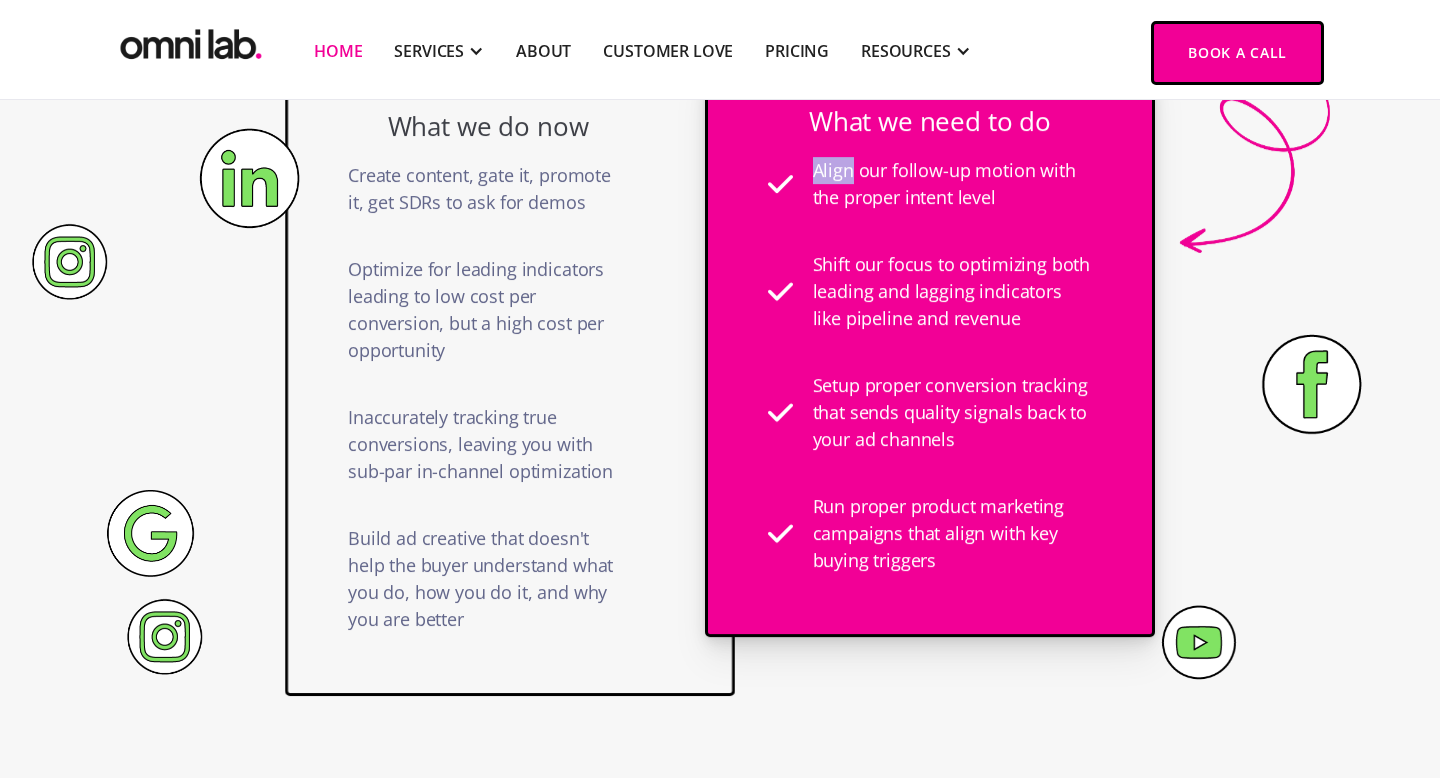 click on "Shift our focus to optimizing both leading and lagging indicators like pipeline and revenue" at bounding box center [953, 291] 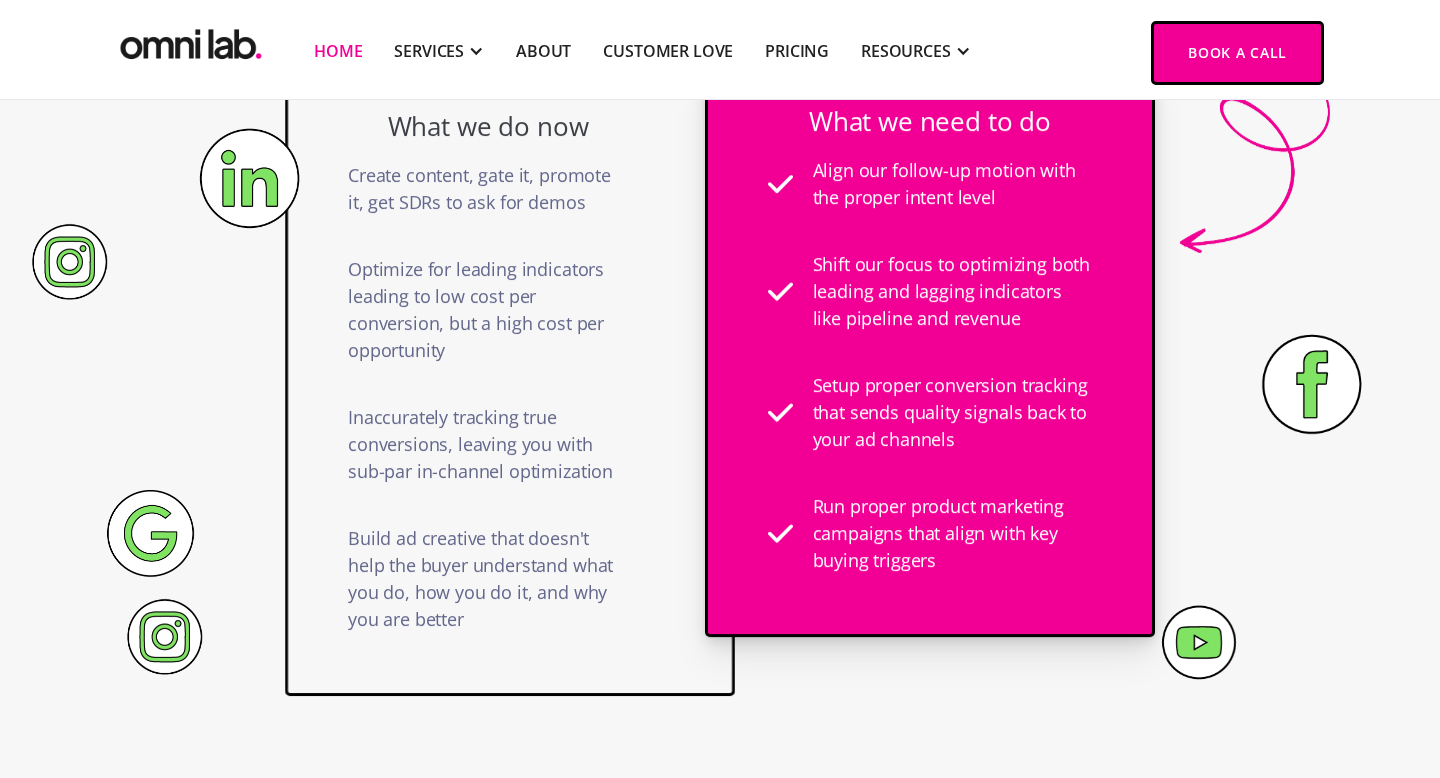 click on "Shift our focus to optimizing both leading and lagging indicators like pipeline and revenue" at bounding box center [953, 291] 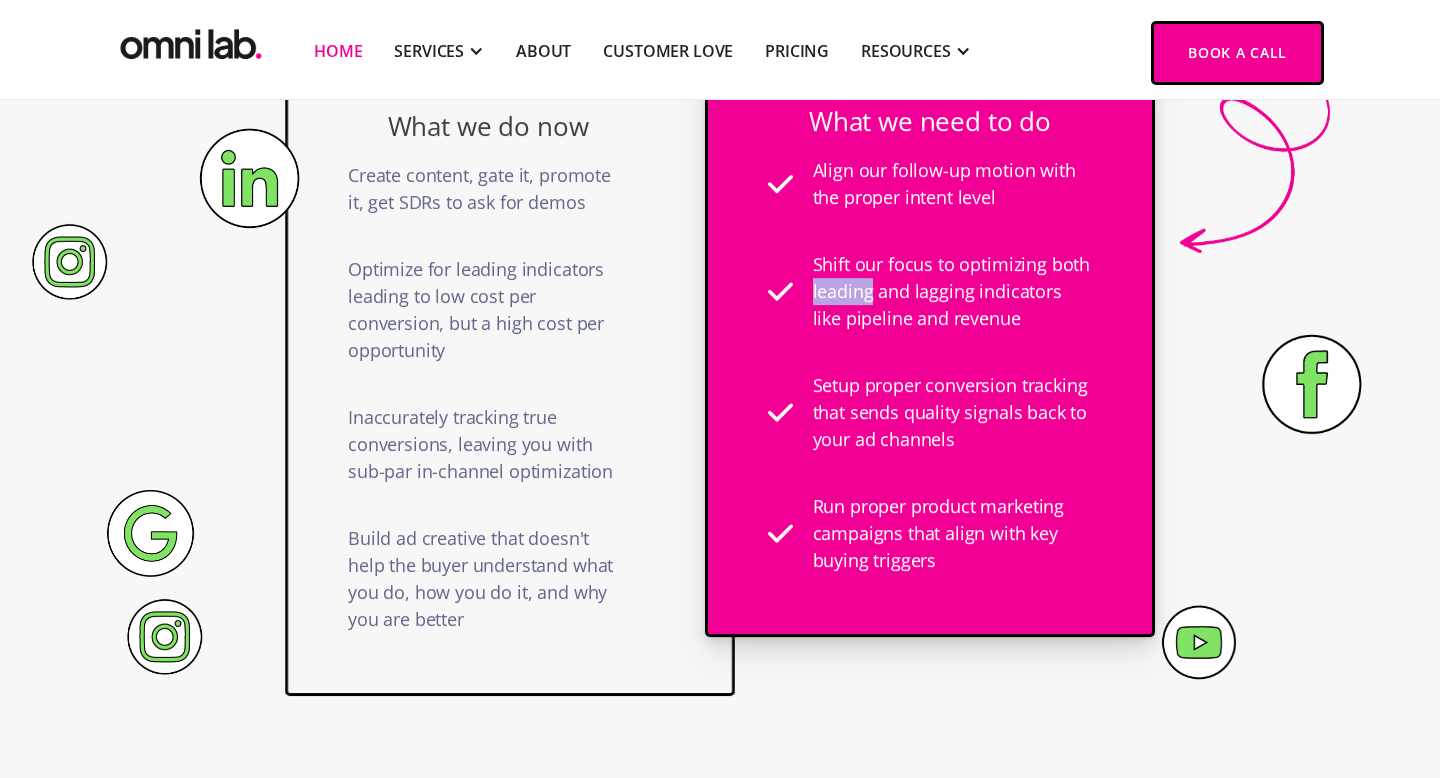 click on "Shift our focus to optimizing both leading and lagging indicators like pipeline and revenue" at bounding box center [953, 291] 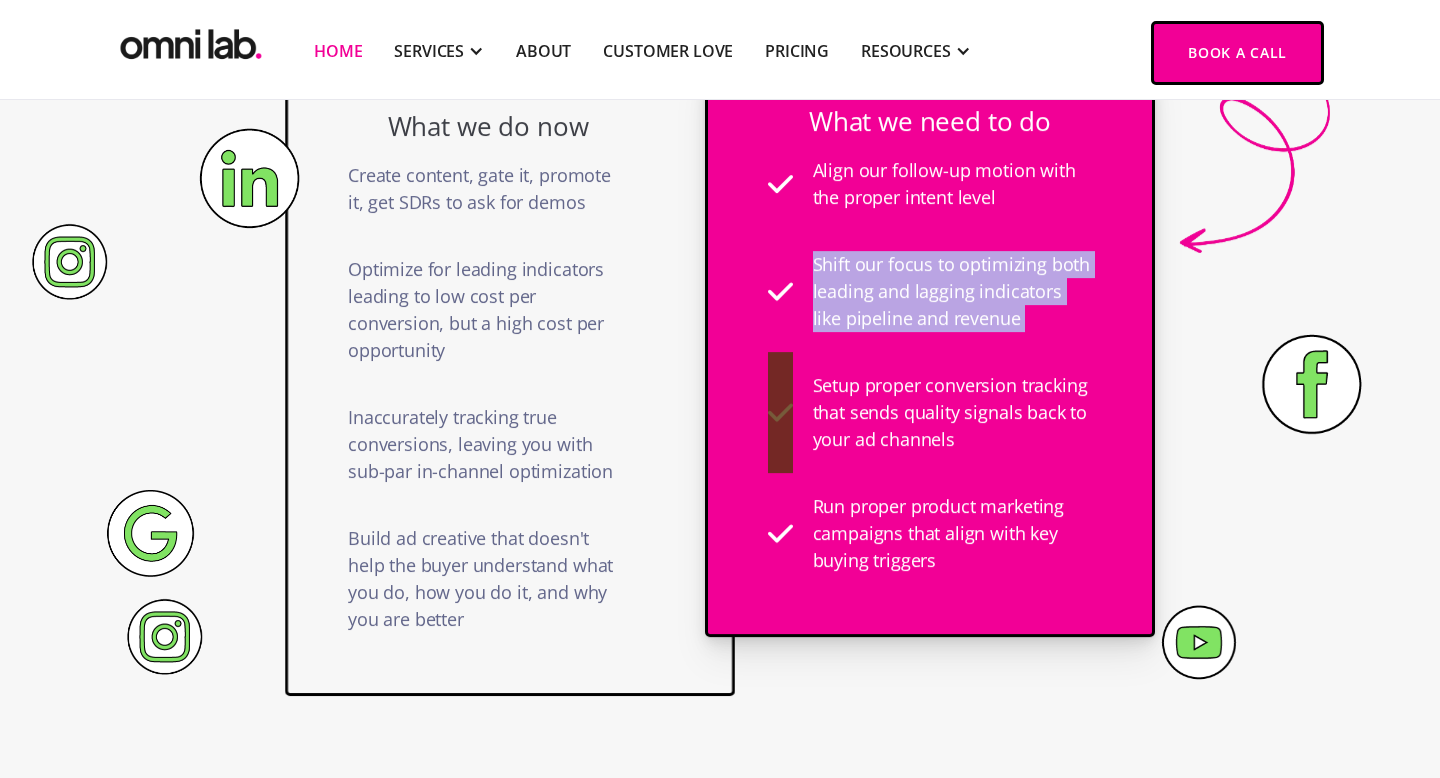 click on "Shift our focus to optimizing both leading and lagging indicators like pipeline and revenue" at bounding box center [953, 291] 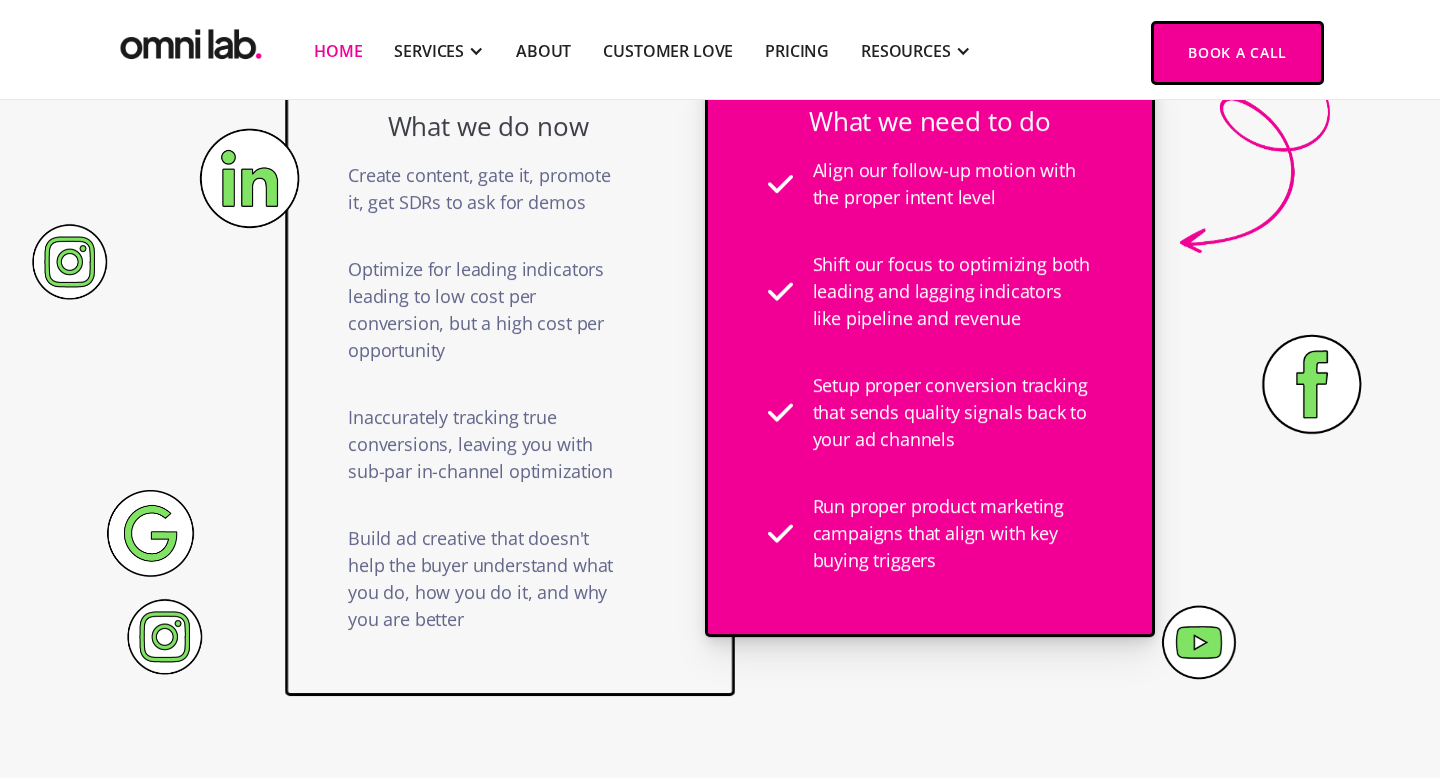 click on "Shift our focus to optimizing both leading and lagging indicators like pipeline and revenue" at bounding box center (953, 291) 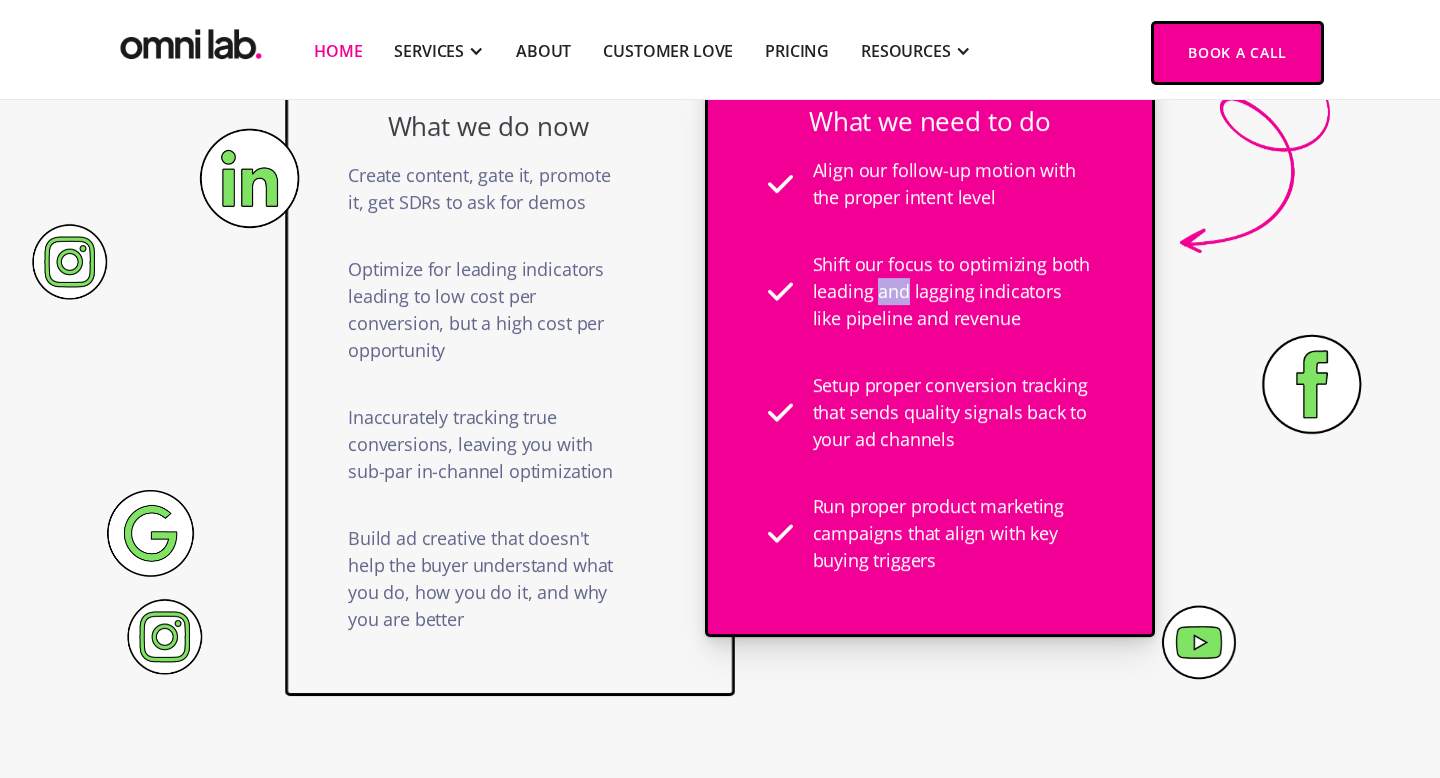click on "Shift our focus to optimizing both leading and lagging indicators like pipeline and revenue" at bounding box center (953, 291) 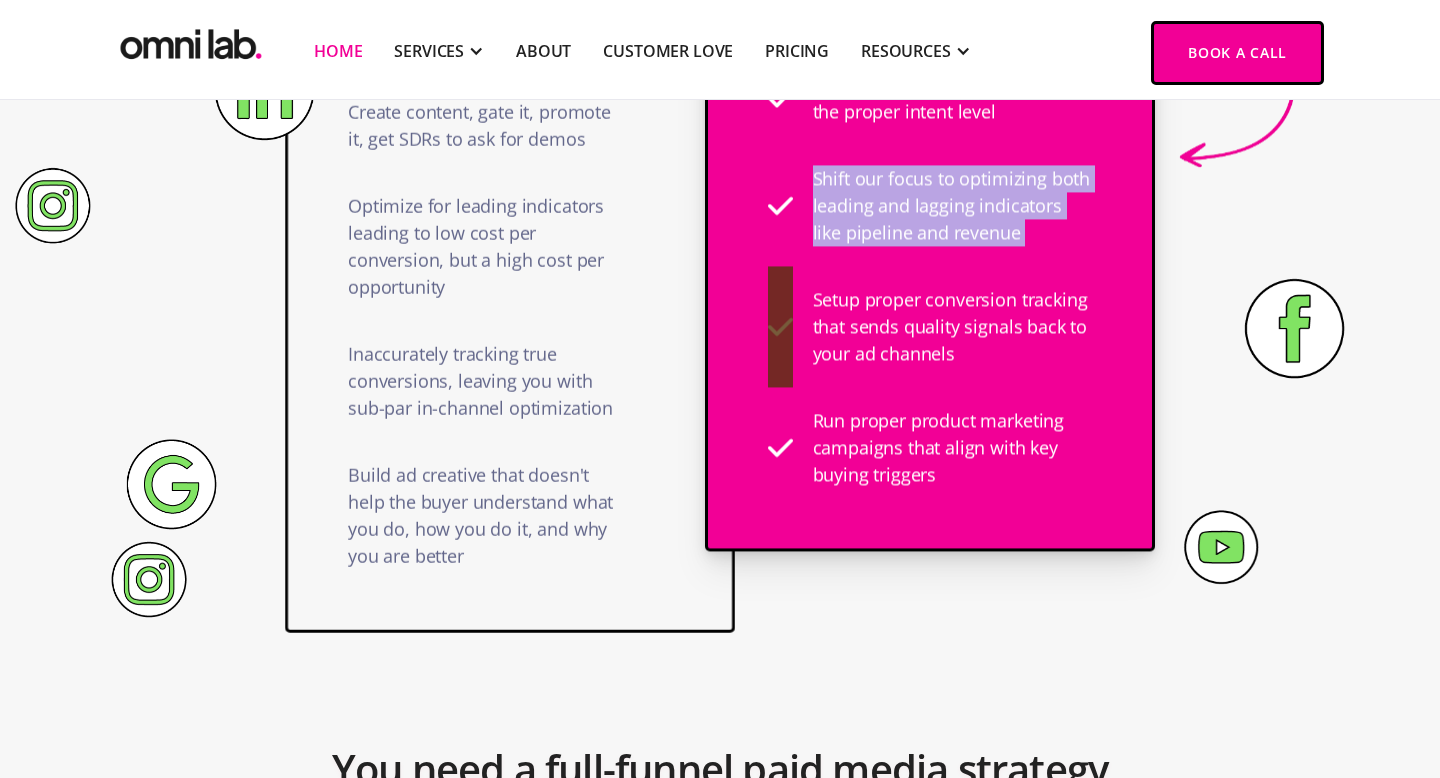 scroll, scrollTop: 1519, scrollLeft: 0, axis: vertical 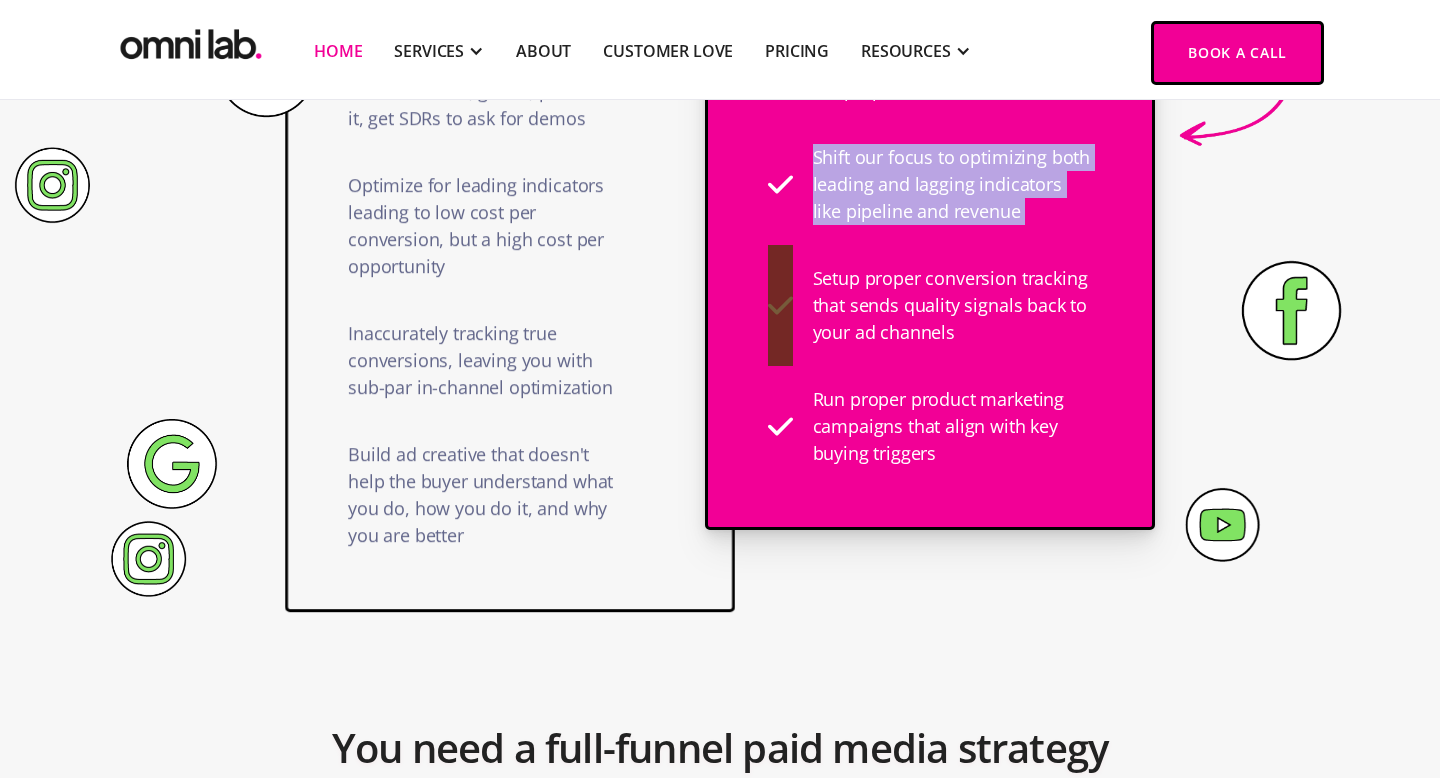 click on "Shift our focus to optimizing both leading and lagging indicators like pipeline and revenue" at bounding box center (953, 184) 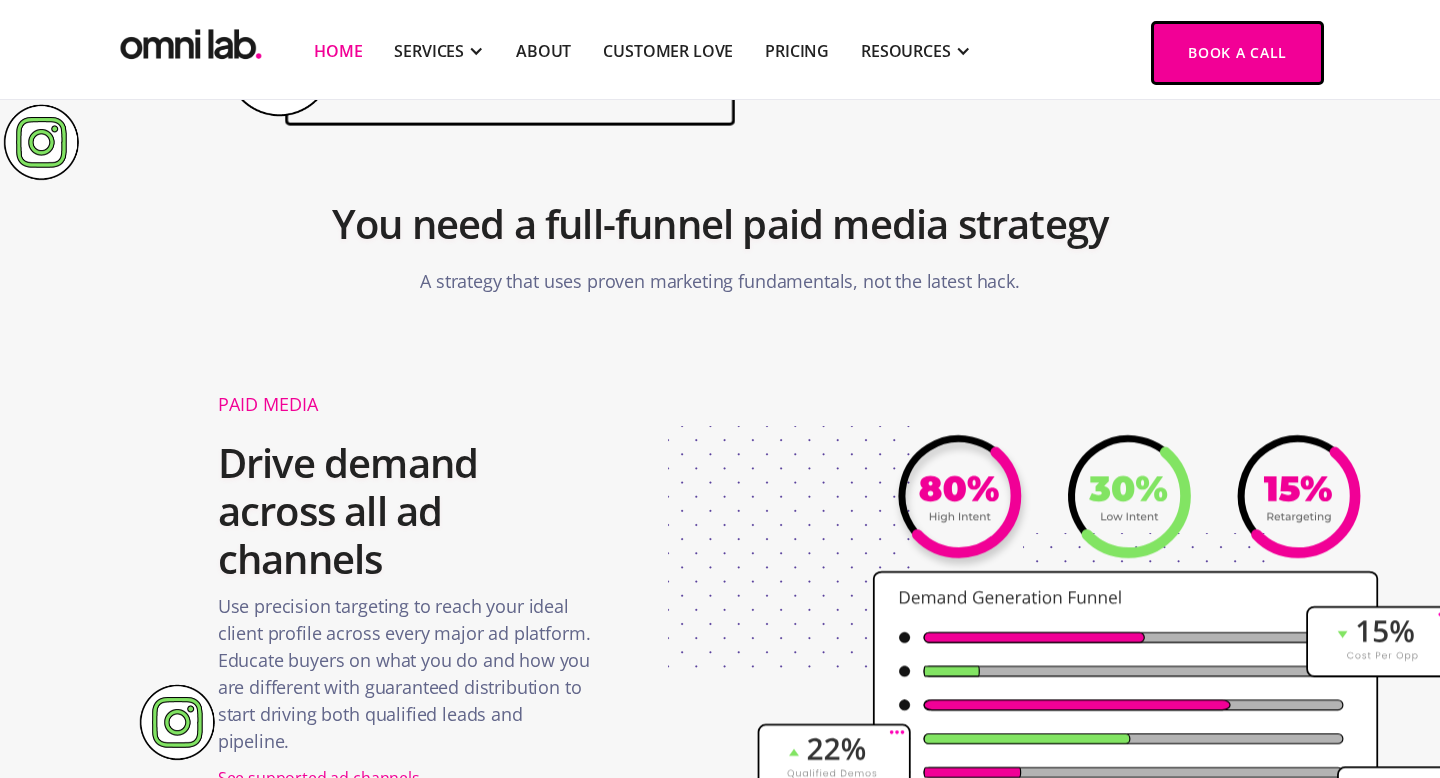 scroll, scrollTop: 2052, scrollLeft: 0, axis: vertical 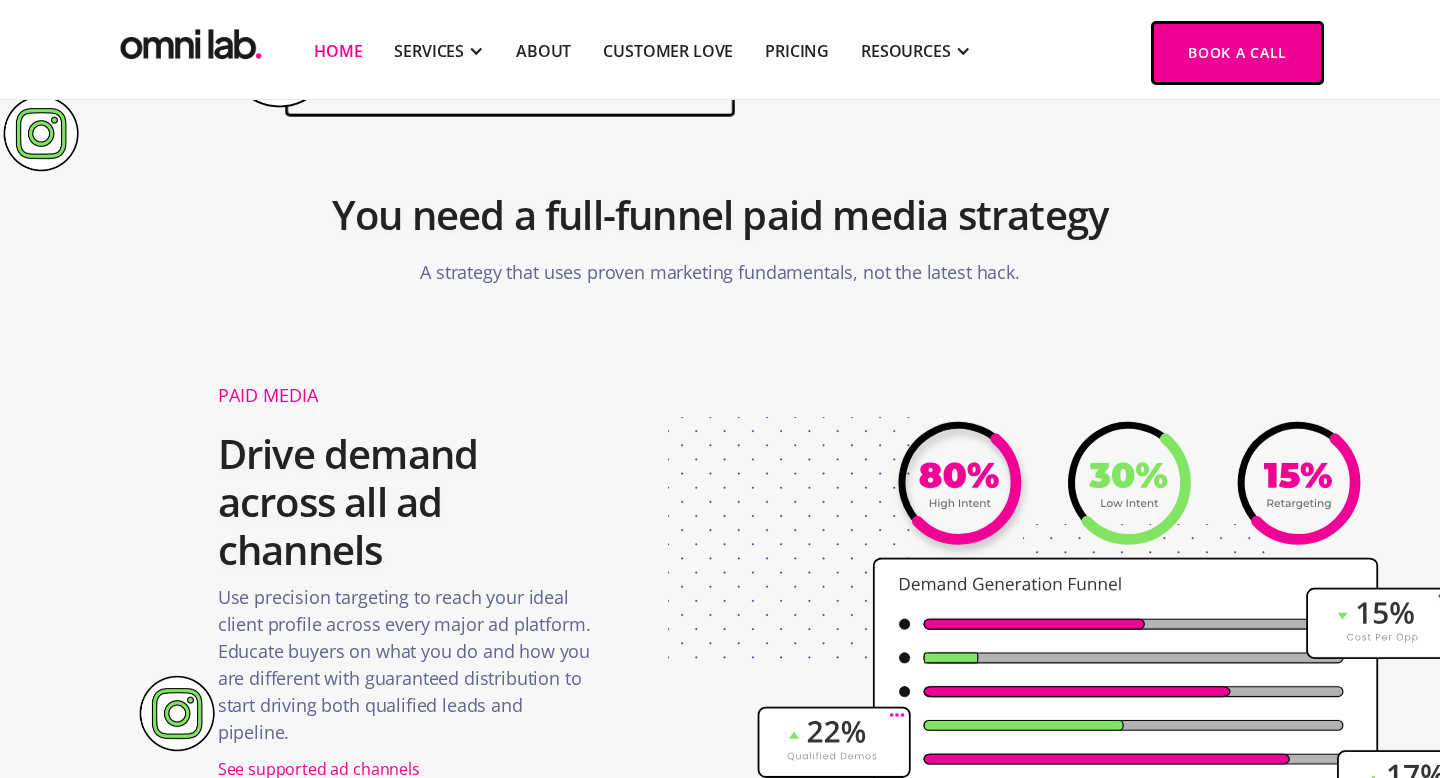 click on "A strategy that uses proven marketing fundamentals, not the latest hack." at bounding box center [719, 272] 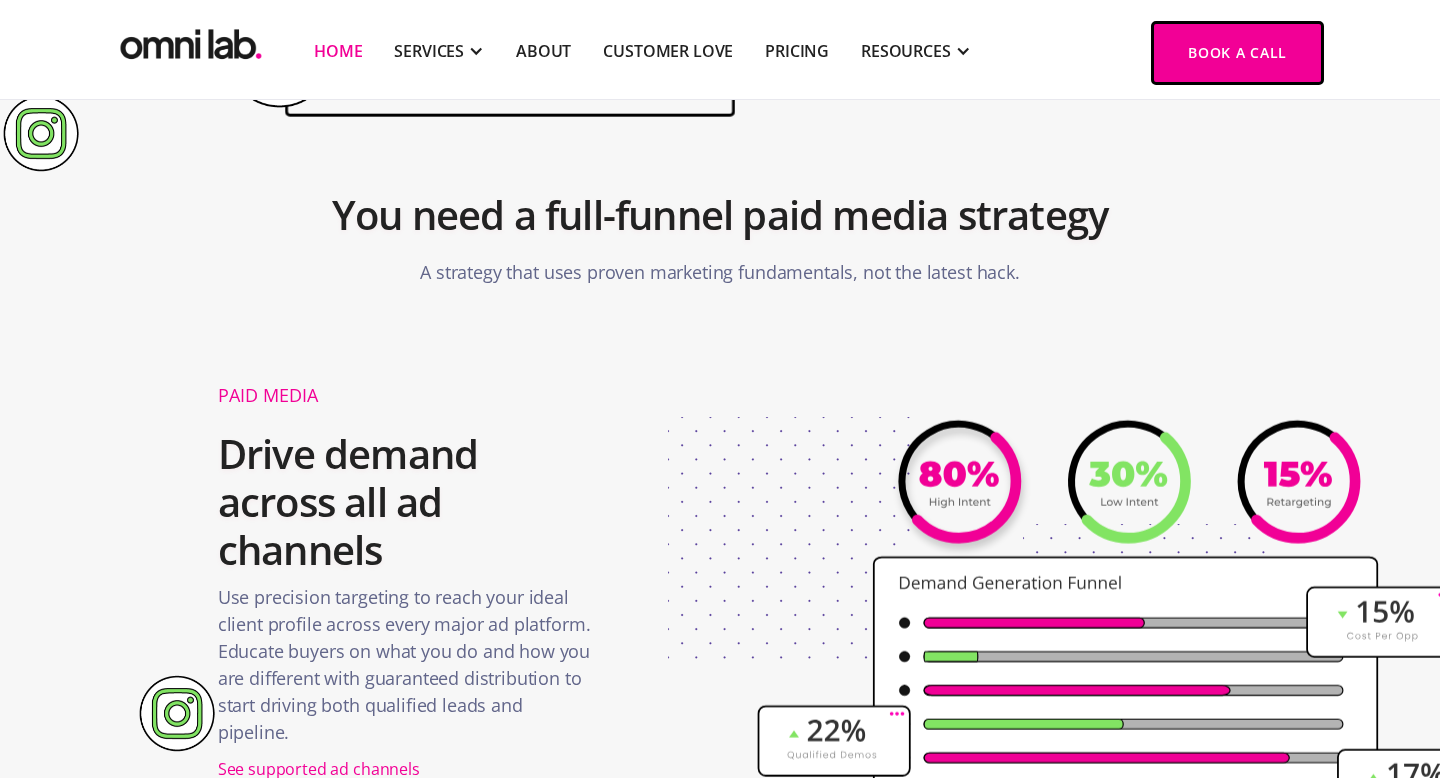 click on "A strategy that uses proven marketing fundamentals, not the latest hack." at bounding box center (719, 272) 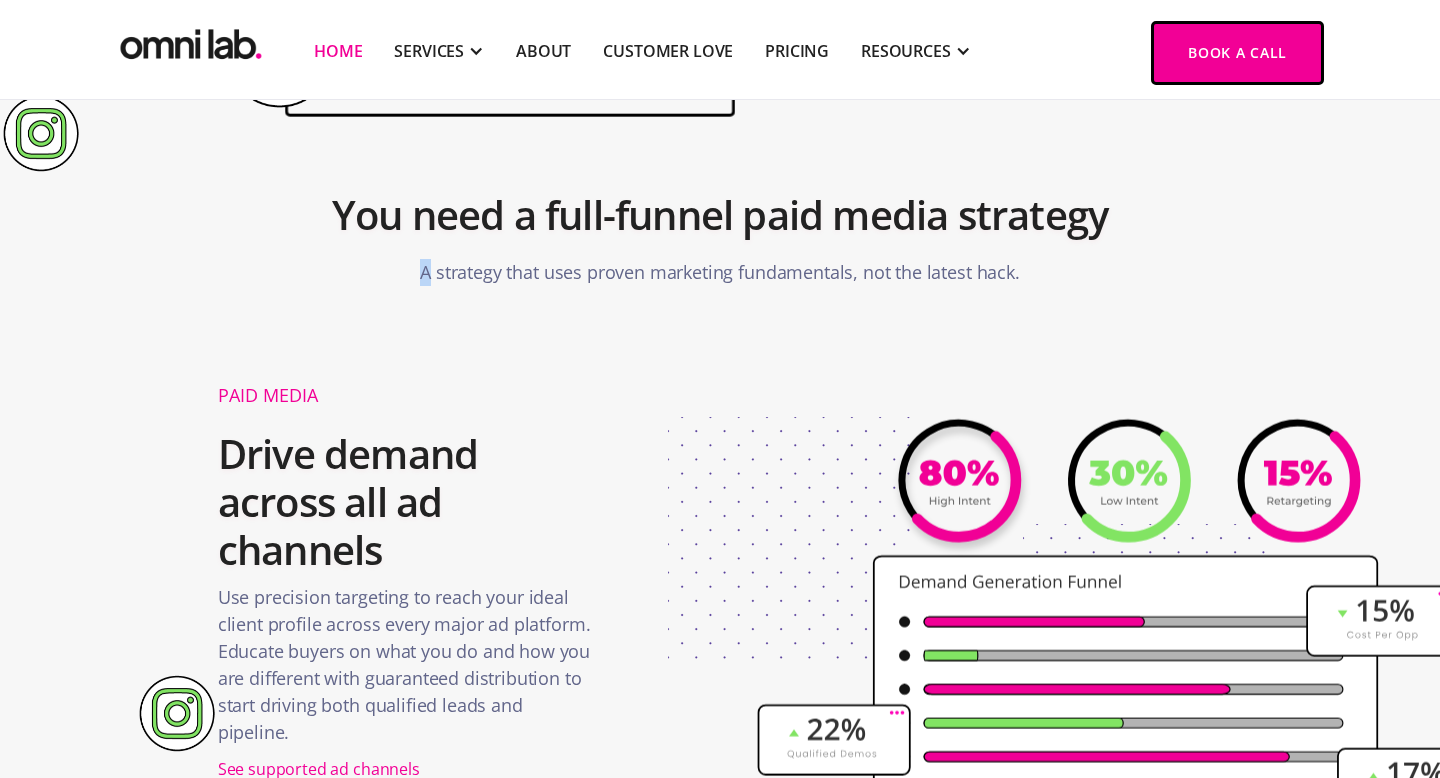 click on "A strategy that uses proven marketing fundamentals, not the latest hack." at bounding box center (719, 272) 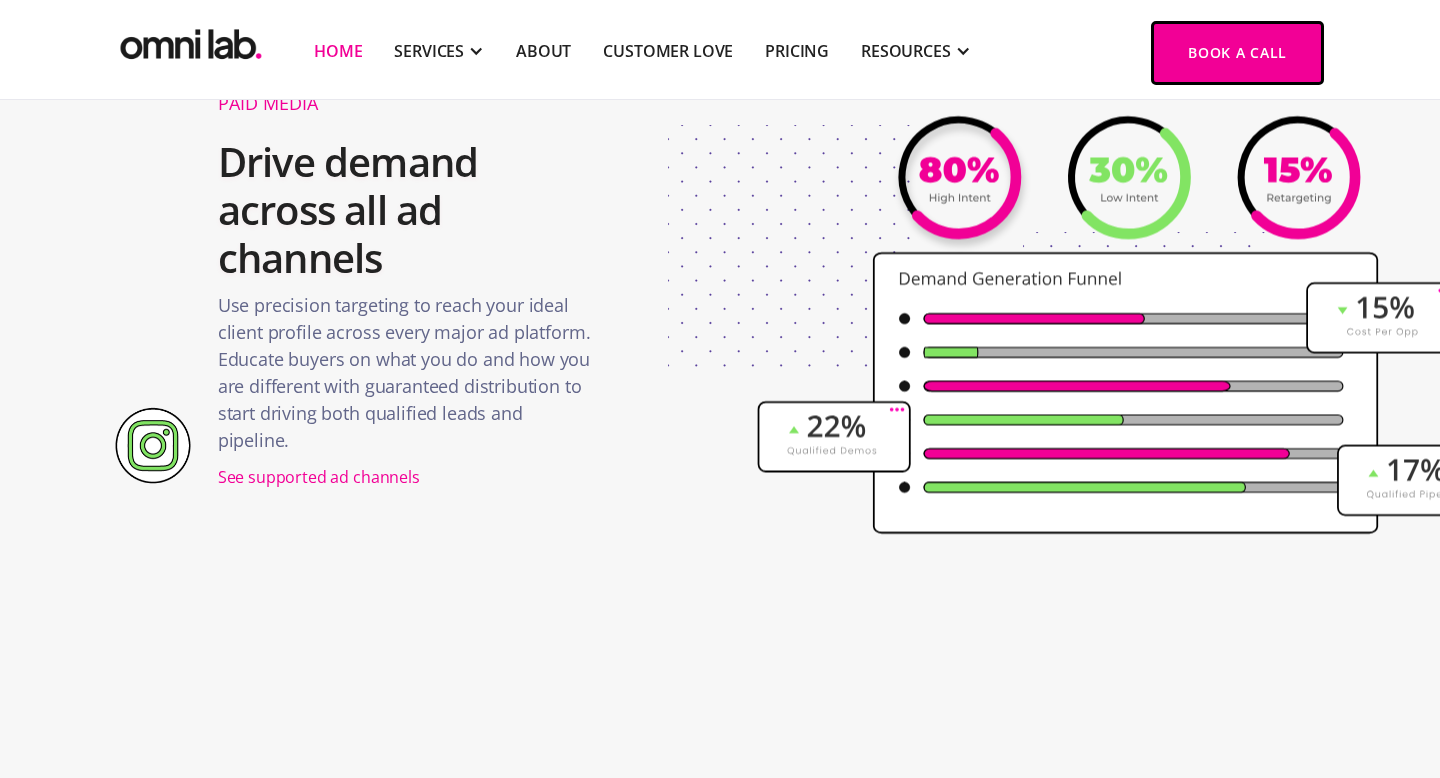 scroll, scrollTop: 2374, scrollLeft: 0, axis: vertical 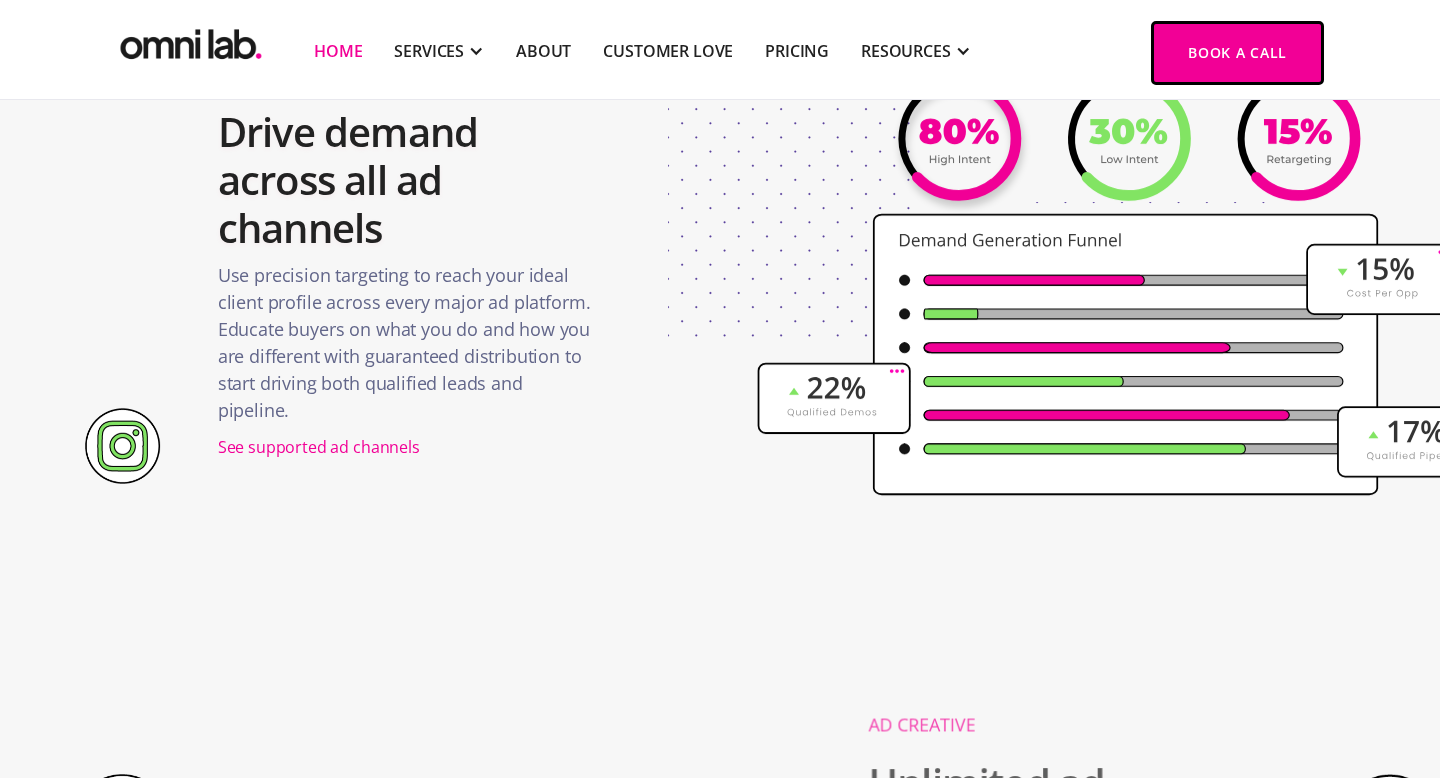 click on "Drive demand across all ad channels" at bounding box center [407, 180] 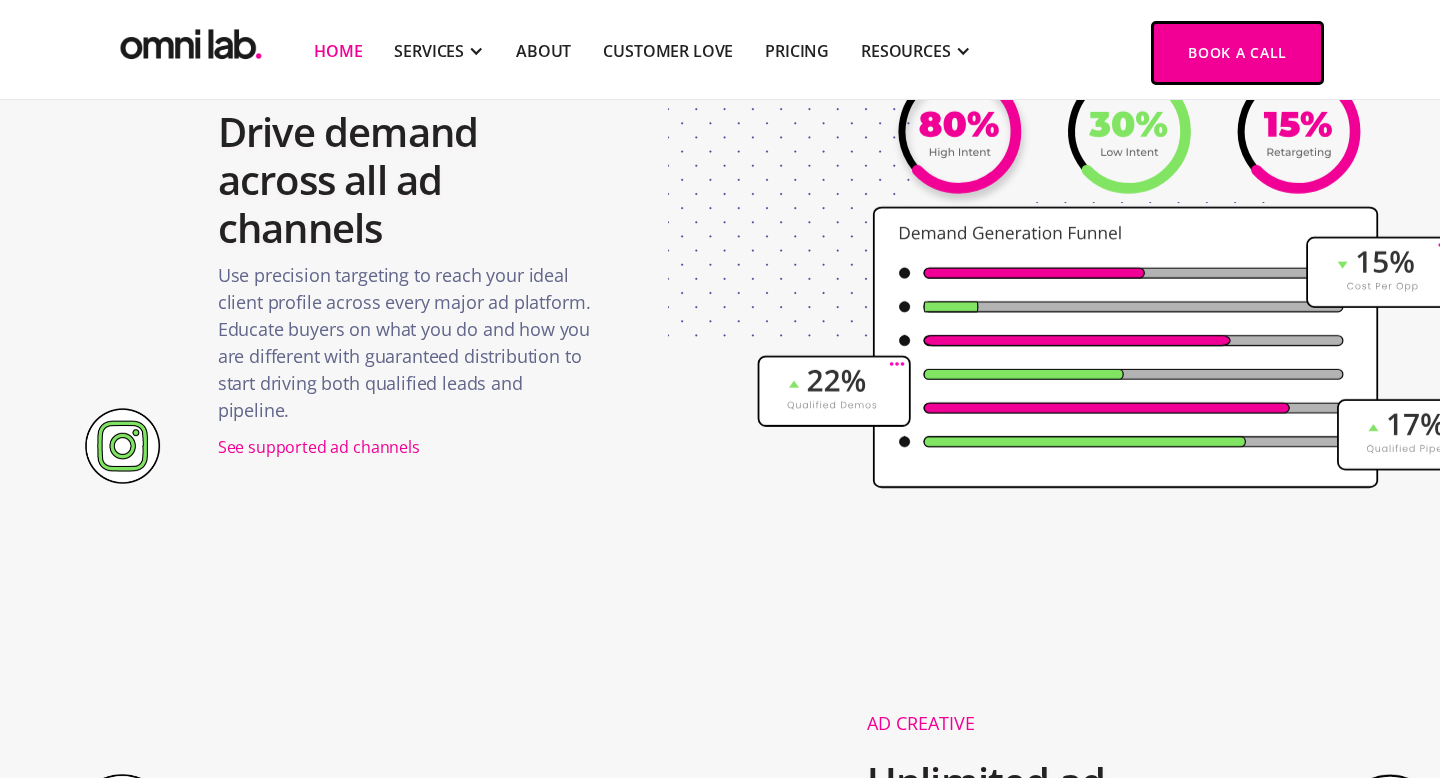 click on "Drive demand across all ad channels" at bounding box center (407, 180) 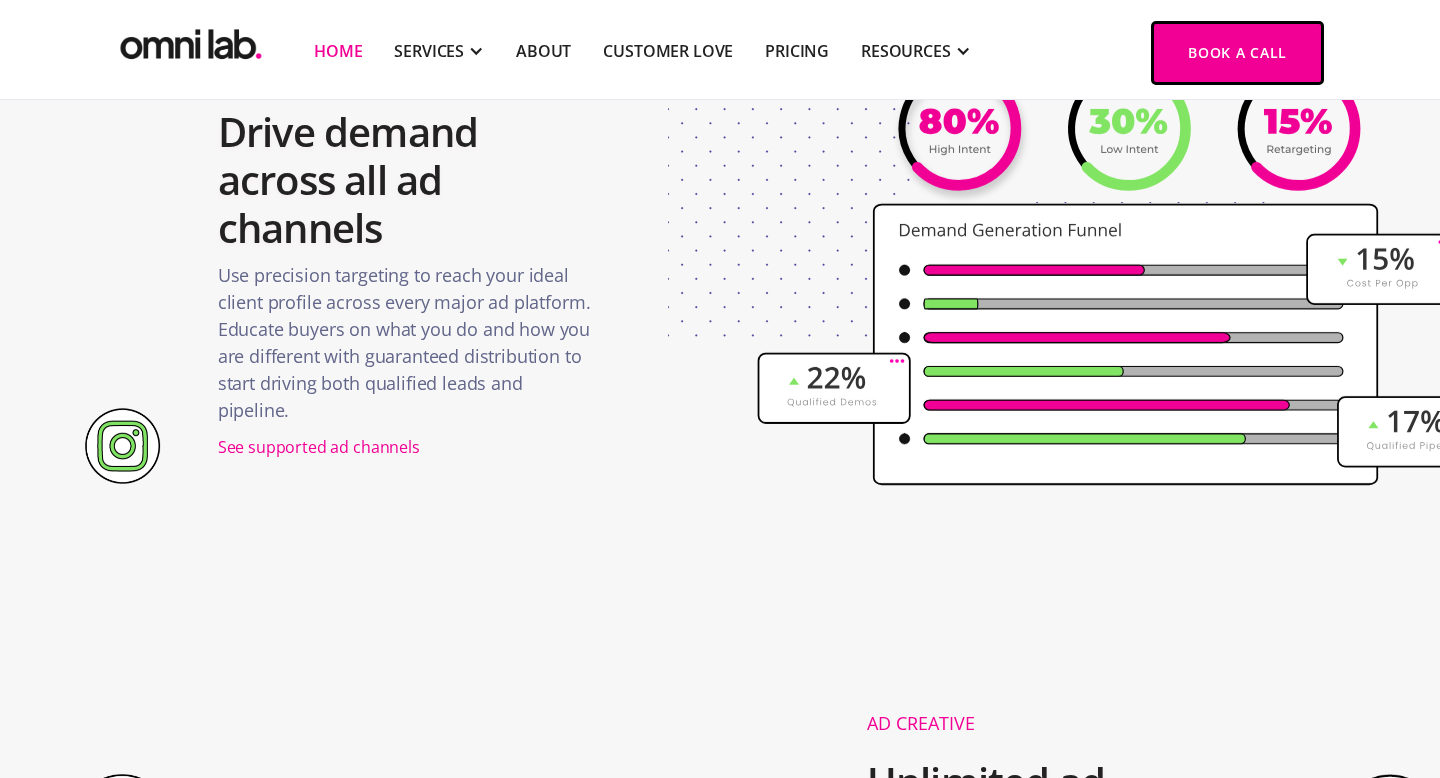 click on "Drive demand across all ad channels" at bounding box center (407, 180) 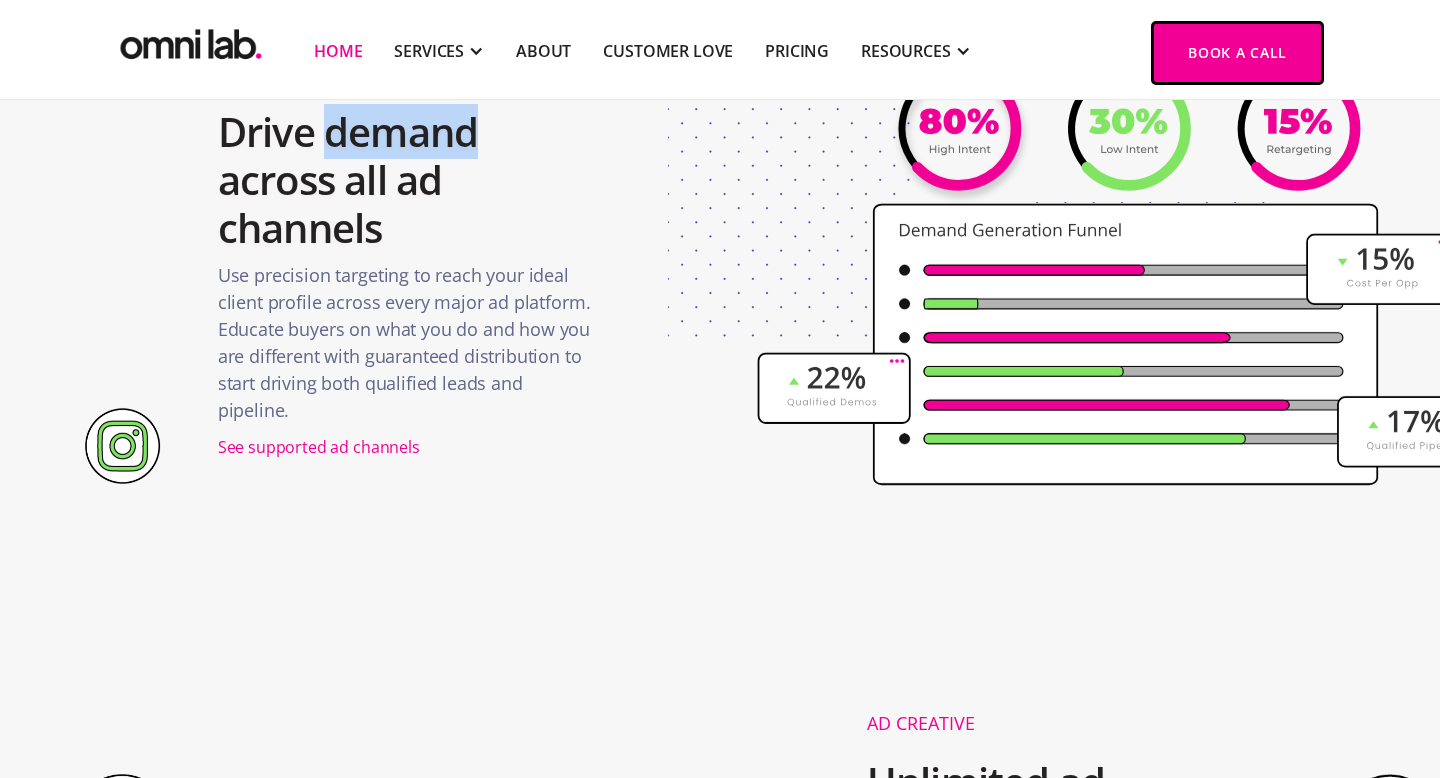 click on "Drive demand across all ad channels" at bounding box center [407, 180] 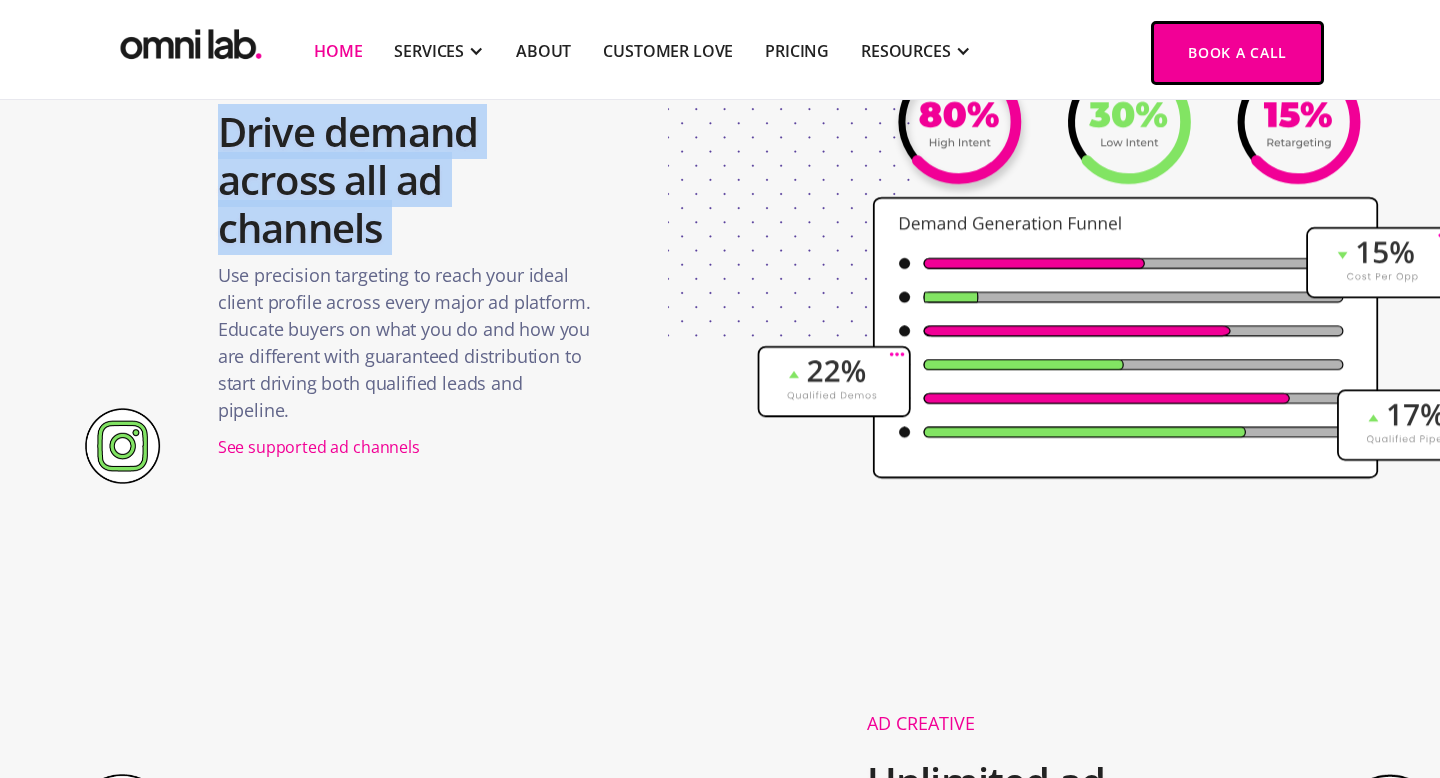 click on "Drive demand across all ad channels" at bounding box center [407, 180] 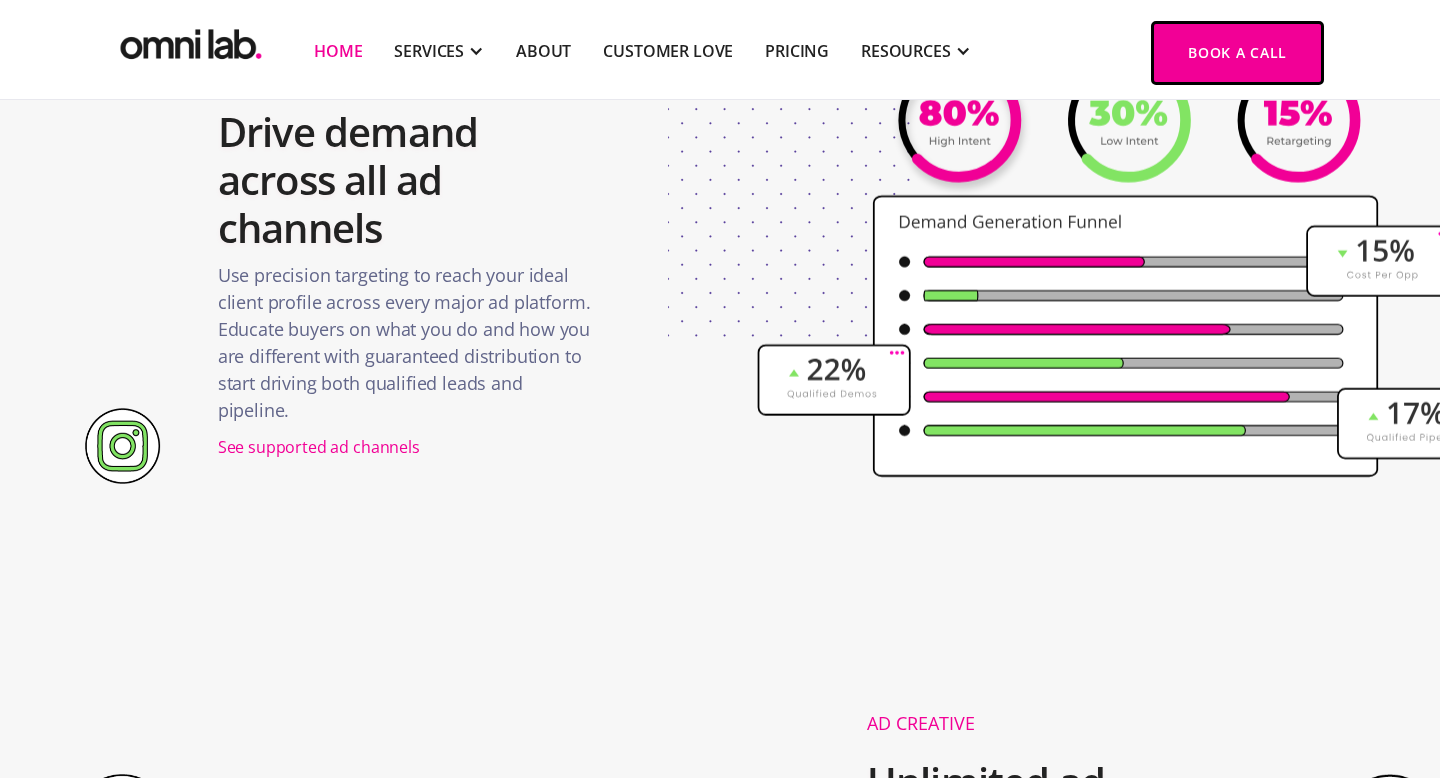 click on "Drive demand across all ad channels" at bounding box center [407, 180] 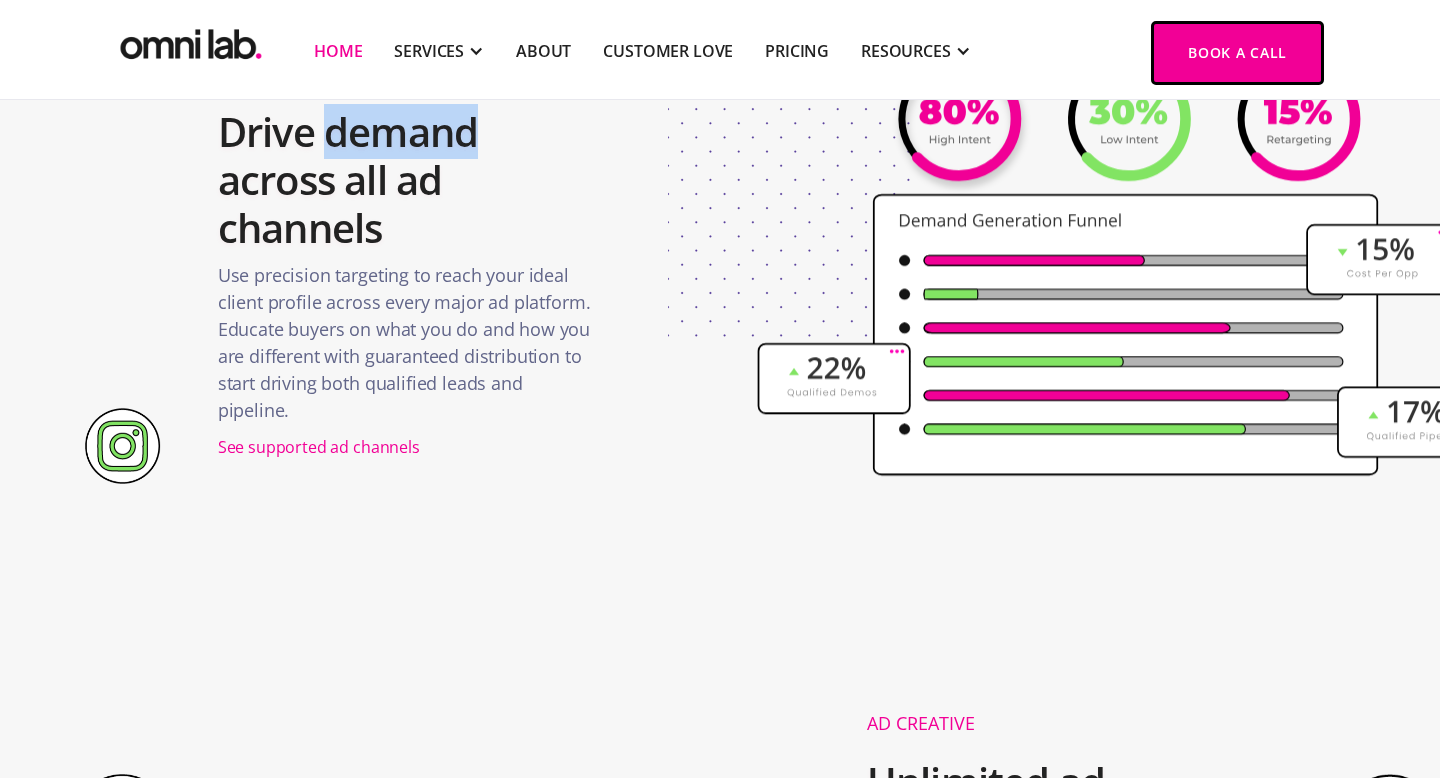 click on "Drive demand across all ad channels" at bounding box center [407, 180] 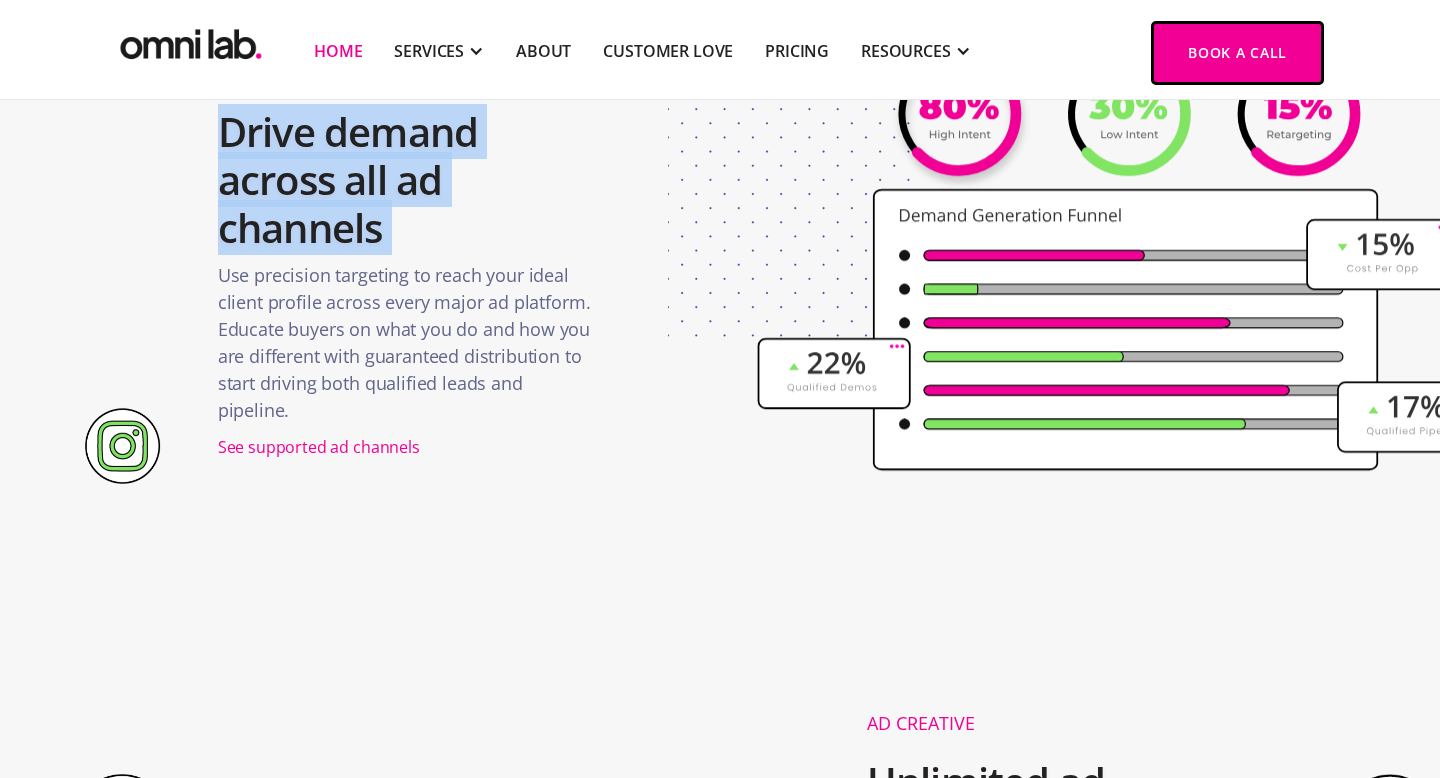 click on "Drive demand across all ad channels" at bounding box center (407, 180) 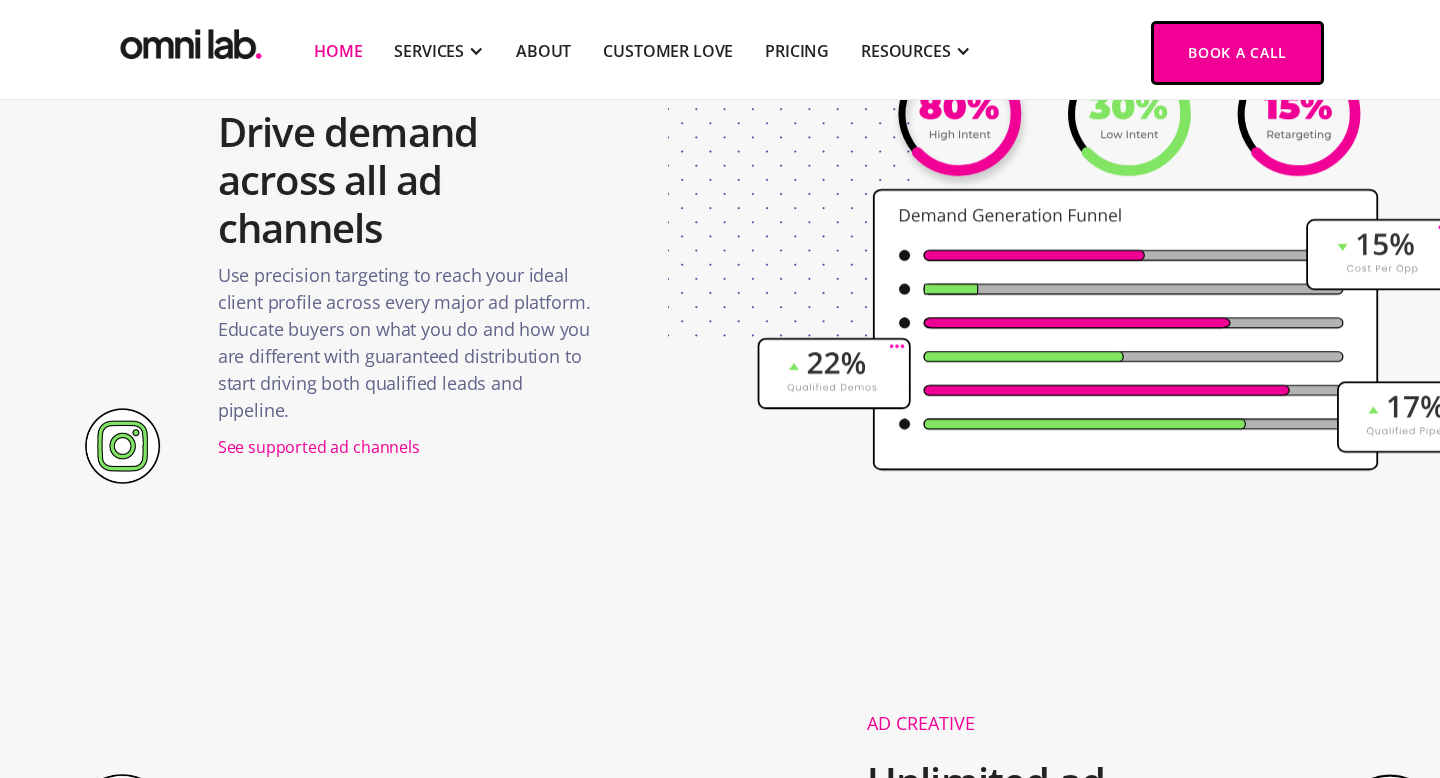 click on "Drive demand across all ad channels" at bounding box center [407, 180] 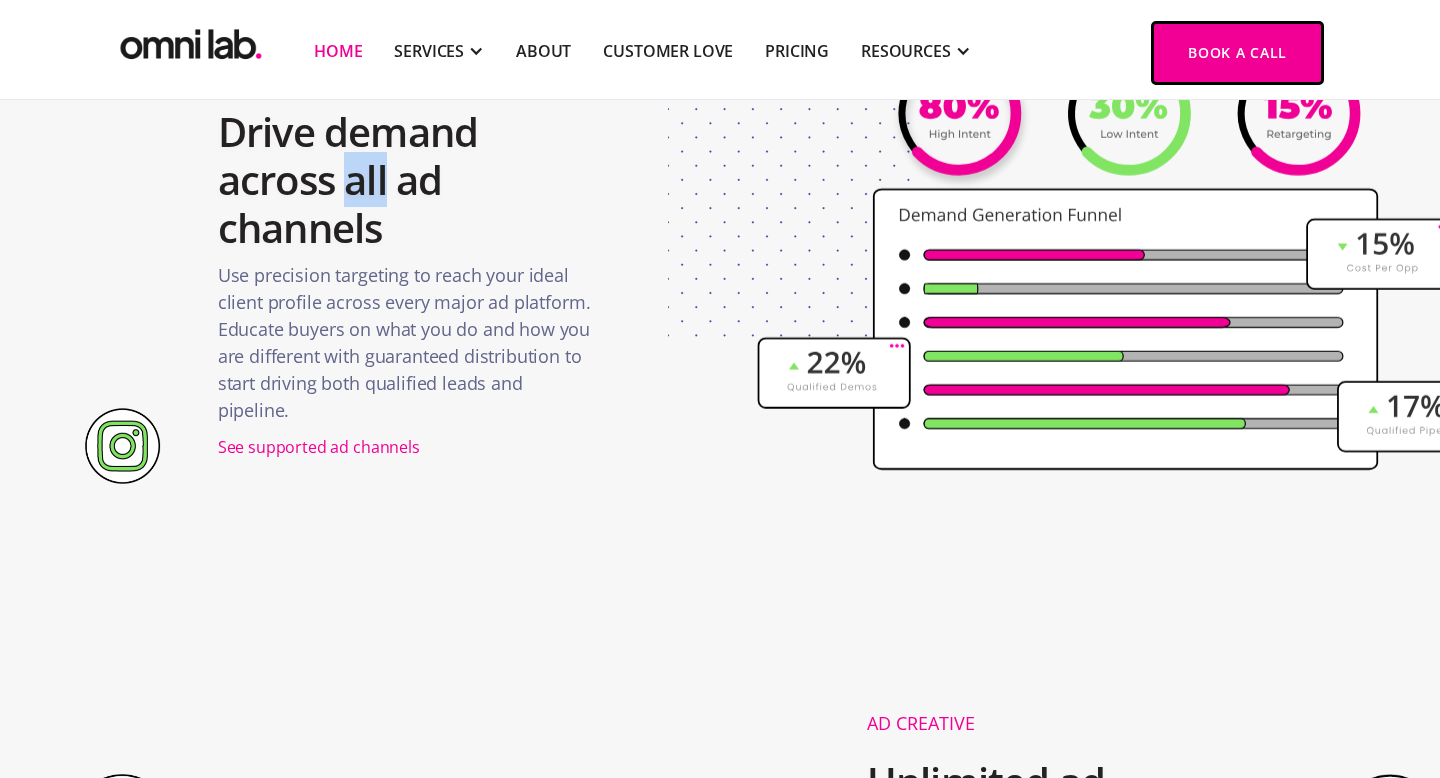 click on "Drive demand across all ad channels" at bounding box center (407, 180) 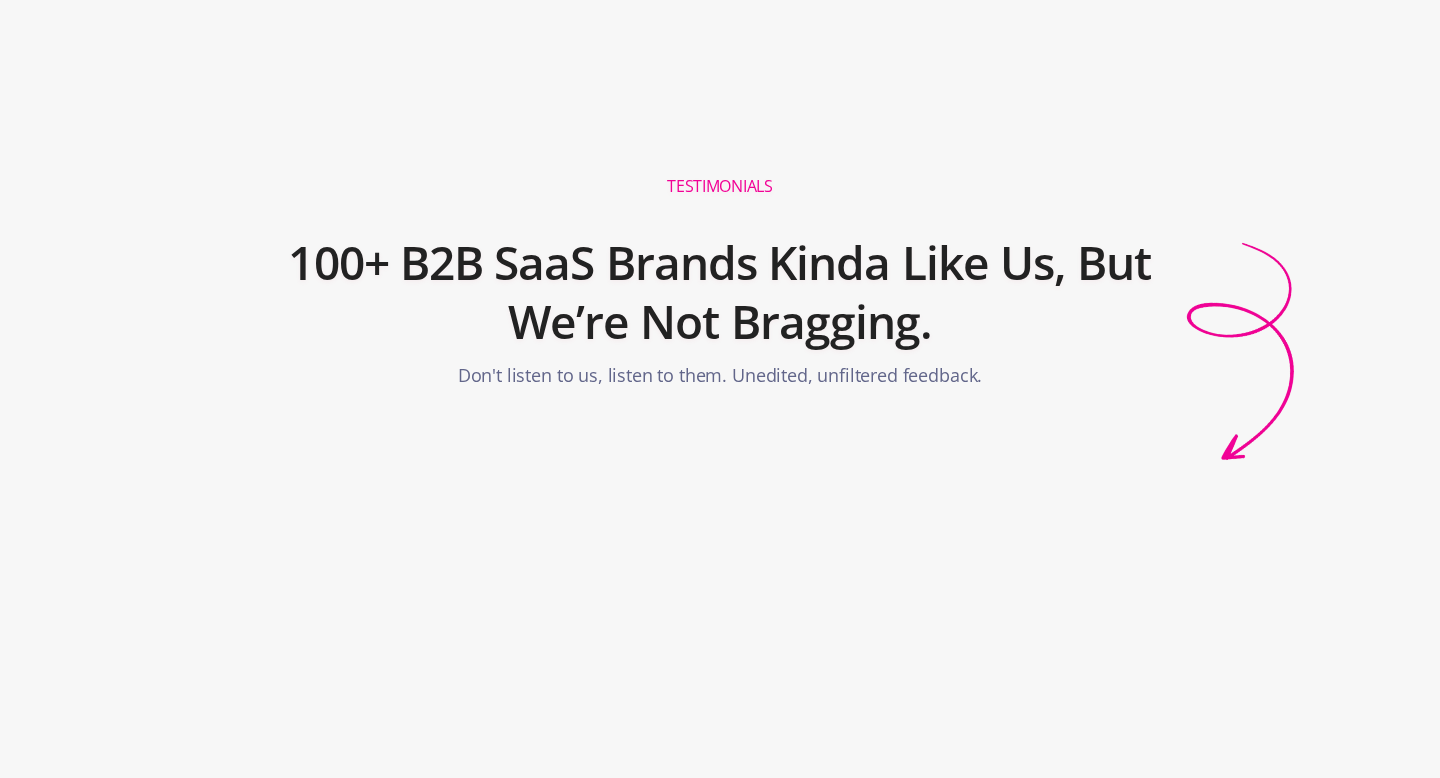 scroll, scrollTop: 0, scrollLeft: 0, axis: both 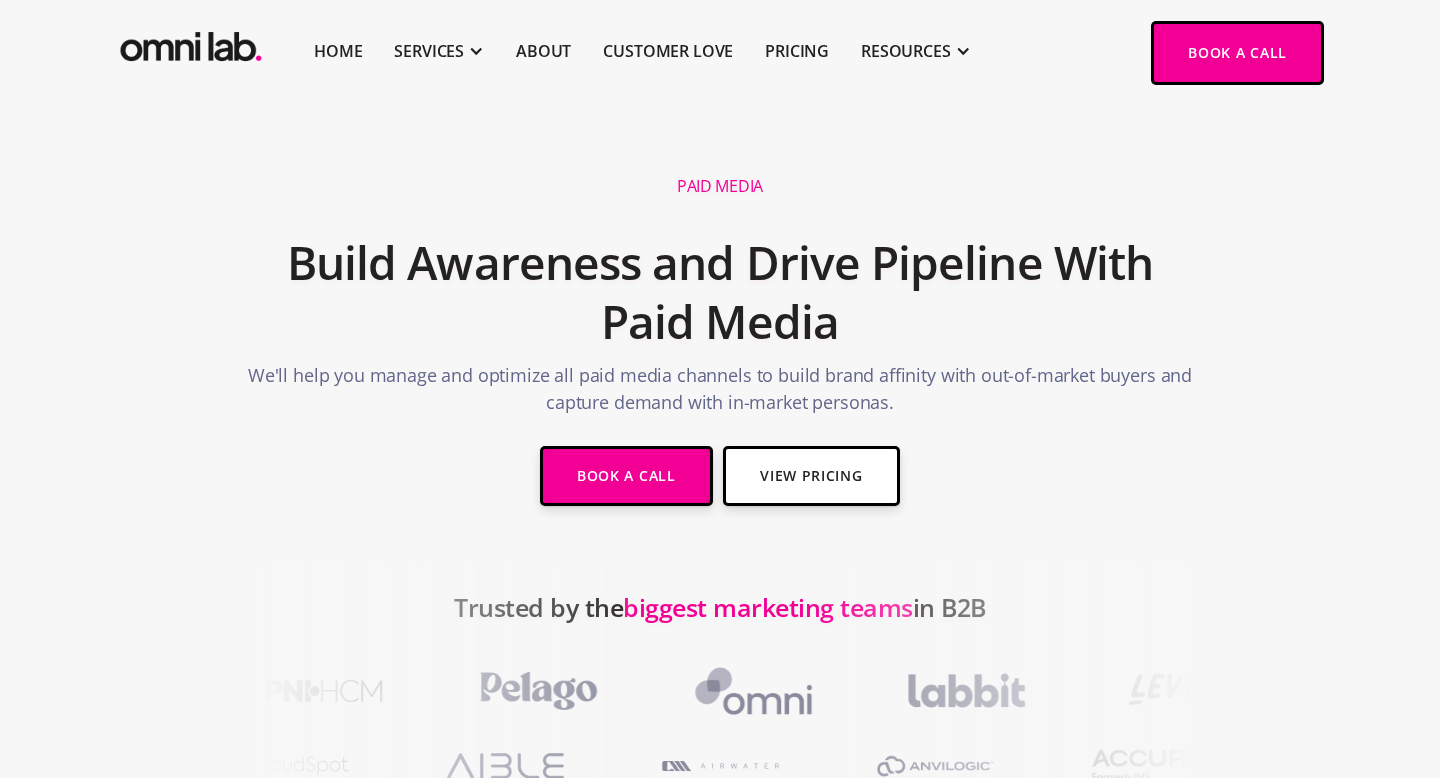 click on "Build Awareness and Drive Pipeline With Paid Media" at bounding box center (720, 293) 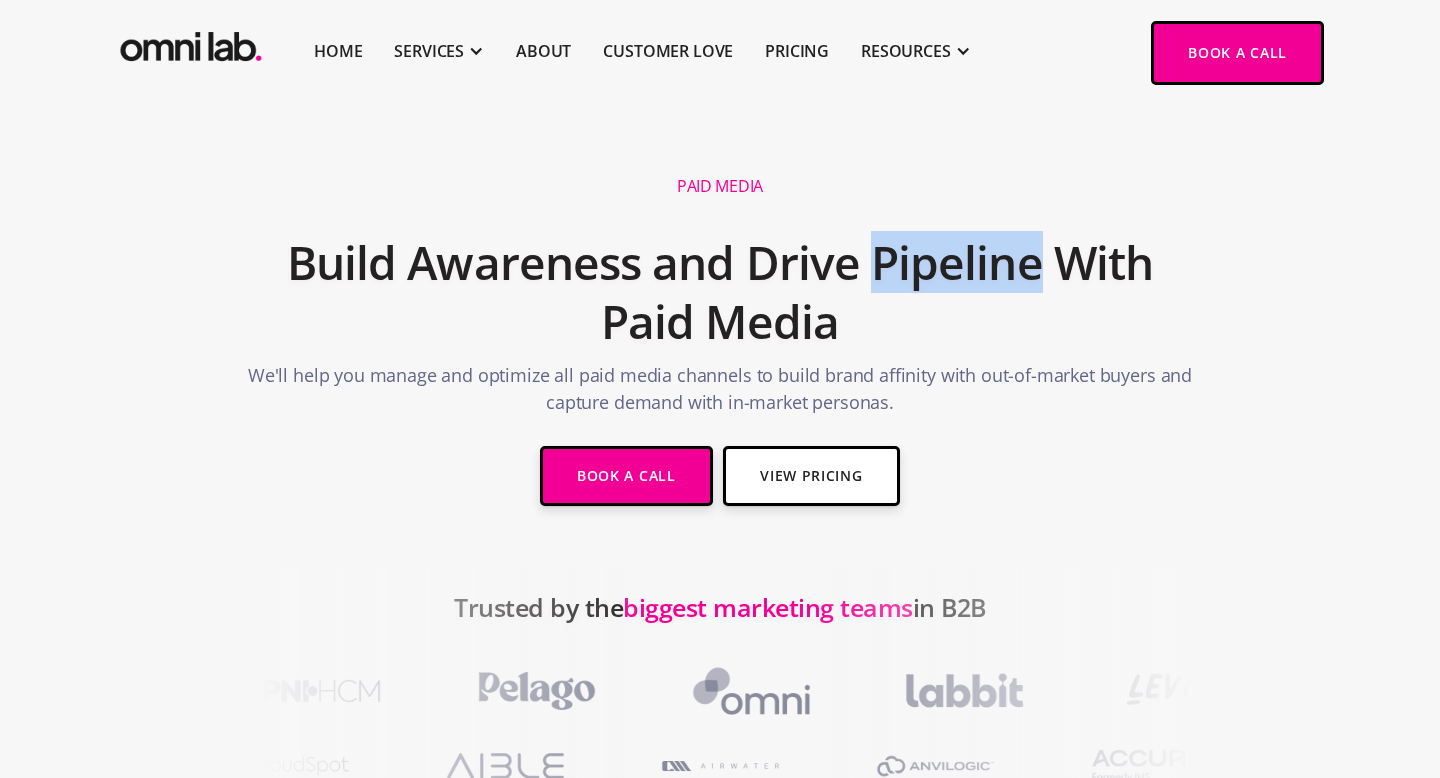 click on "Build Awareness and Drive Pipeline With Paid Media" at bounding box center (720, 293) 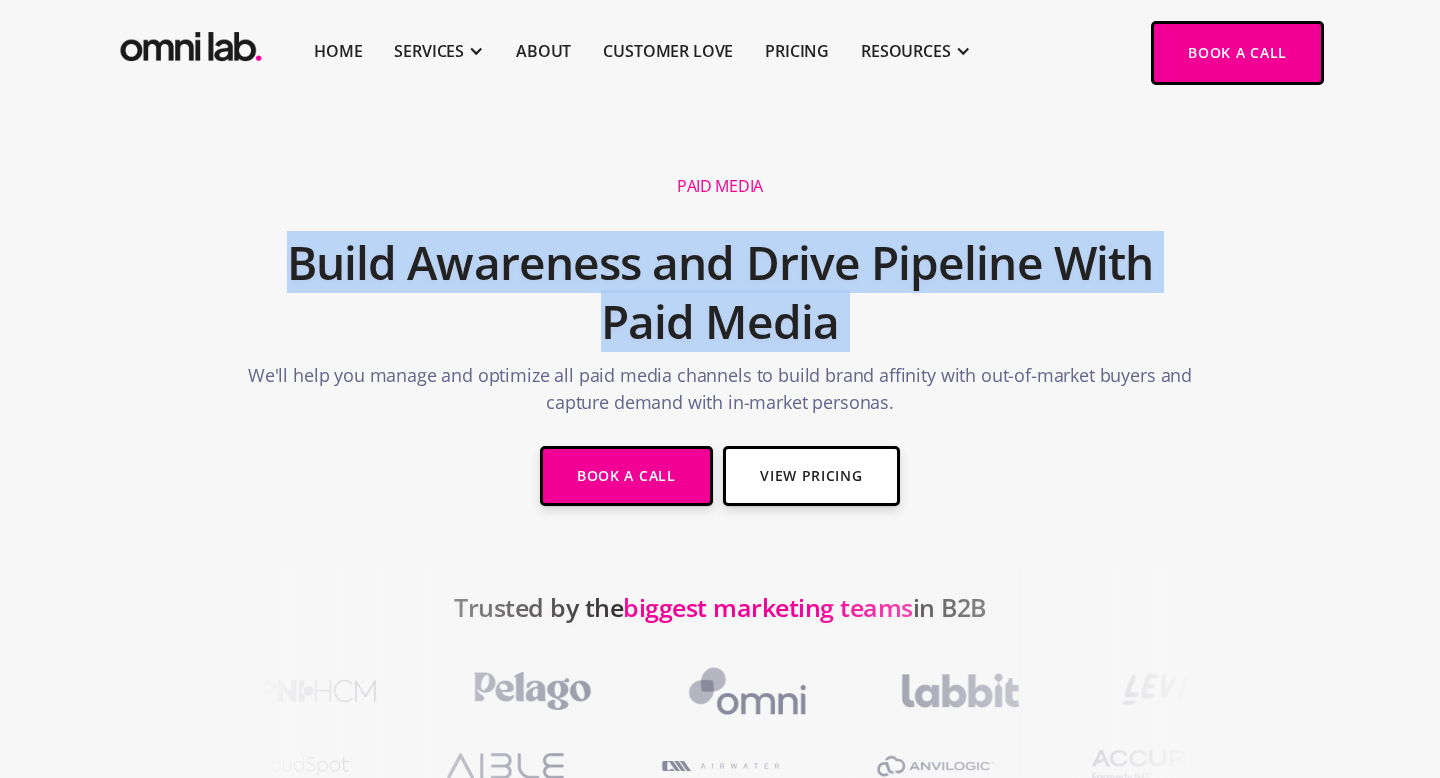 click on "Build Awareness and Drive Pipeline With Paid Media" at bounding box center (720, 293) 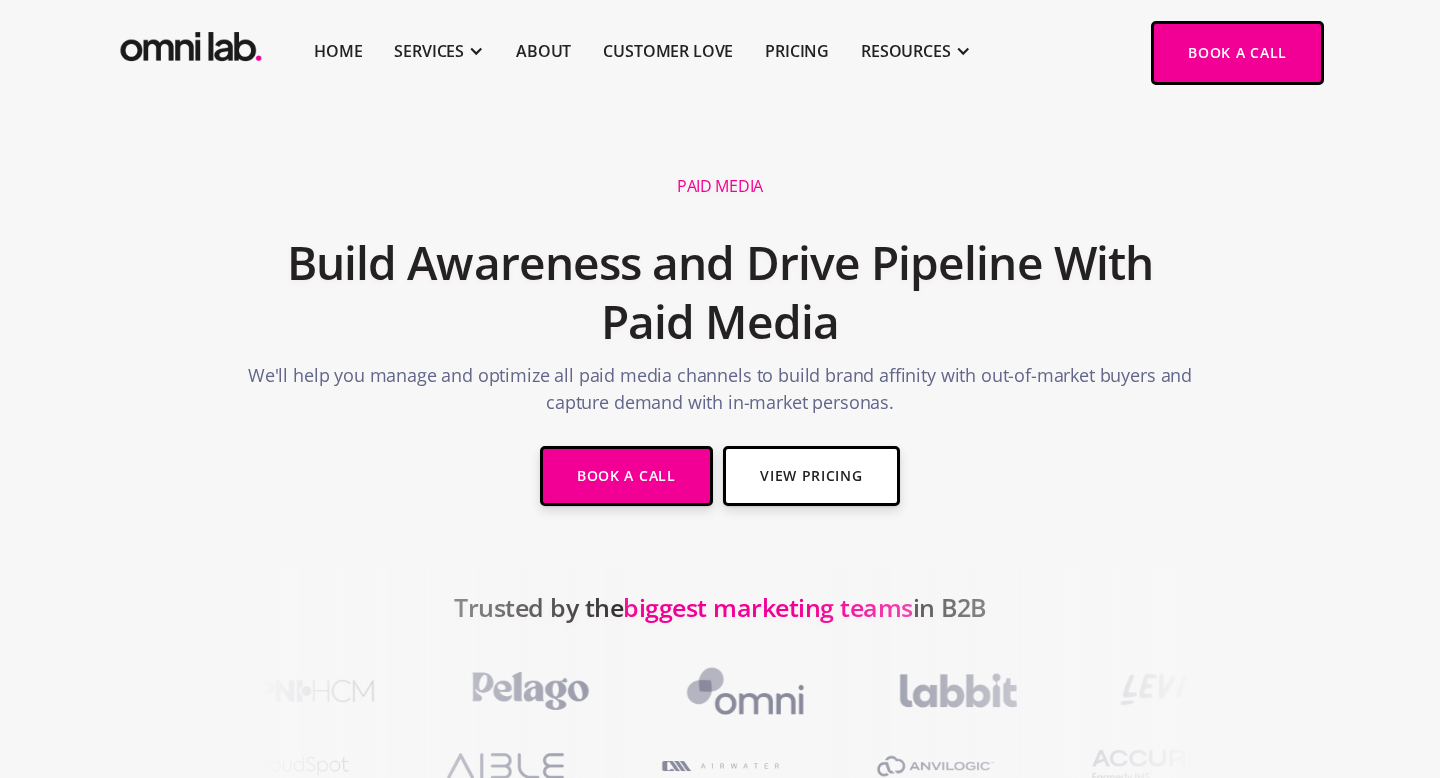 click on "Build Awareness and Drive Pipeline With Paid Media" at bounding box center (720, 293) 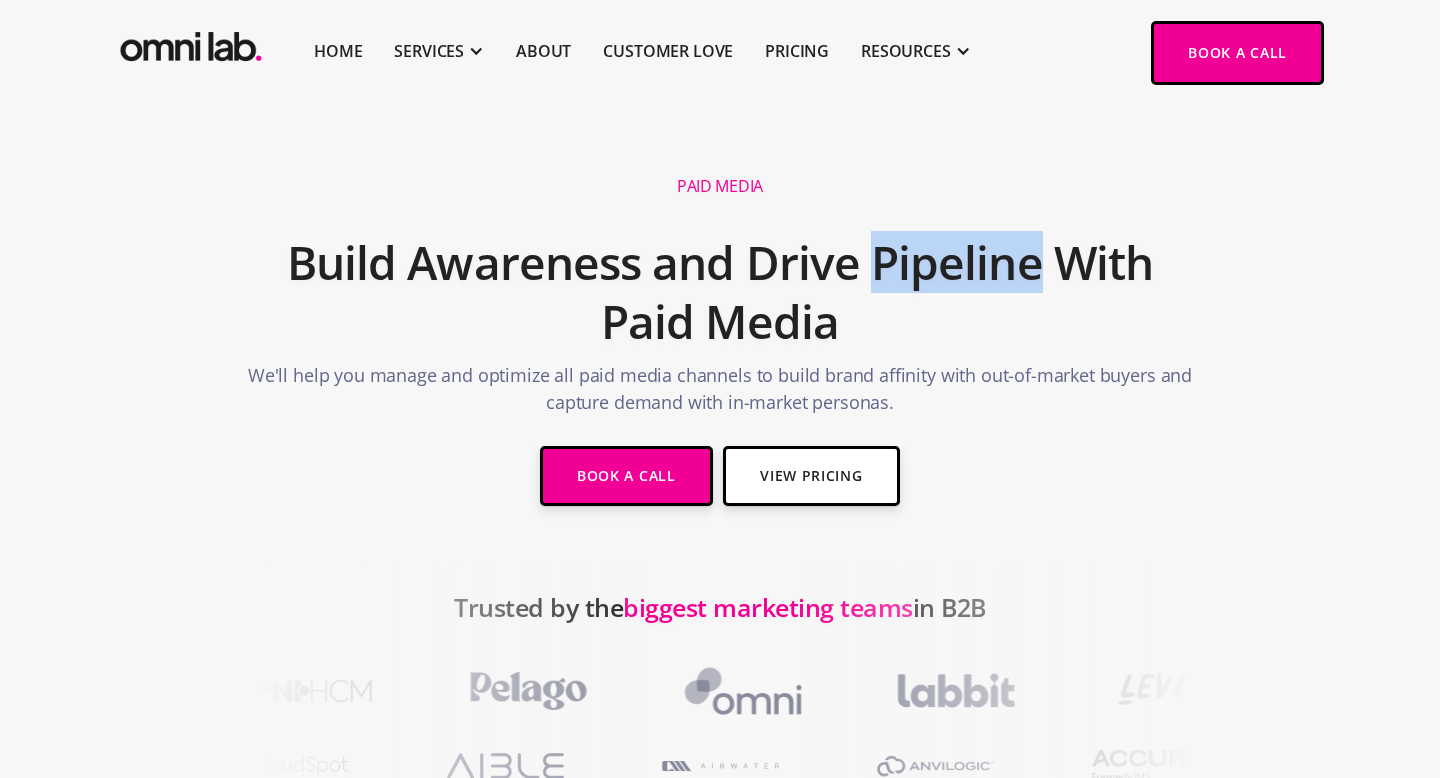 click on "Build Awareness and Drive Pipeline With Paid Media" at bounding box center (720, 293) 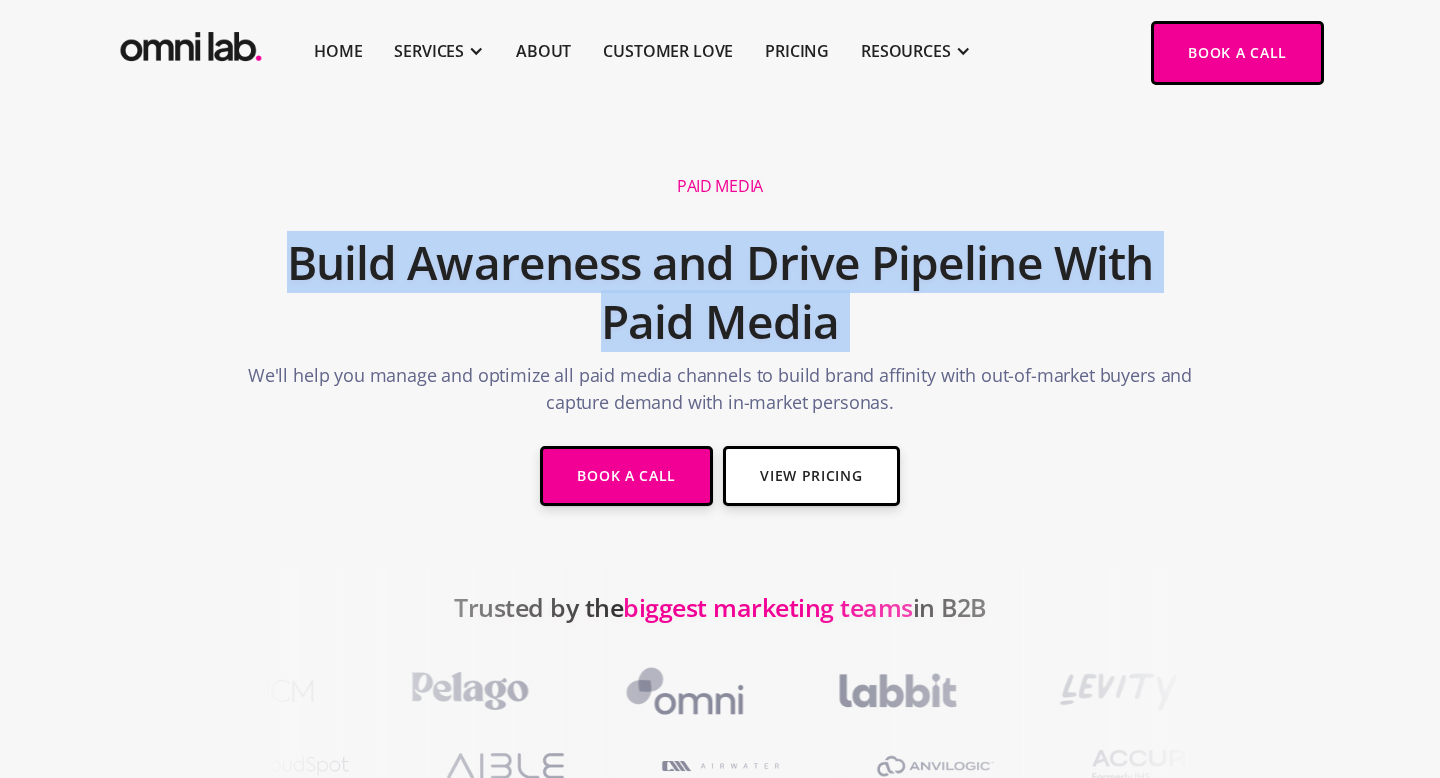 click on "We'll help you manage and optimize all paid media channels to build brand affinity with out-of-market buyers and capture demand with in-market personas." at bounding box center (720, 394) 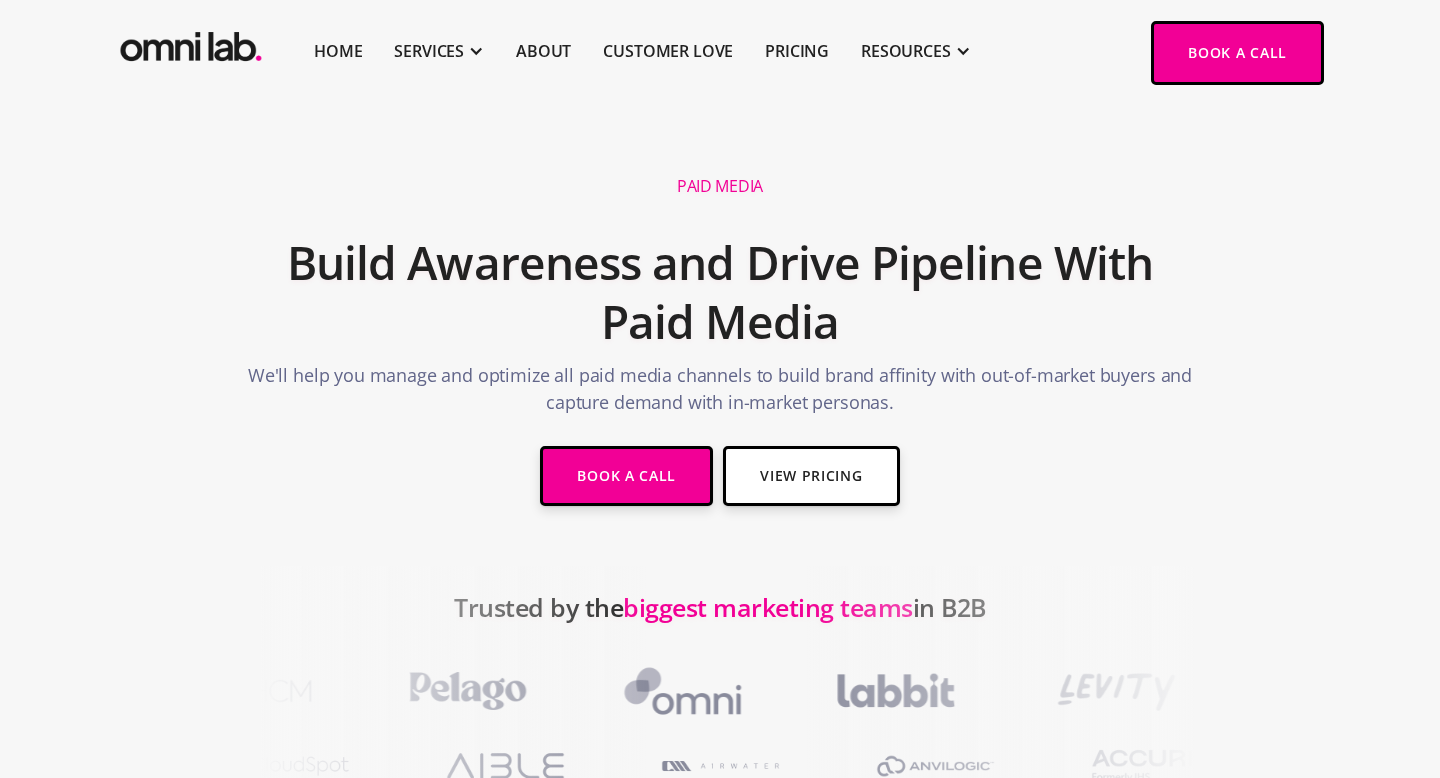 click on "We'll help you manage and optimize all paid media channels to build brand affinity with out-of-market buyers and capture demand with in-market personas." at bounding box center (720, 394) 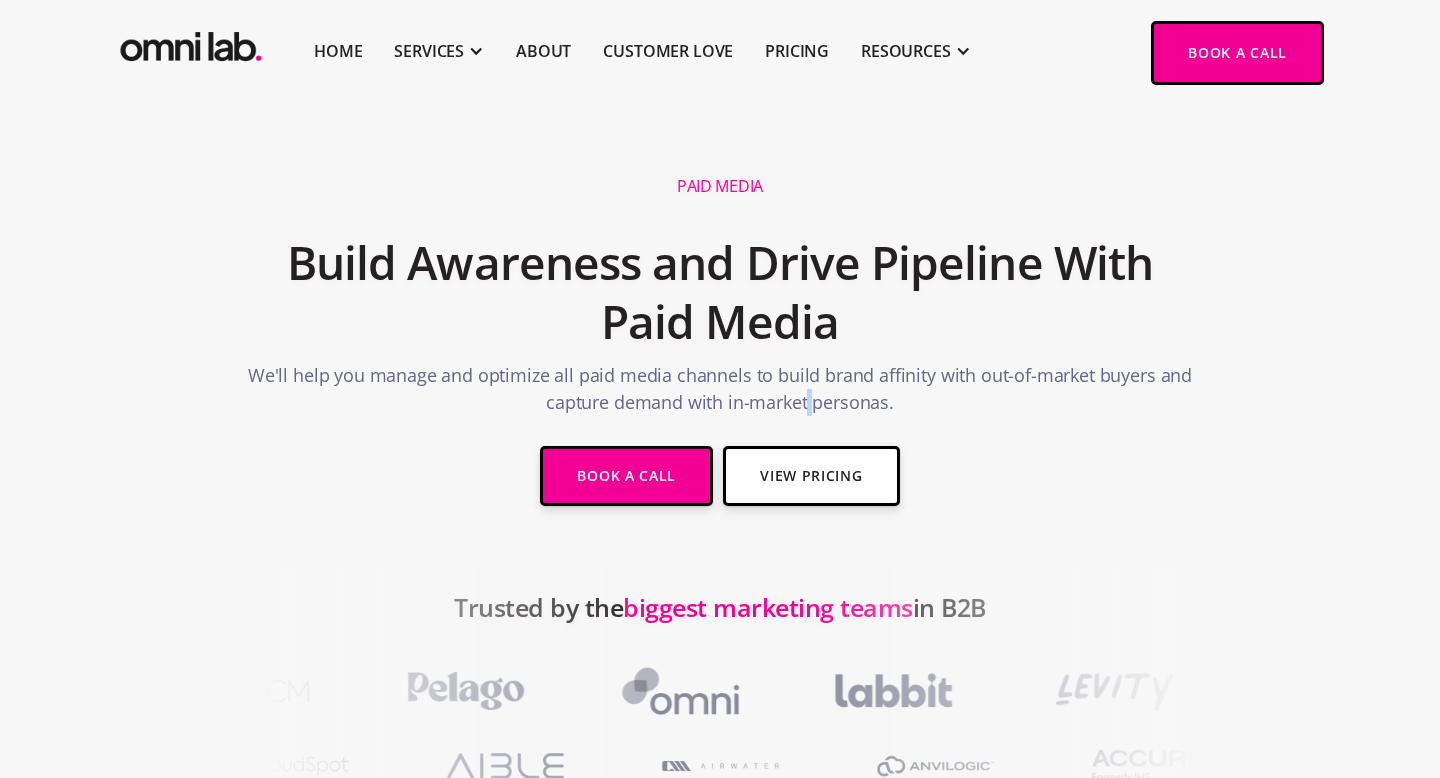 click on "We'll help you manage and optimize all paid media channels to build brand affinity with out-of-market buyers and capture demand with in-market personas." at bounding box center [720, 394] 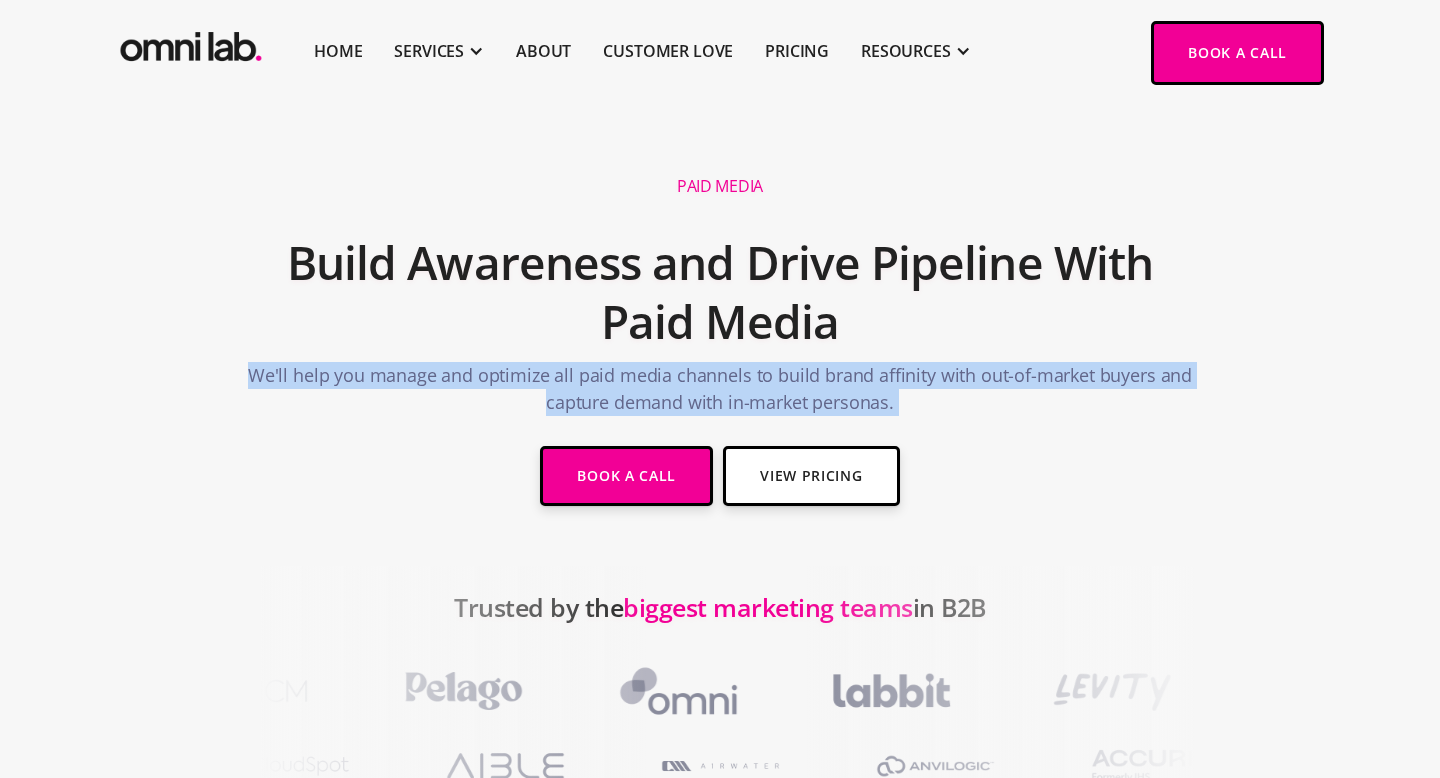 click on "We'll help you manage and optimize all paid media channels to build brand affinity with out-of-market buyers and capture demand with in-market personas." at bounding box center (720, 394) 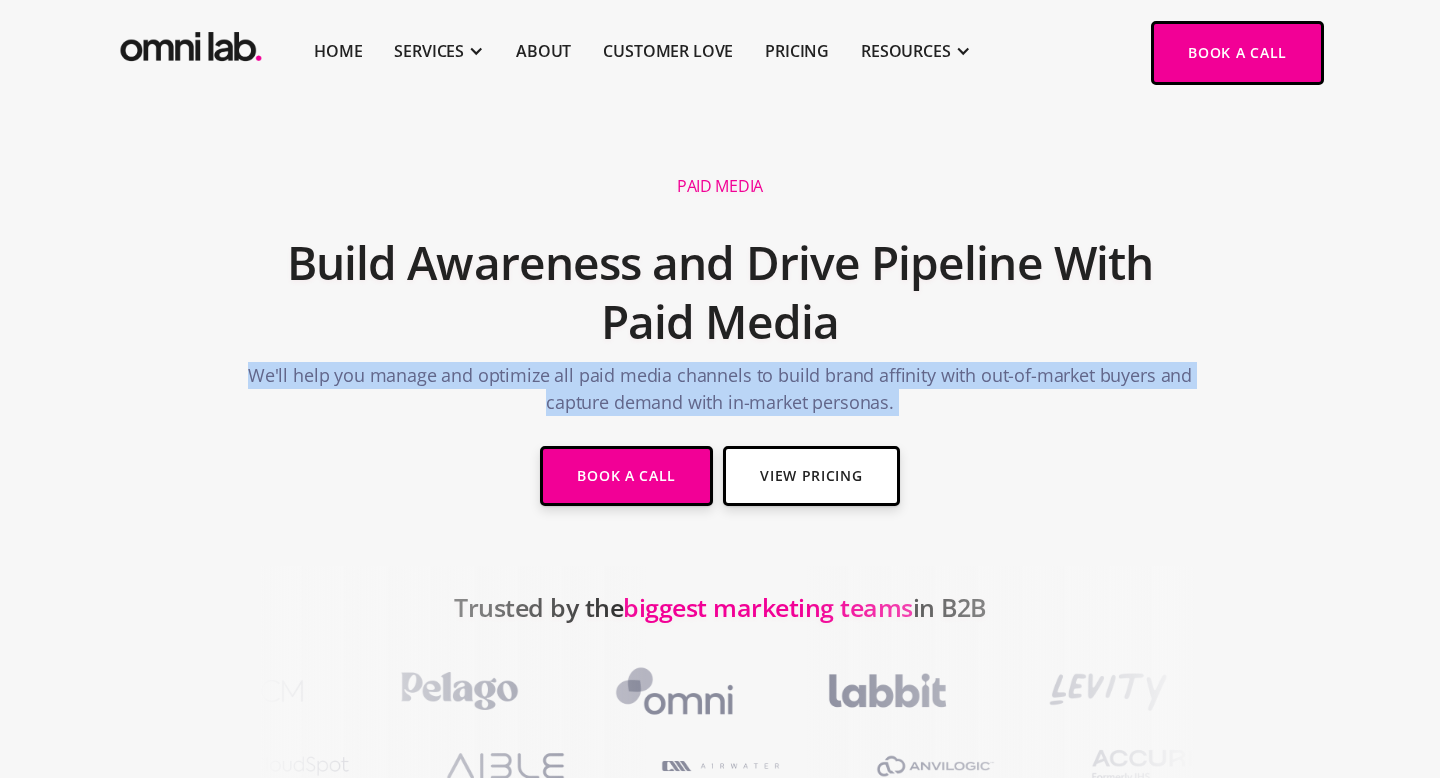 click on "Paid Media Build Awareness and Drive Pipeline With Paid Media We'll help you manage and optimize all paid media channels to build brand affinity with out-of-market buyers and capture demand with in-market personas.  Book a Call View Pricing" at bounding box center [720, 343] 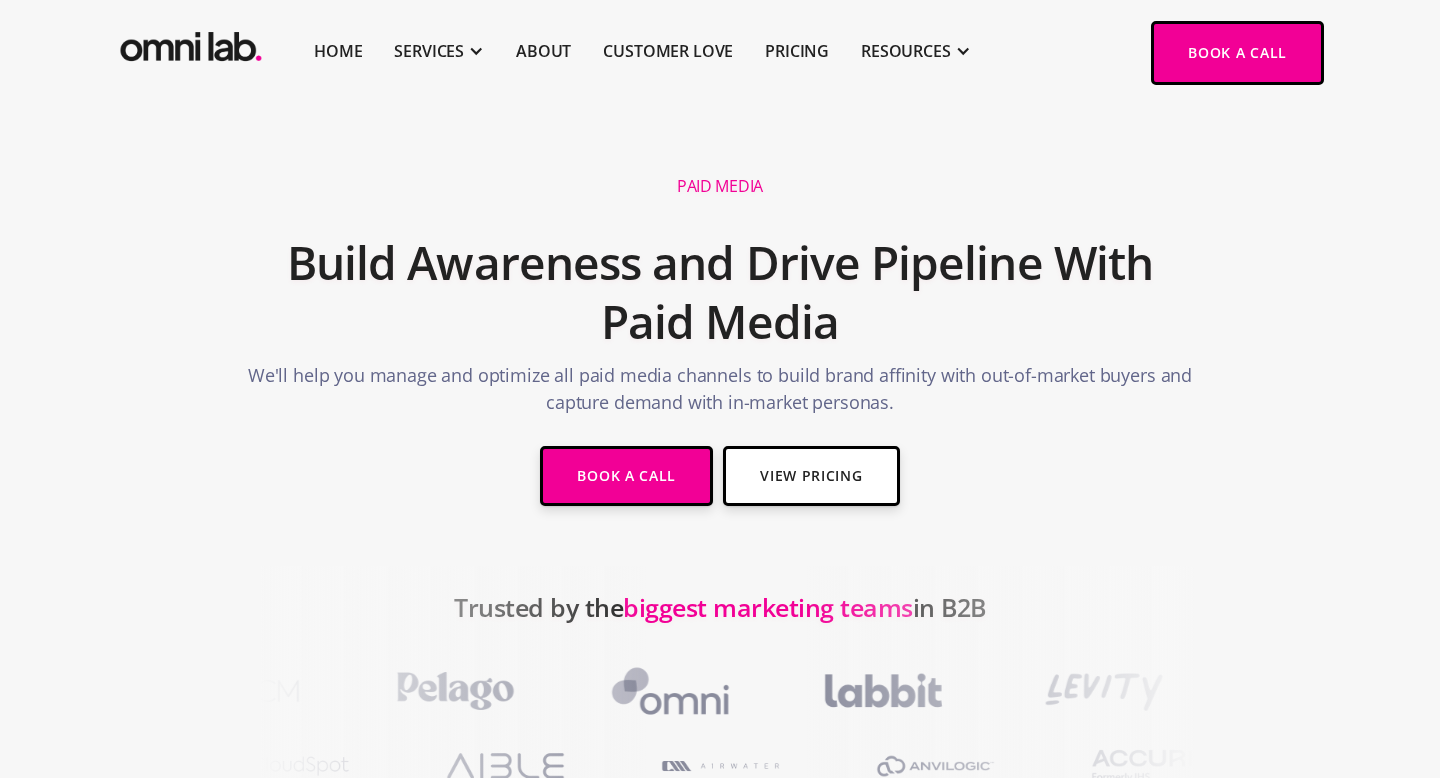 click on "Build Awareness and Drive Pipeline With Paid Media" at bounding box center (720, 293) 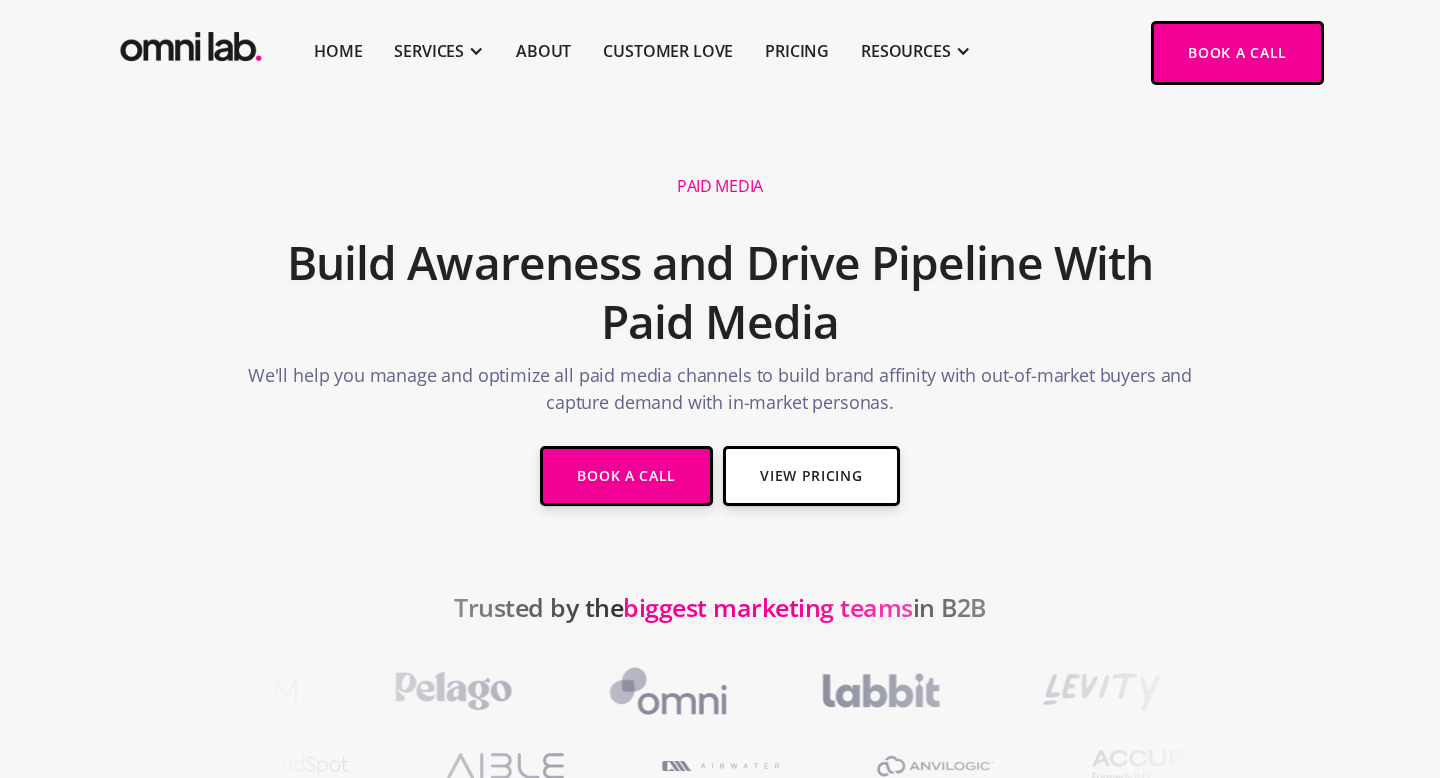 click on "Build Awareness and Drive Pipeline With Paid Media" at bounding box center (720, 293) 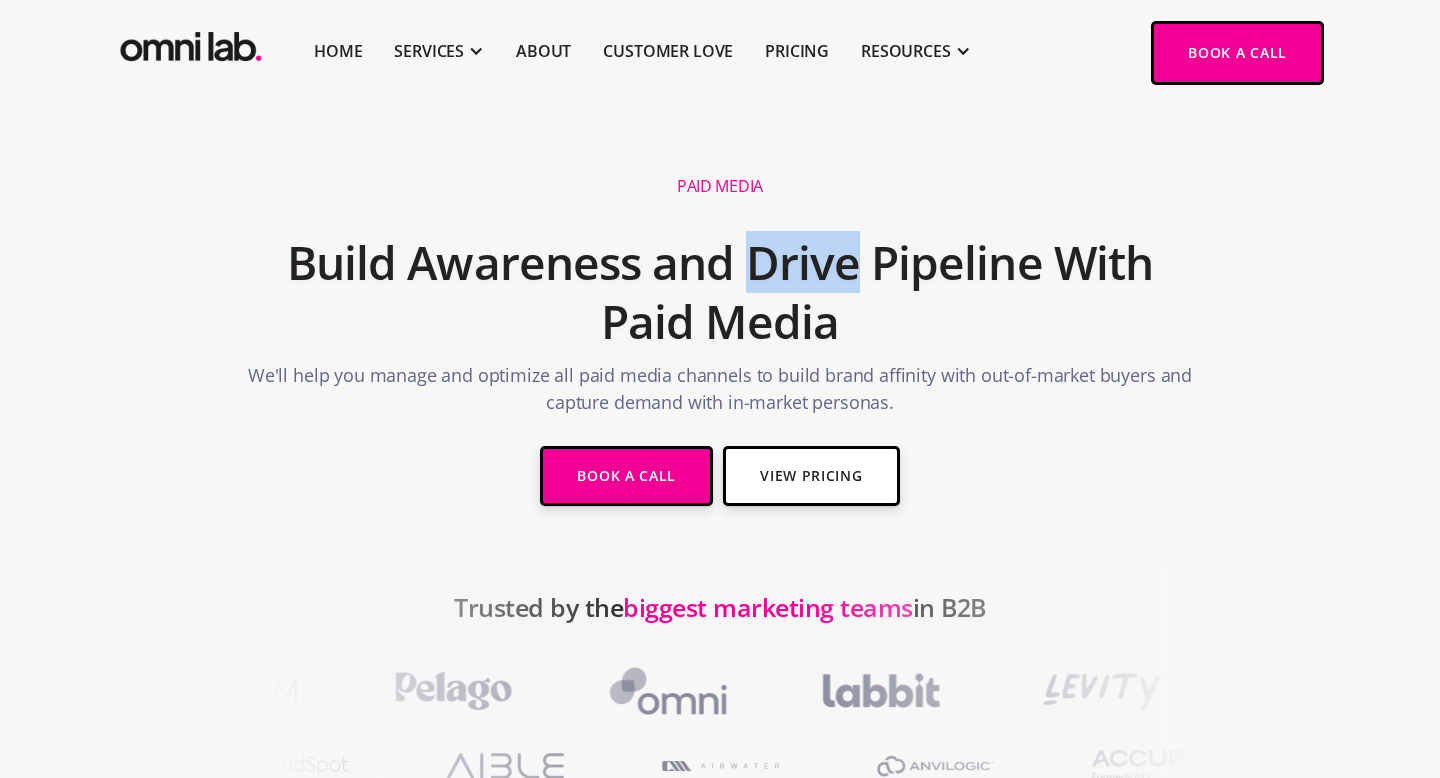 click on "Build Awareness and Drive Pipeline With Paid Media" at bounding box center (720, 293) 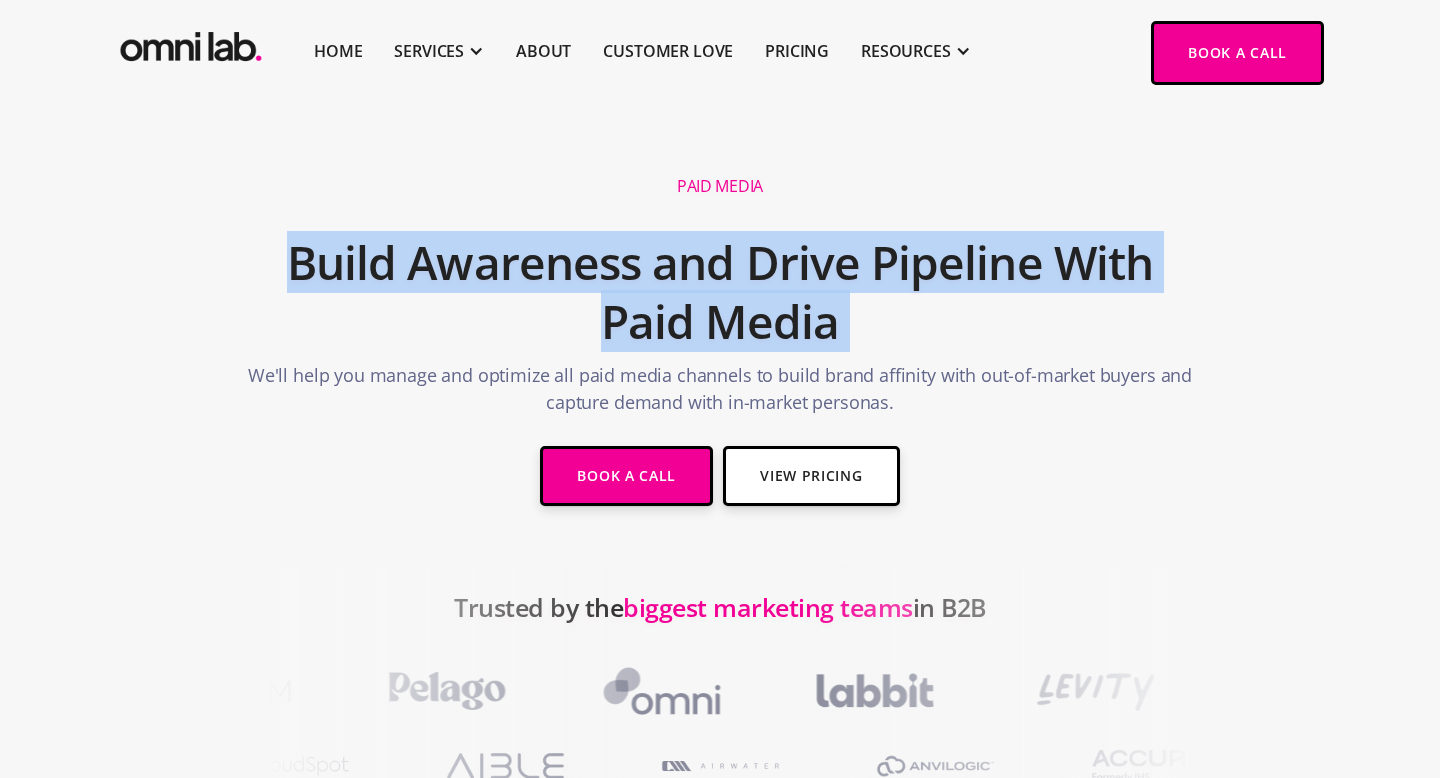 click on "Build Awareness and Drive Pipeline With Paid Media" at bounding box center [720, 293] 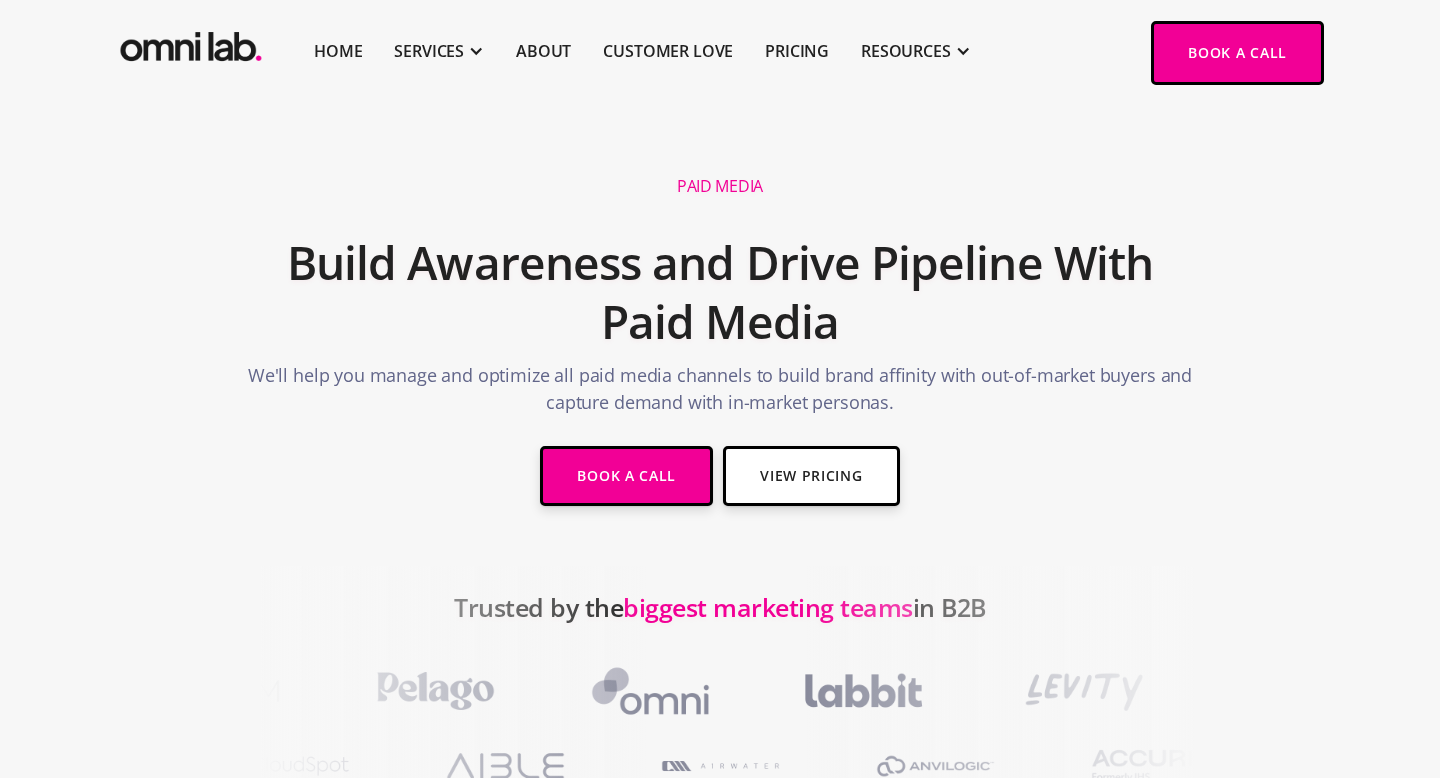 click on "Build Awareness and Drive Pipeline With Paid Media" at bounding box center [720, 293] 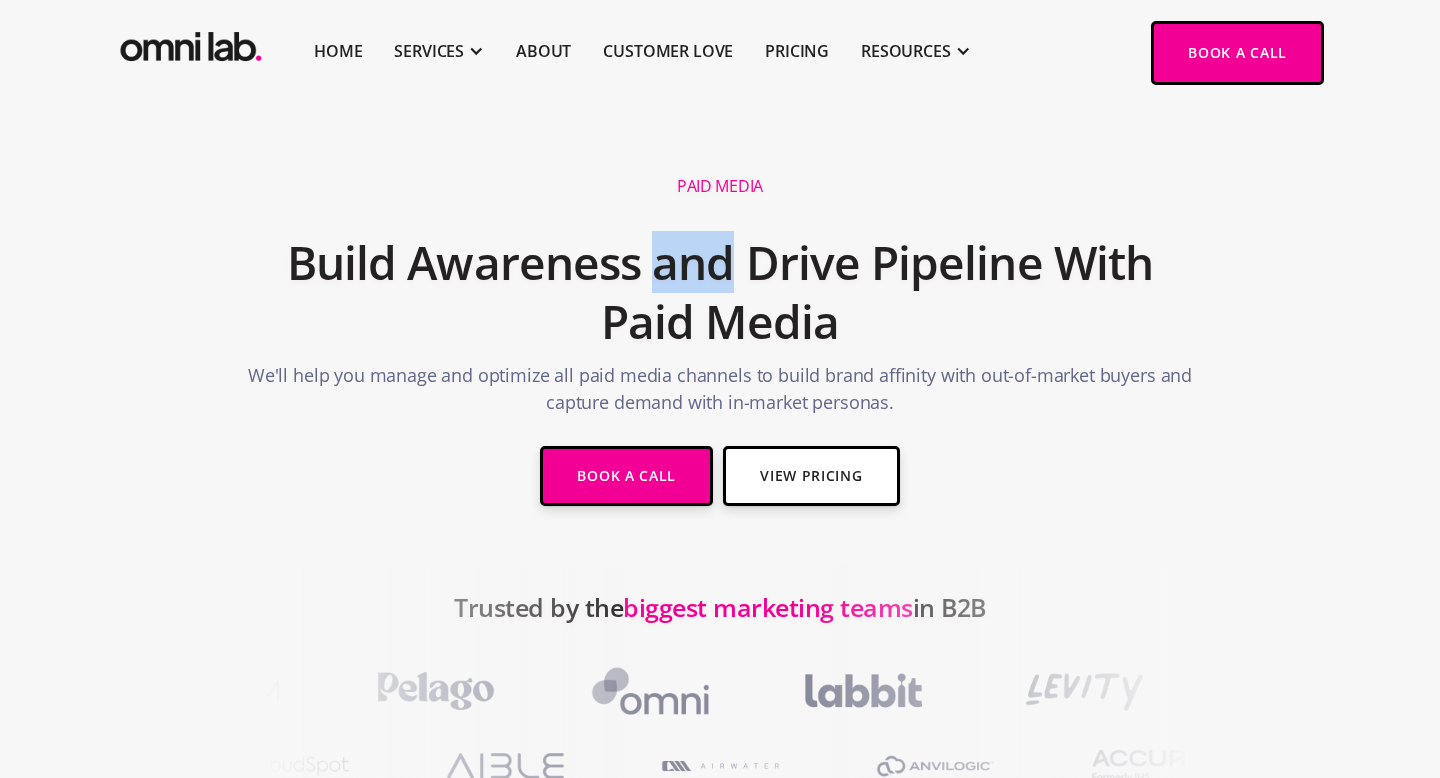 click on "Build Awareness and Drive Pipeline With Paid Media" at bounding box center (720, 293) 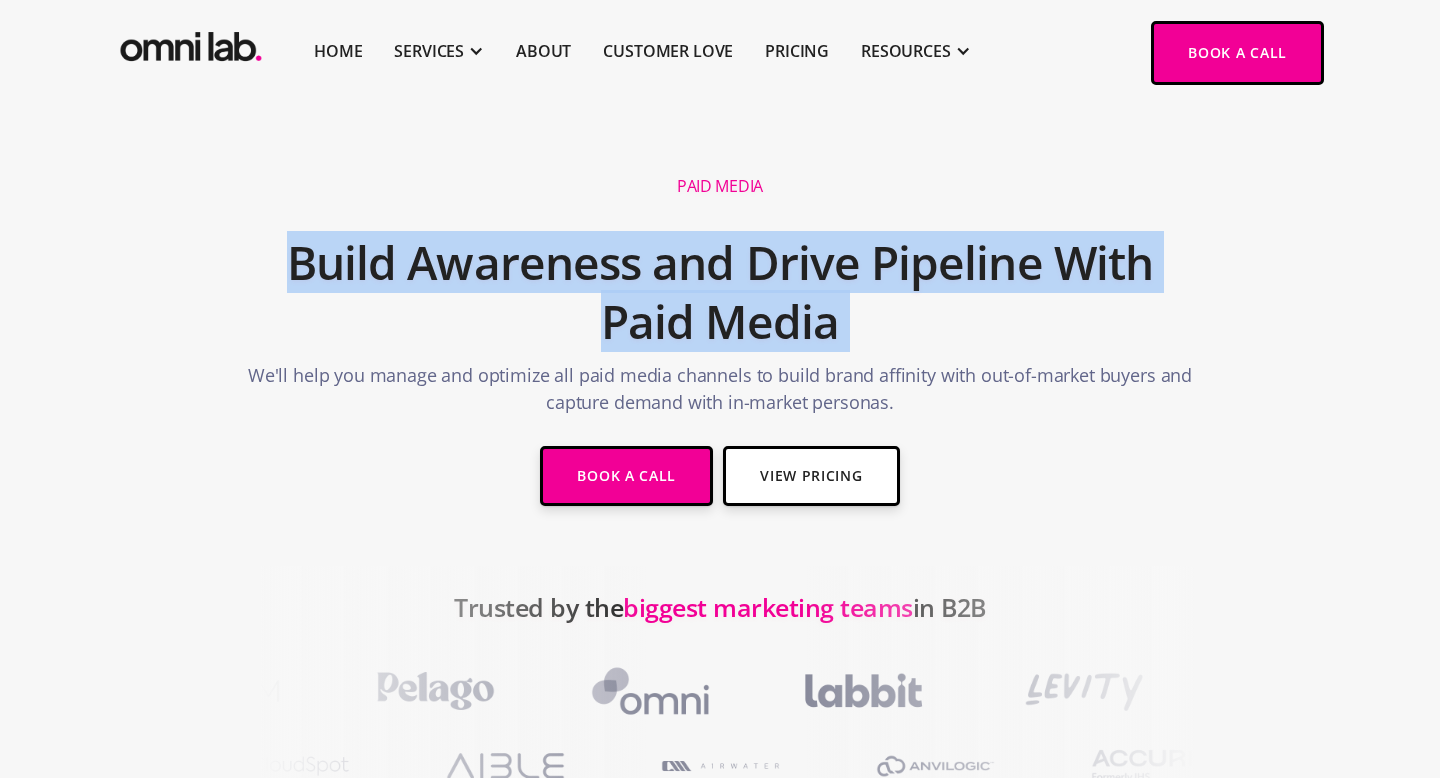 click on "Build Awareness and Drive Pipeline With Paid Media" at bounding box center (720, 293) 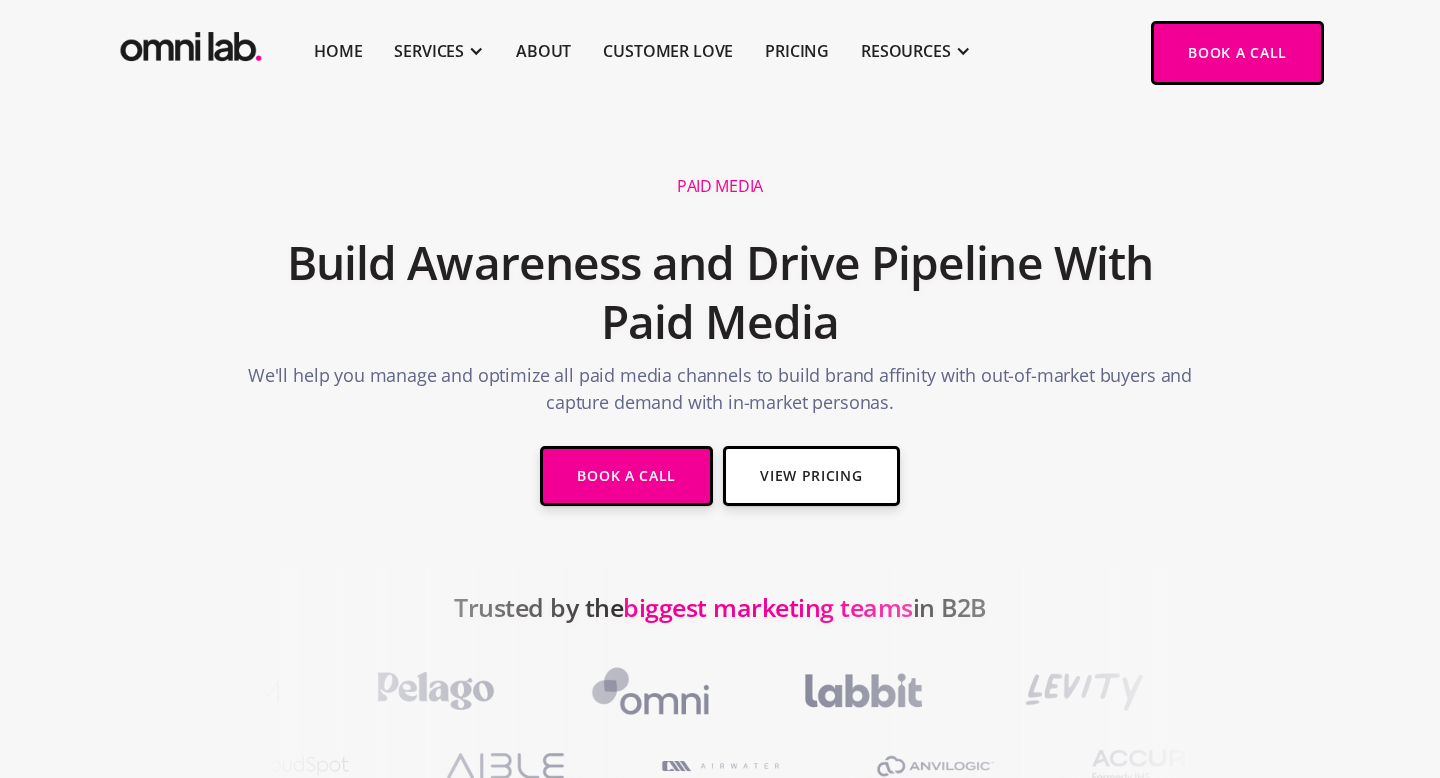 click on "Build Awareness and Drive Pipeline With Paid Media" at bounding box center [720, 293] 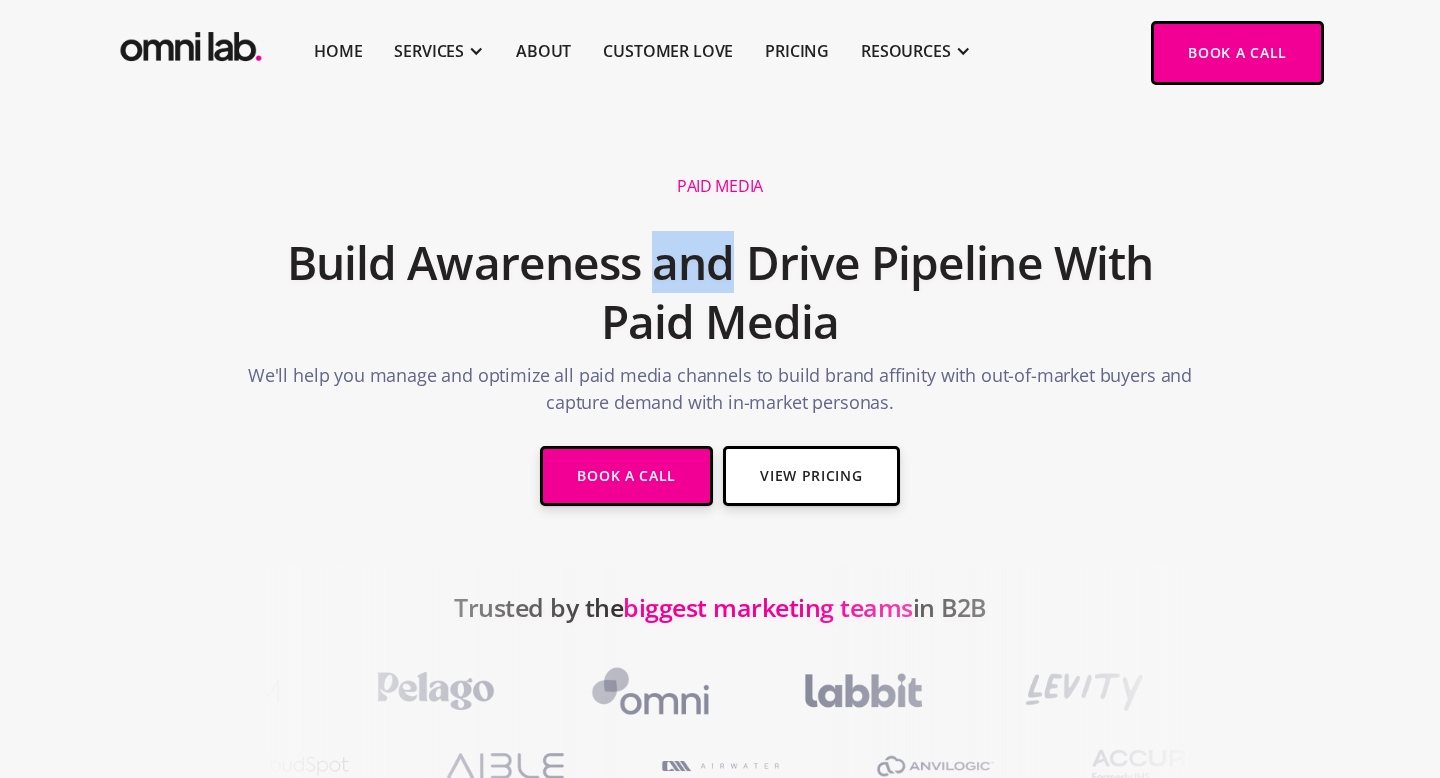 click on "Build Awareness and Drive Pipeline With Paid Media" at bounding box center [720, 293] 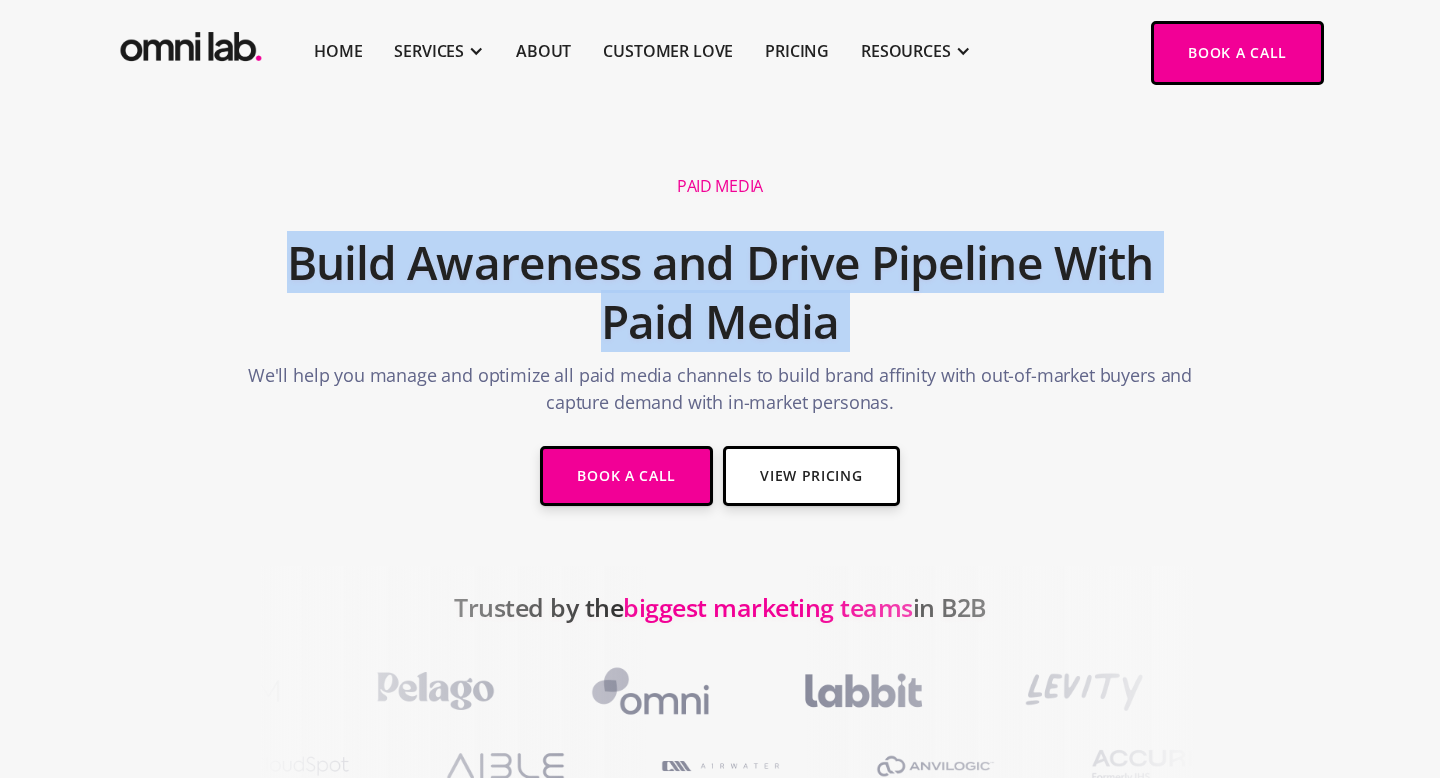 click on "Build Awareness and Drive Pipeline With Paid Media" at bounding box center (720, 293) 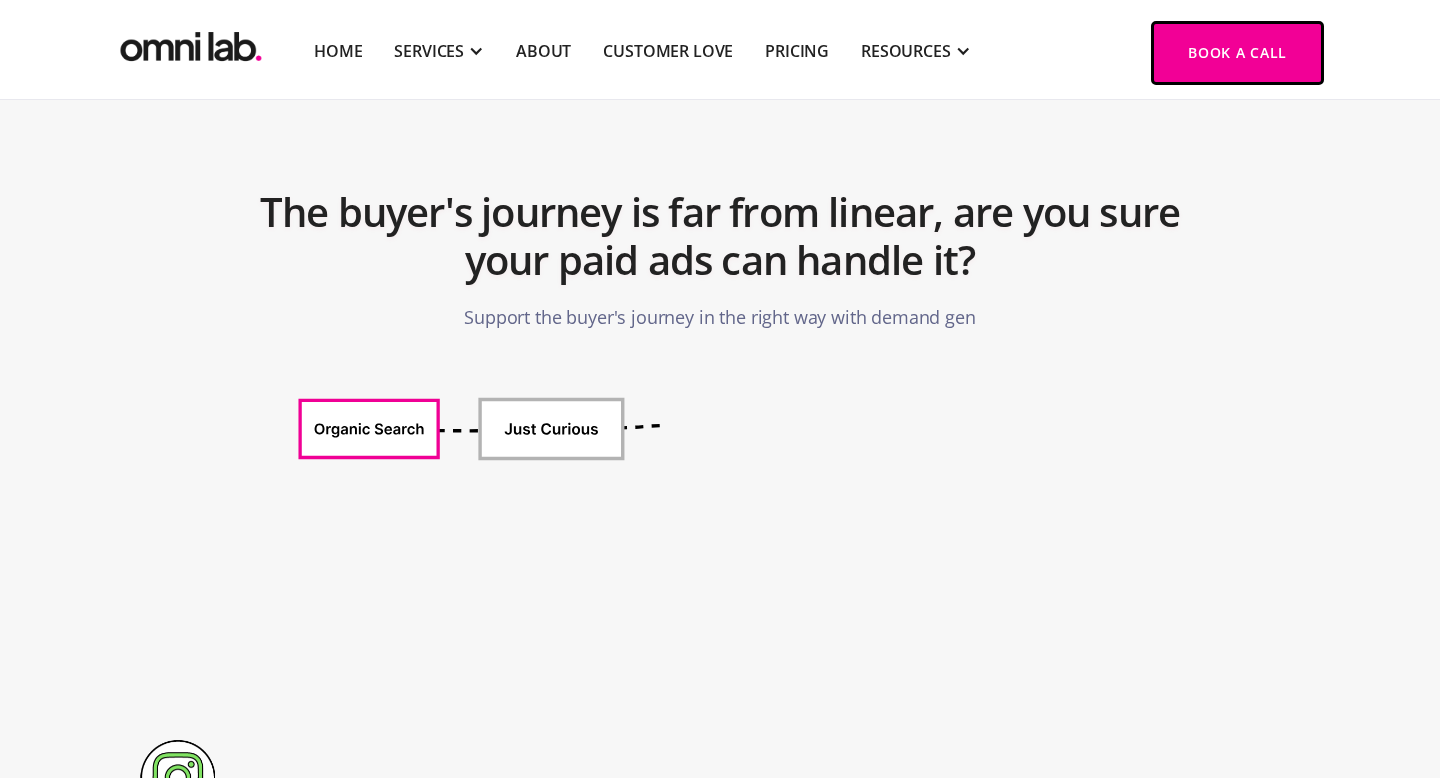scroll, scrollTop: 859, scrollLeft: 0, axis: vertical 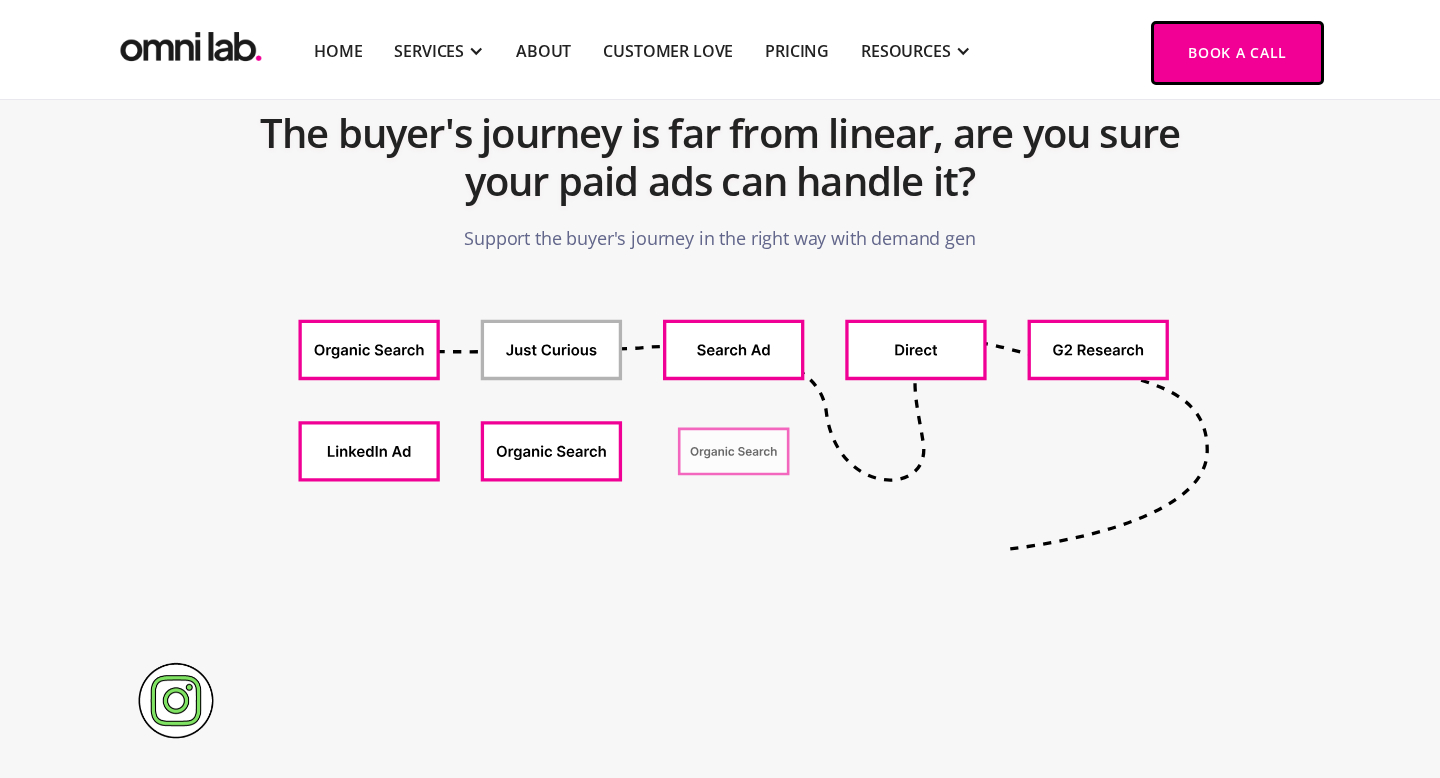click on "The buyer's journey is far from linear, are you sure your paid ads can handle it?" at bounding box center (720, 157) 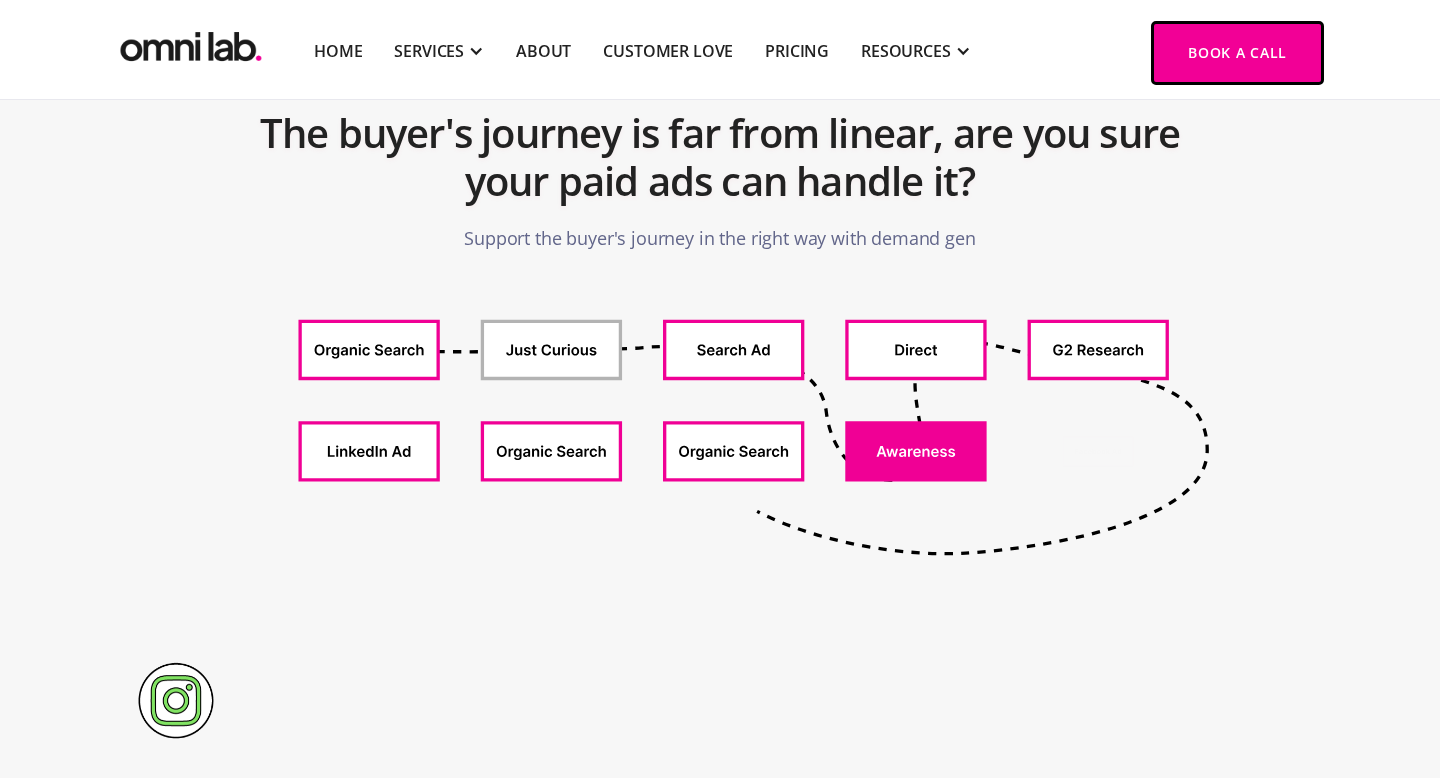 click on "The buyer's journey is far from linear, are you sure your paid ads can handle it?" at bounding box center (720, 157) 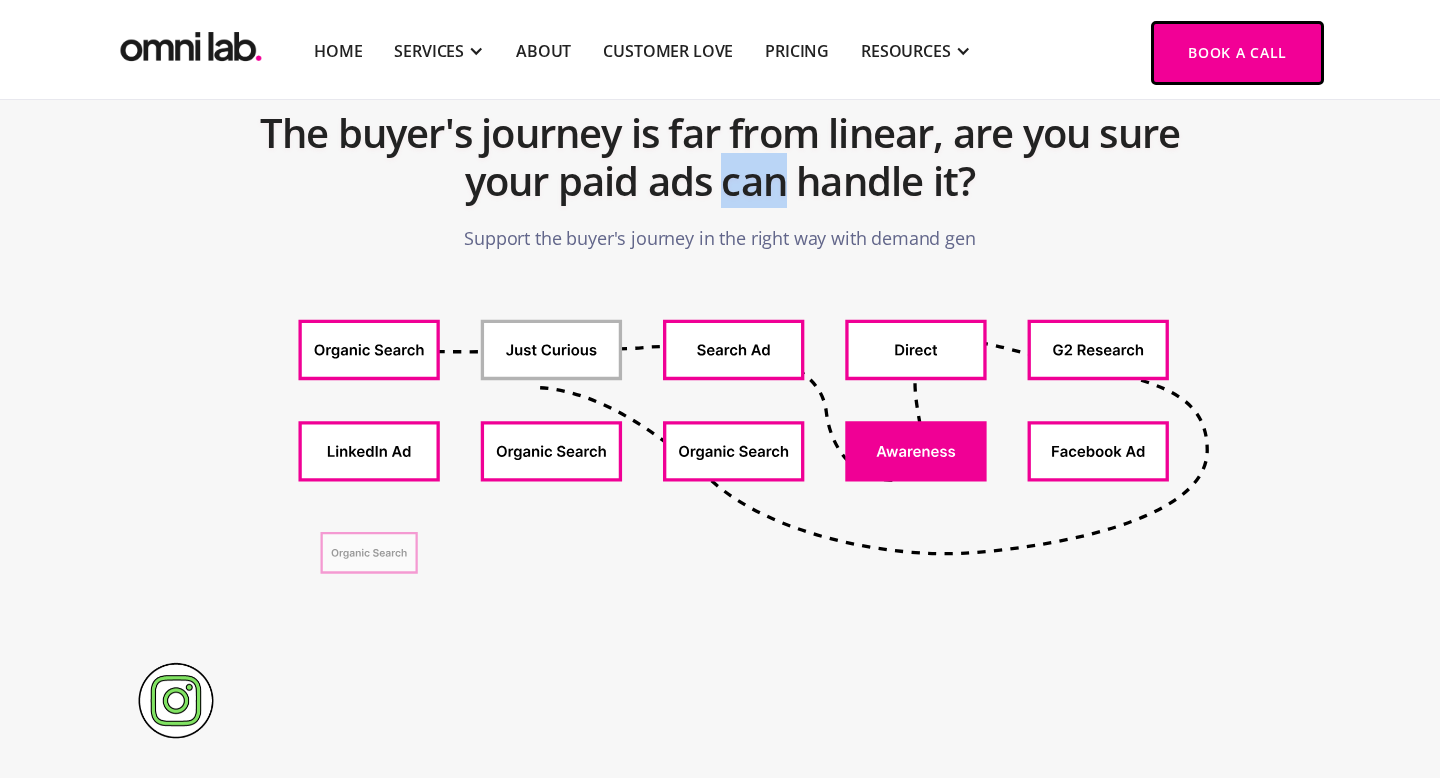 click on "The buyer's journey is far from linear, are you sure your paid ads can handle it?" at bounding box center (720, 157) 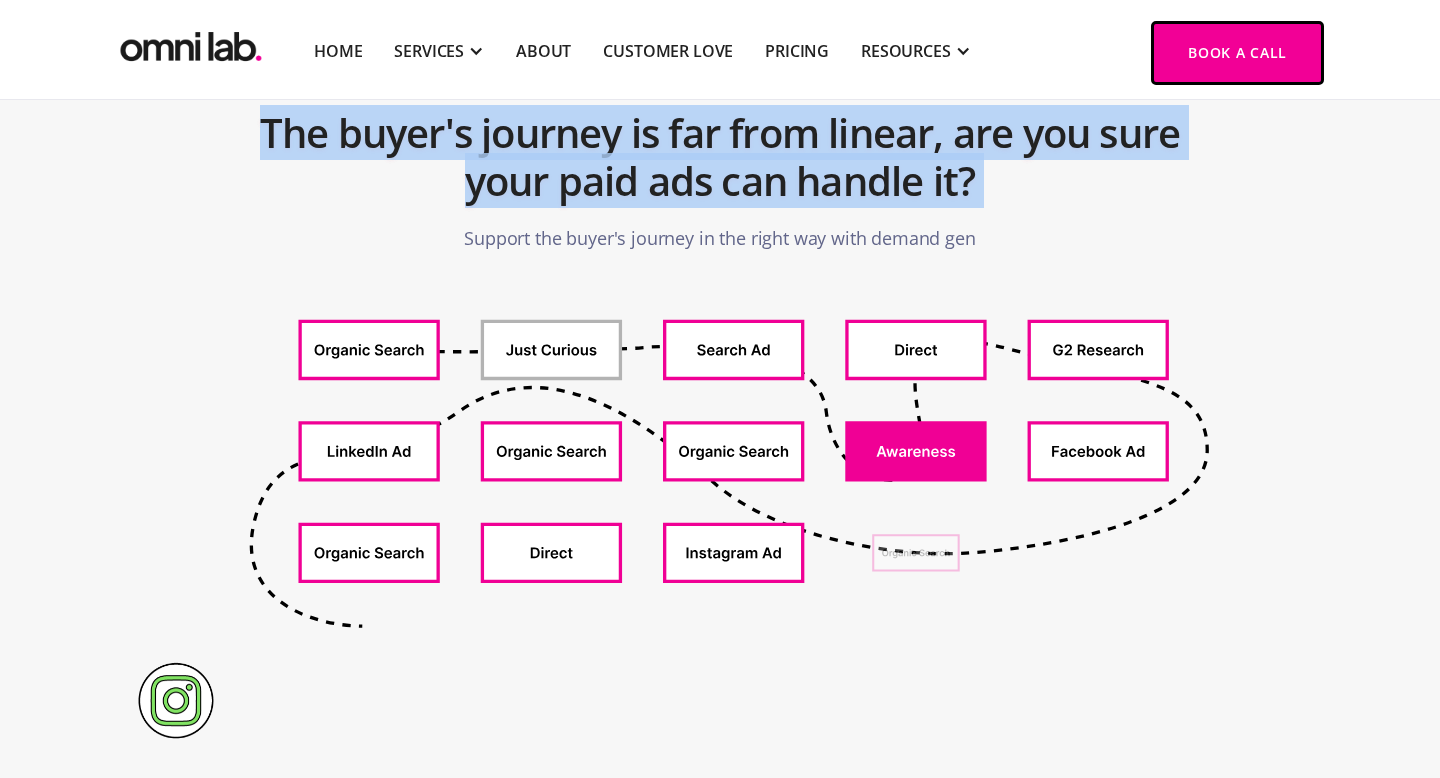 click on "The buyer's journey is far from linear, are you sure your paid ads can handle it?" at bounding box center [720, 157] 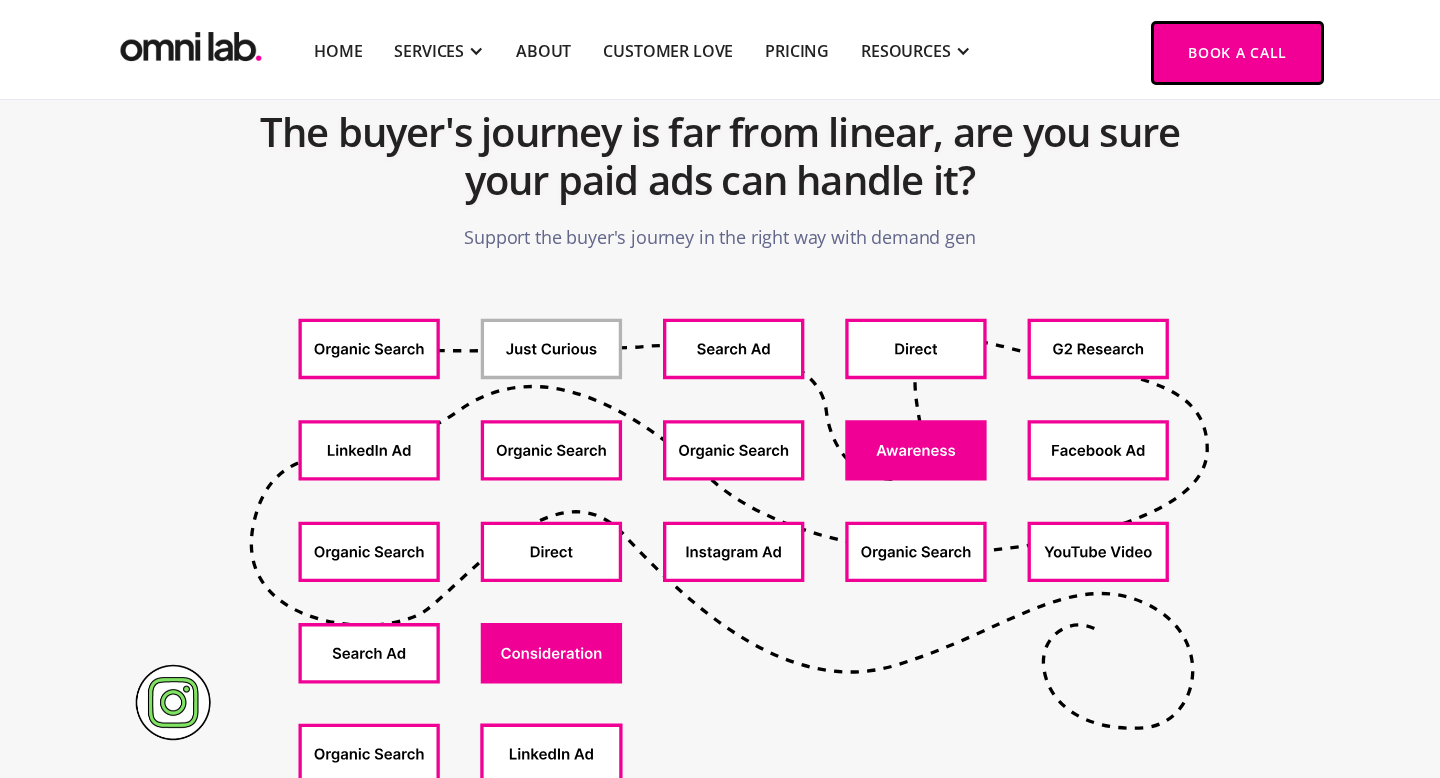 scroll, scrollTop: 854, scrollLeft: 0, axis: vertical 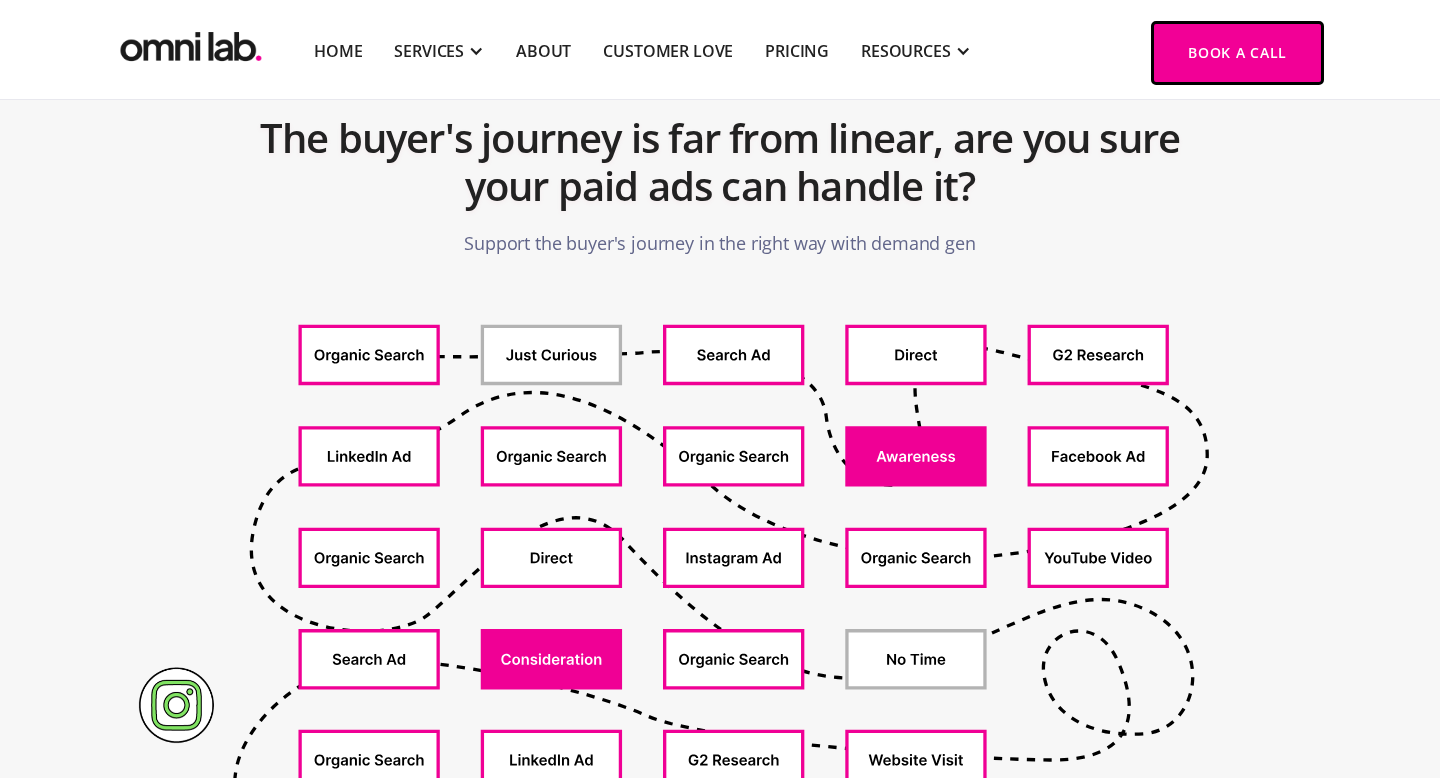 click on "Support the buyer's journey in the right way with demand gen" at bounding box center [719, 243] 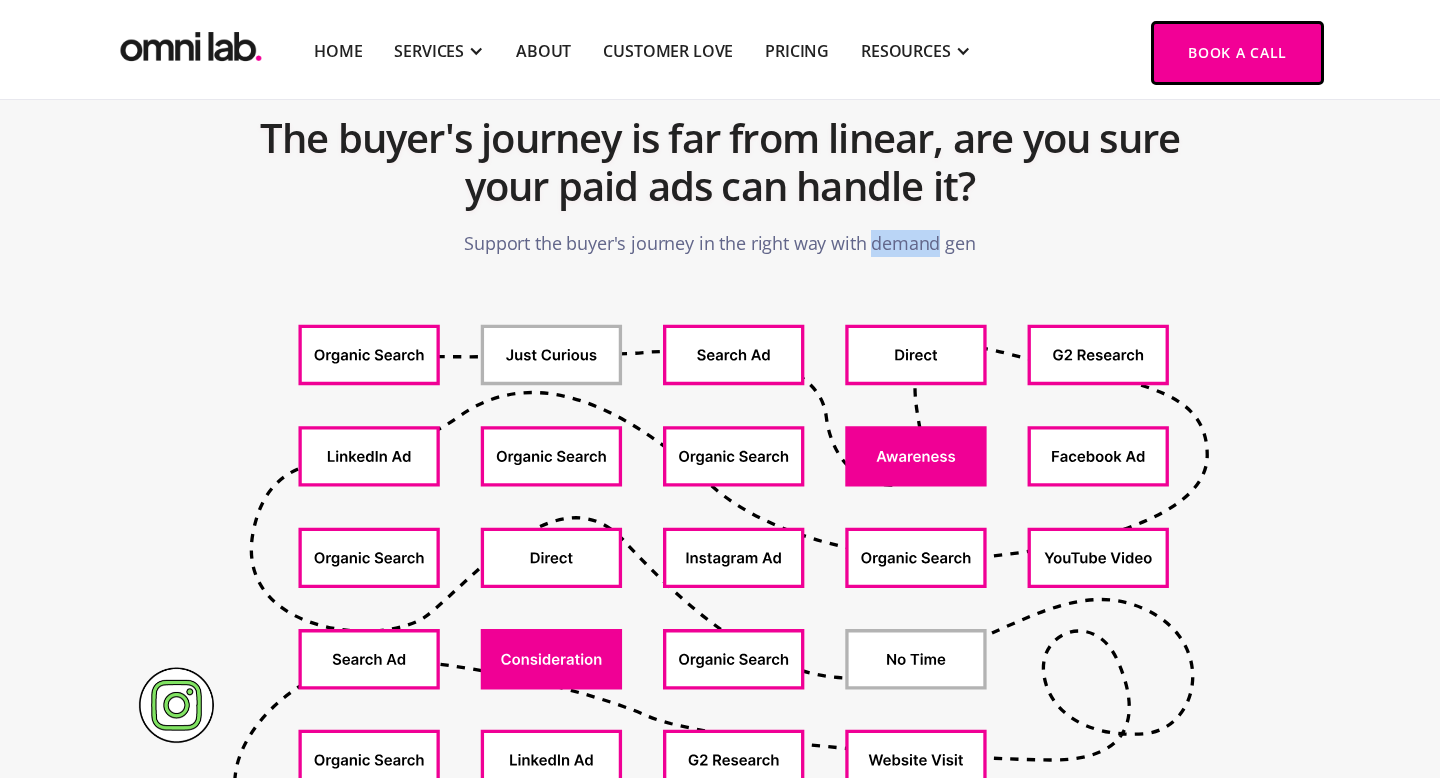 click on "Support the buyer's journey in the right way with demand gen" at bounding box center [719, 243] 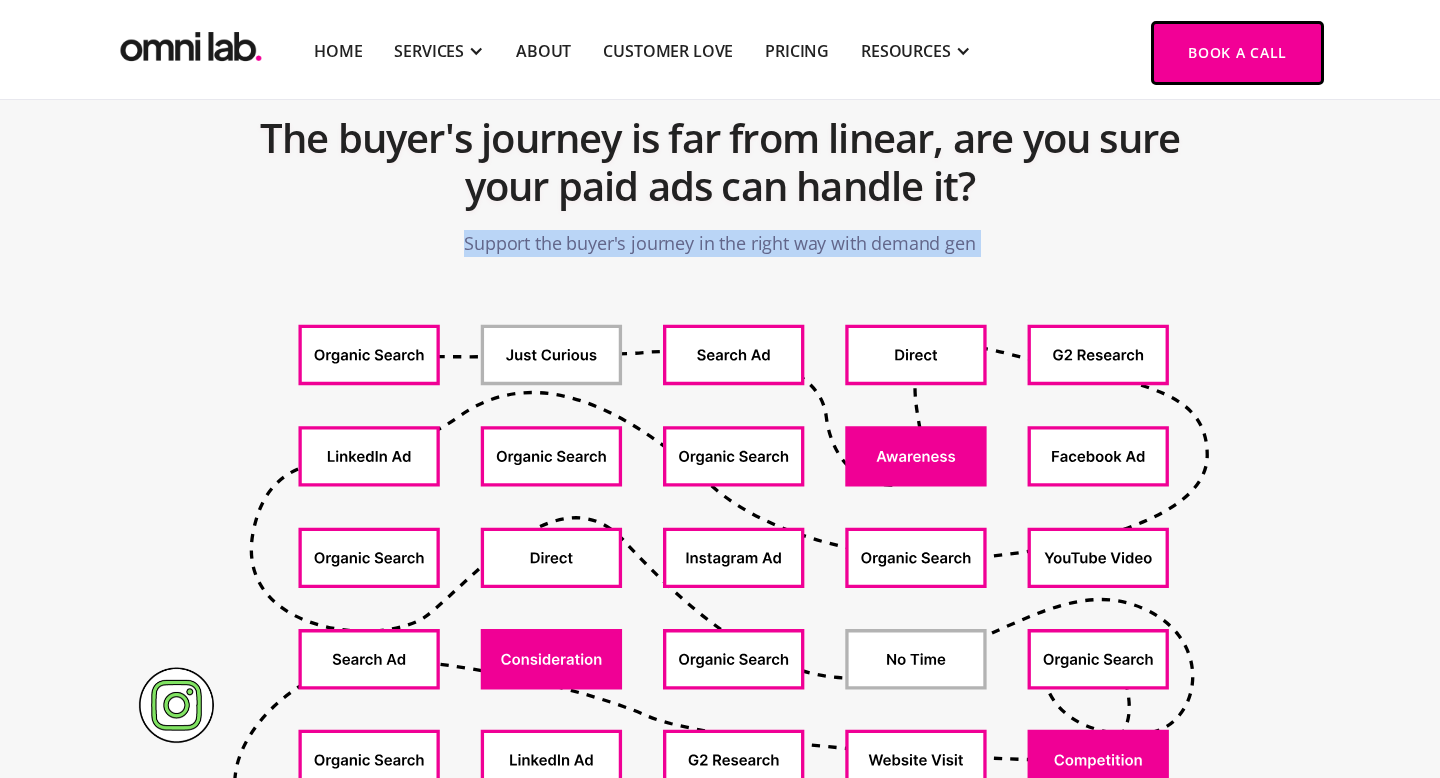 click on "Support the buyer's journey in the right way with demand gen" at bounding box center (719, 243) 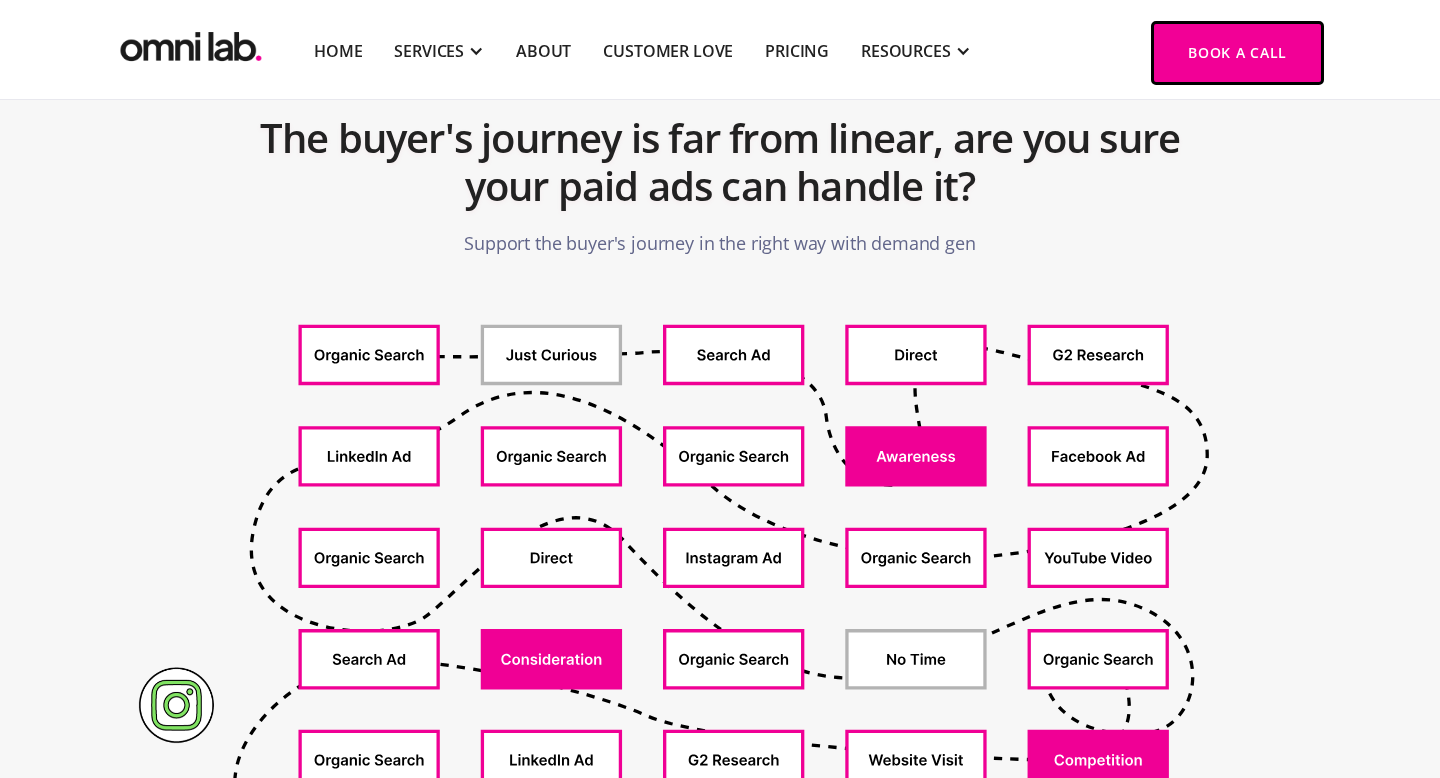 click on "Support the buyer's journey in the right way with demand gen" at bounding box center (719, 243) 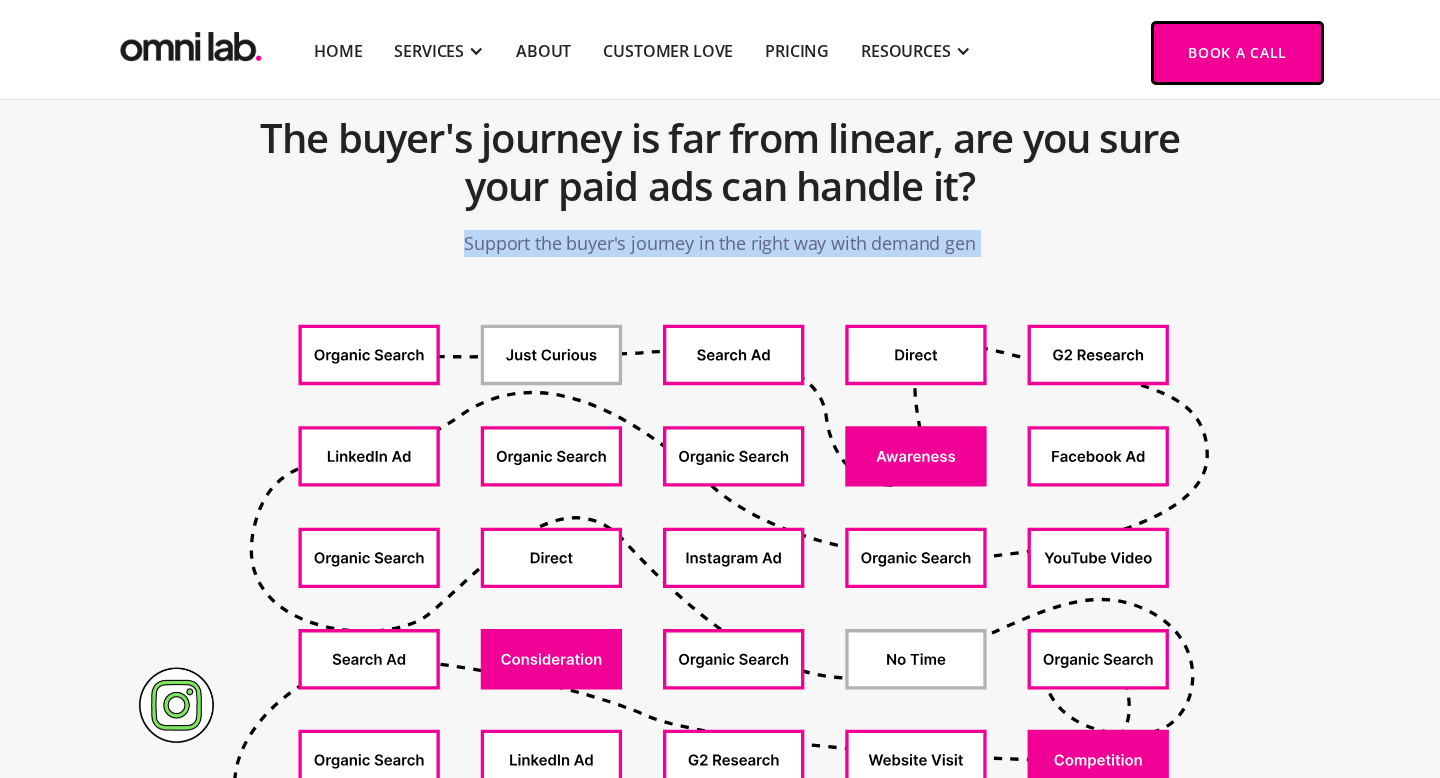 click on "Support the buyer's journey in the right way with demand gen" at bounding box center [719, 243] 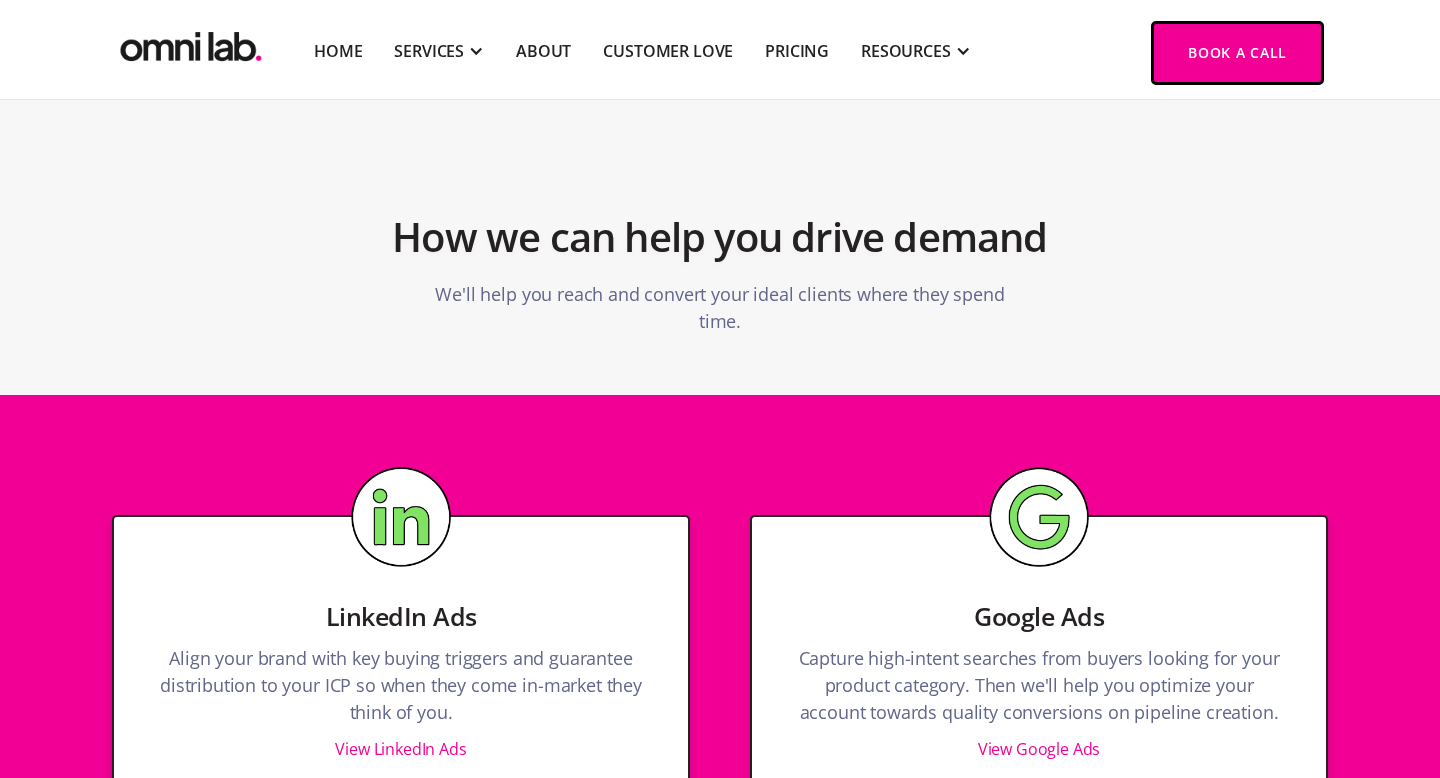 scroll, scrollTop: 1853, scrollLeft: 0, axis: vertical 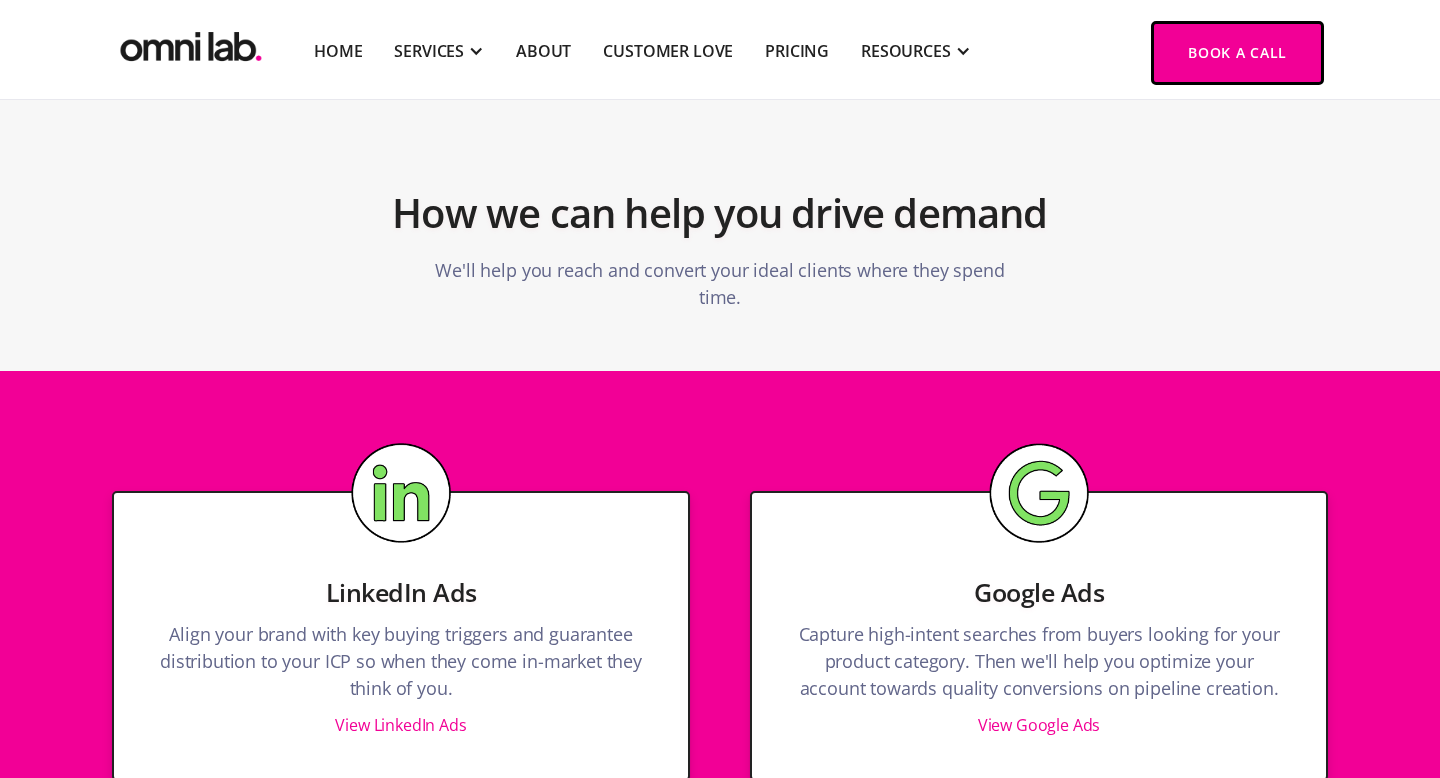 click on "How we can help you drive demand" at bounding box center (719, 213) 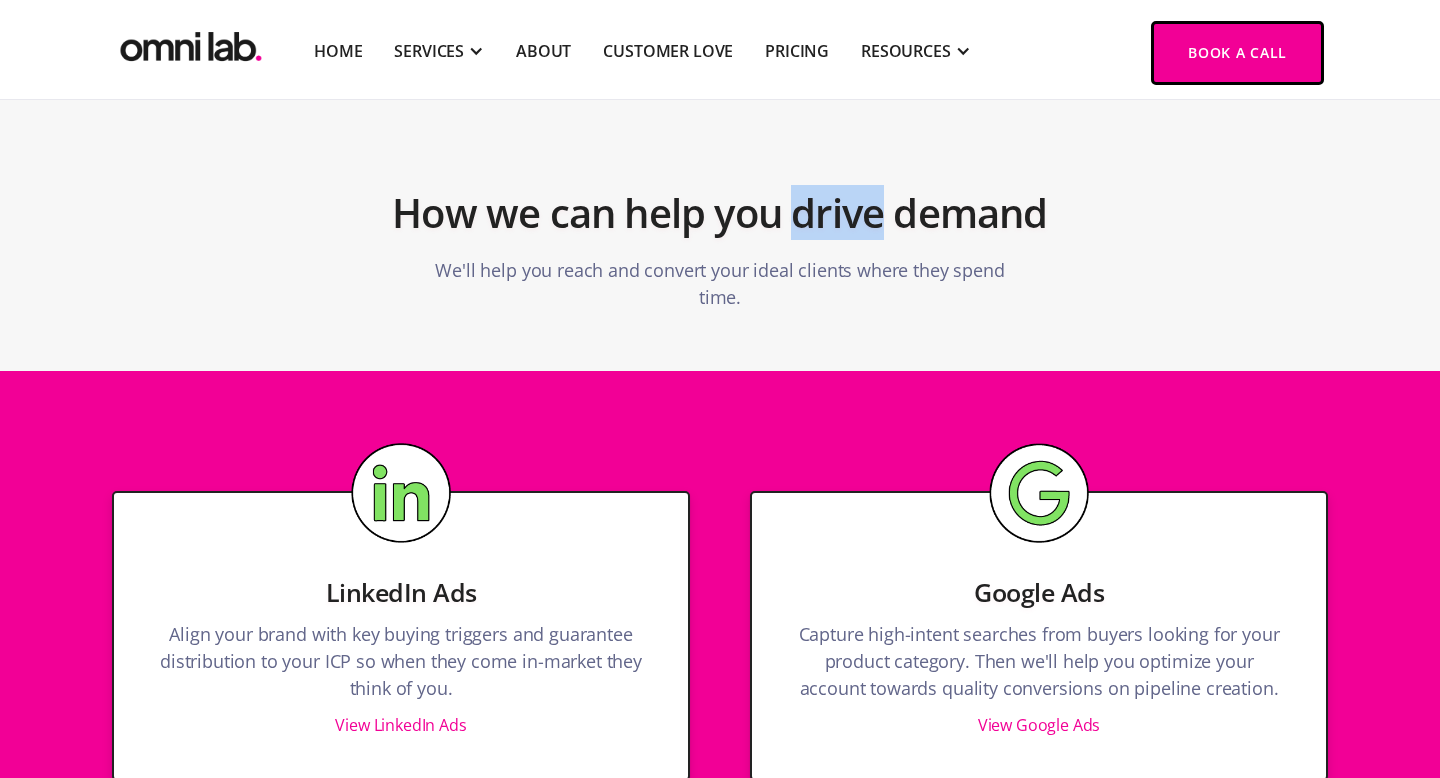 click on "How we can help you drive demand" at bounding box center (719, 213) 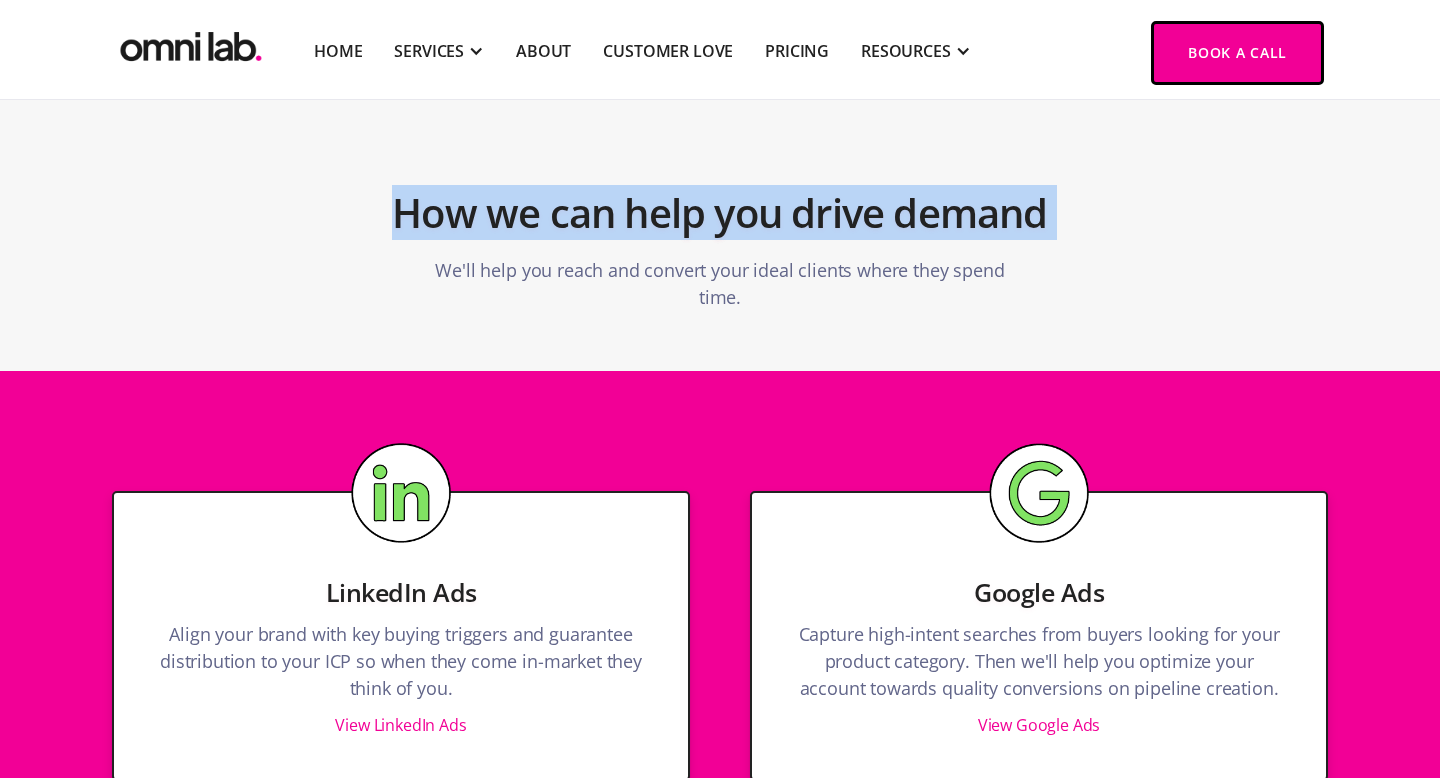 click on "How we can help you drive demand" at bounding box center [719, 213] 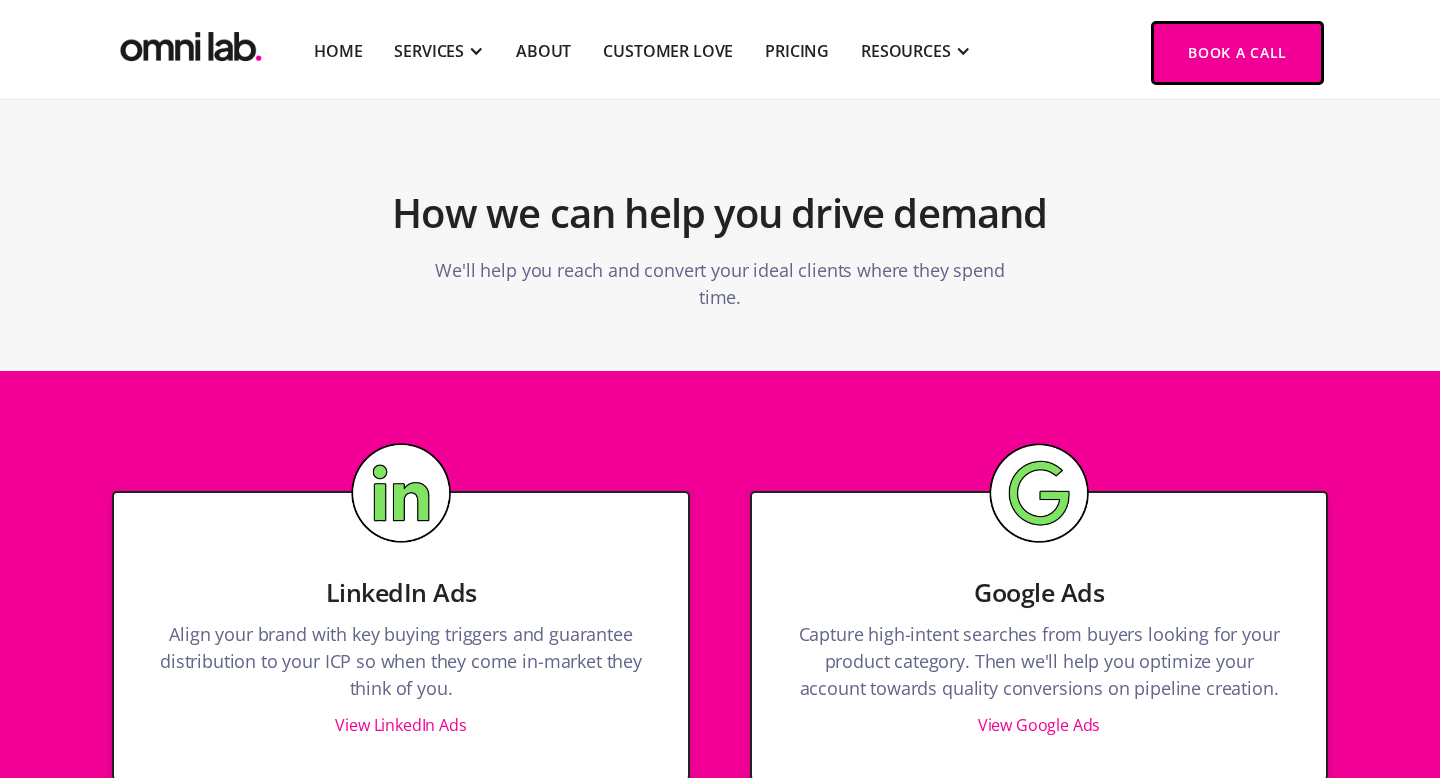 click on "How we can help you drive demand" at bounding box center (719, 213) 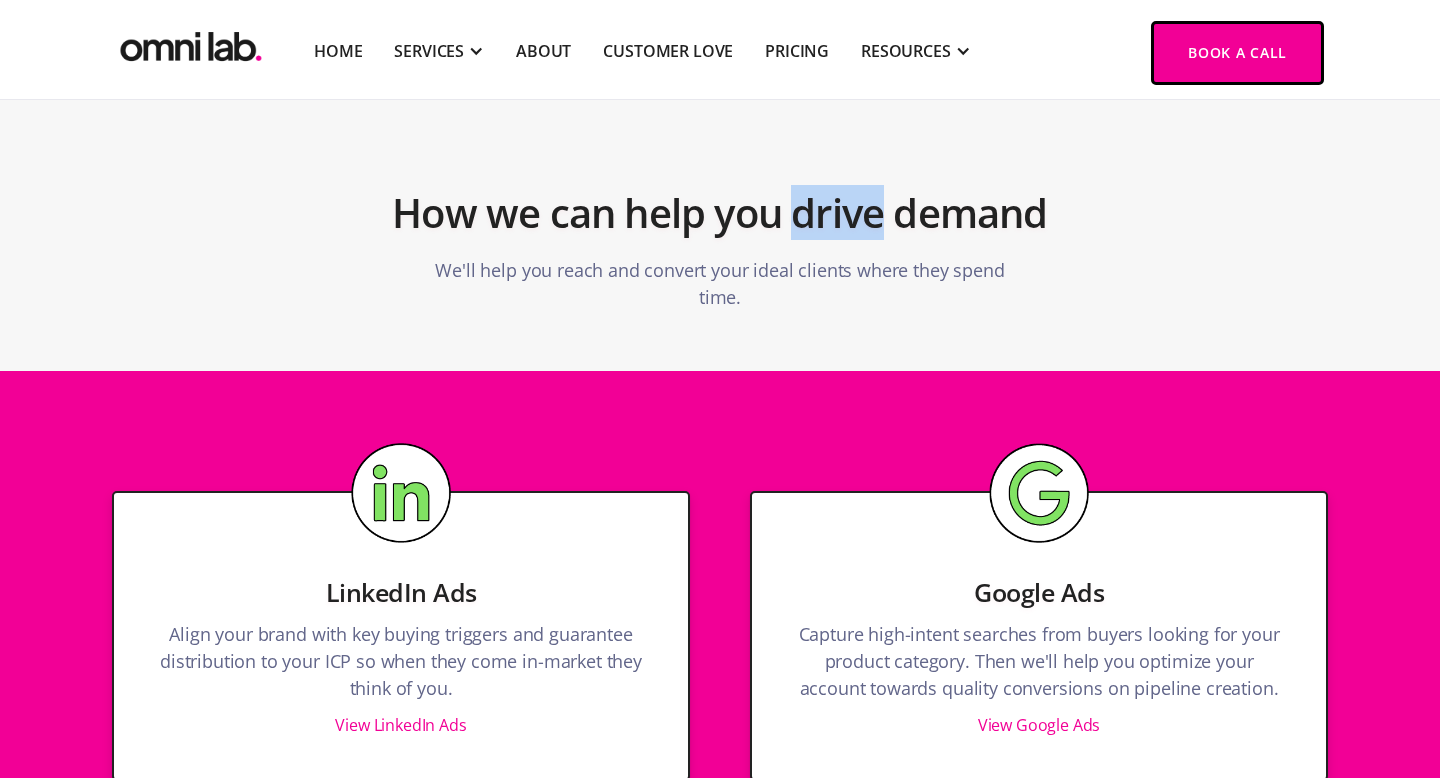 click on "How we can help you drive demand" at bounding box center (719, 213) 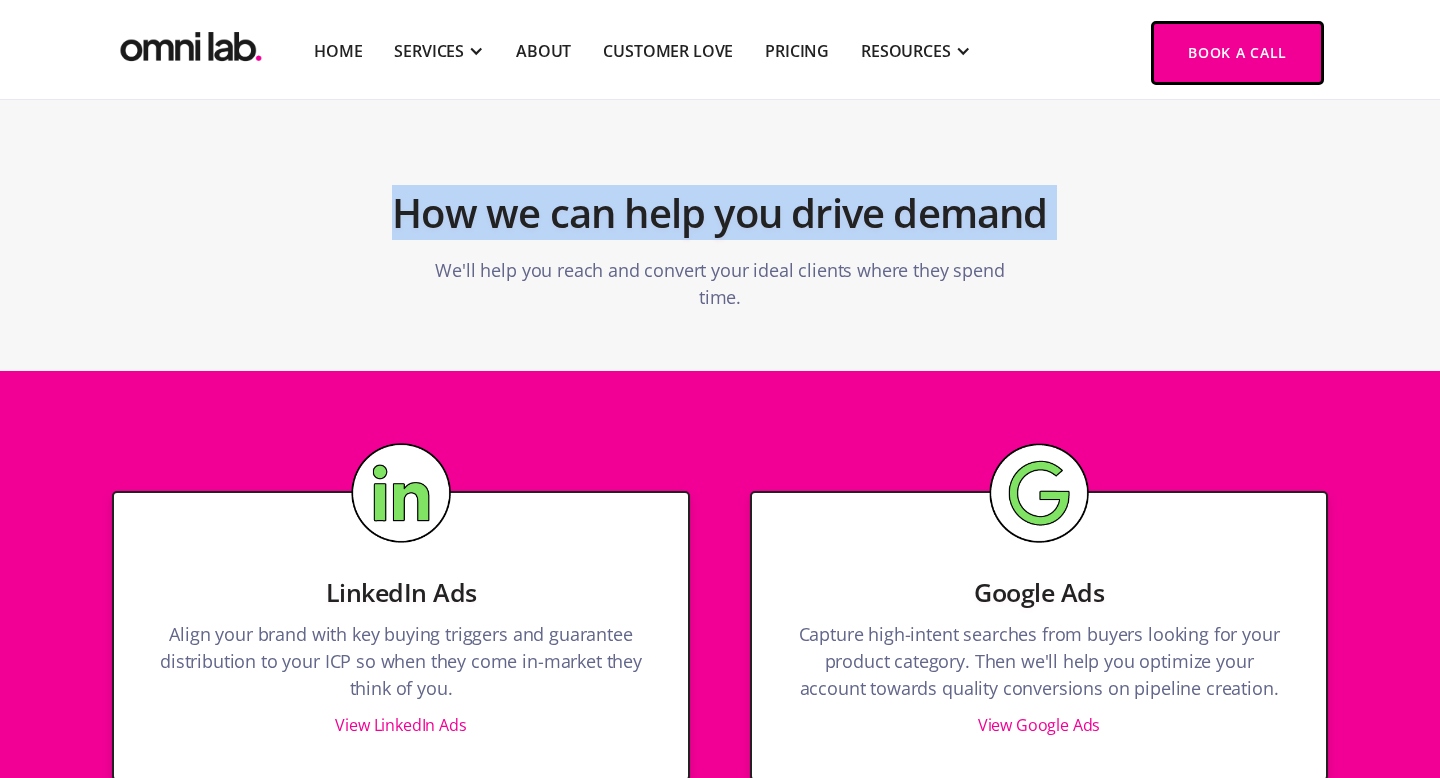 click on "How we can help you drive demand" at bounding box center (719, 213) 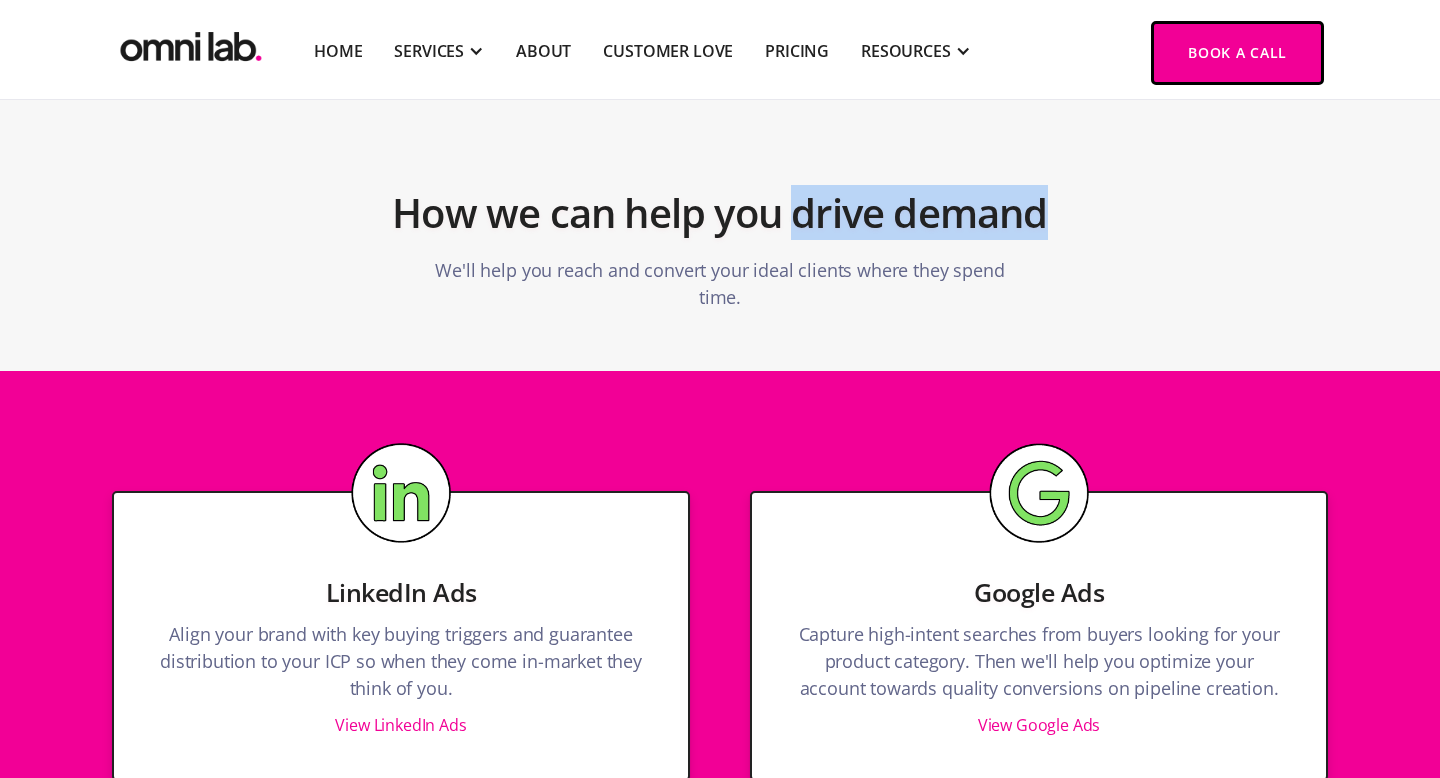 drag, startPoint x: 801, startPoint y: 208, endPoint x: 1049, endPoint y: 193, distance: 248.45322 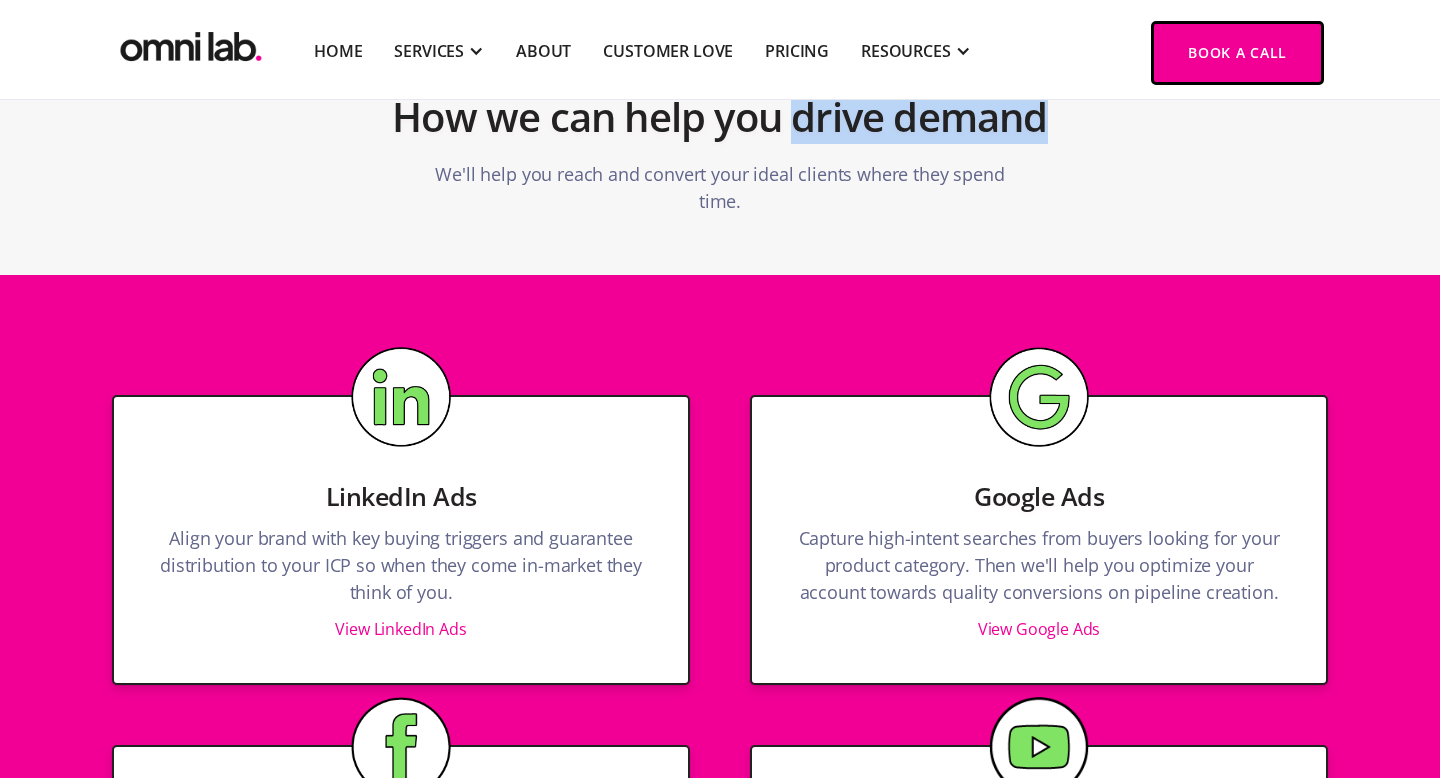 scroll, scrollTop: 1947, scrollLeft: 0, axis: vertical 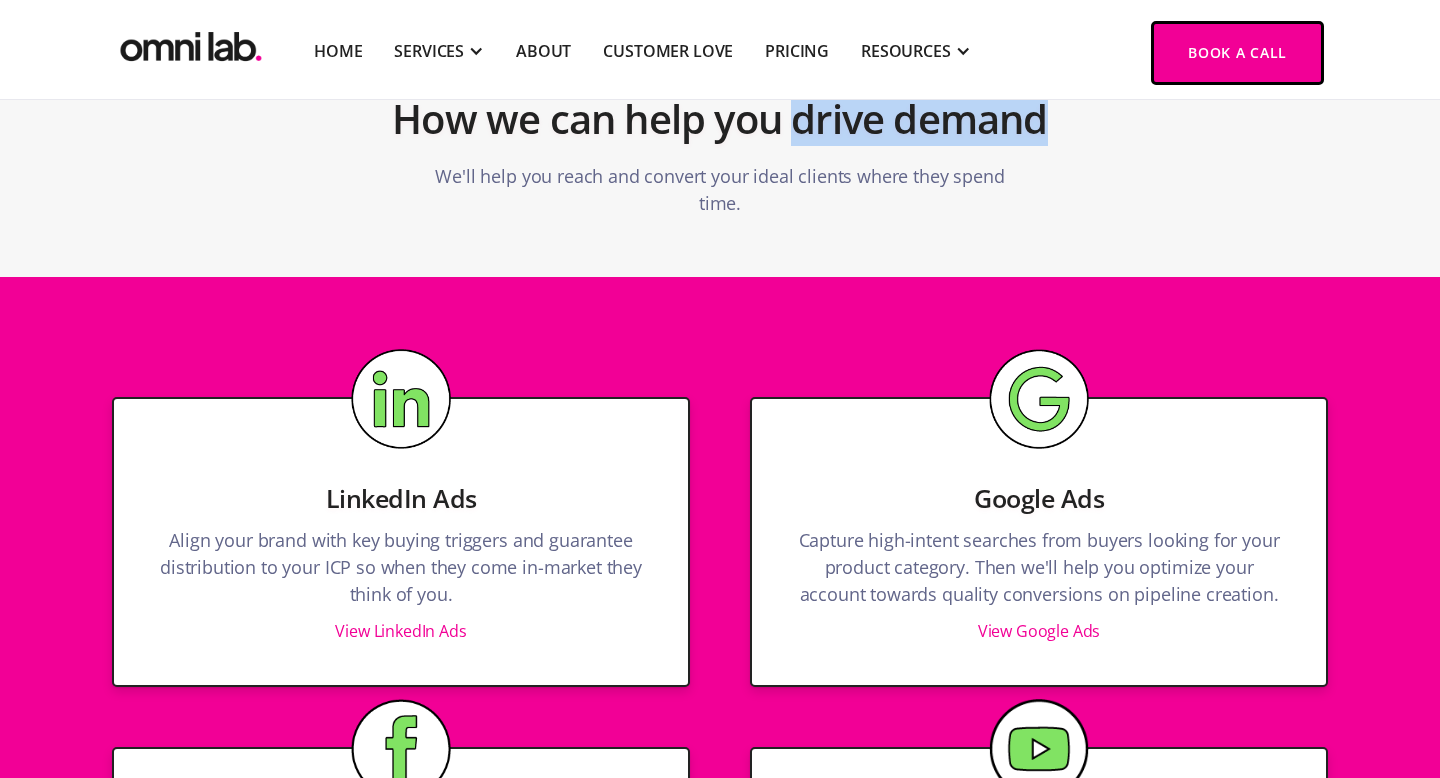 copy on "drive demand" 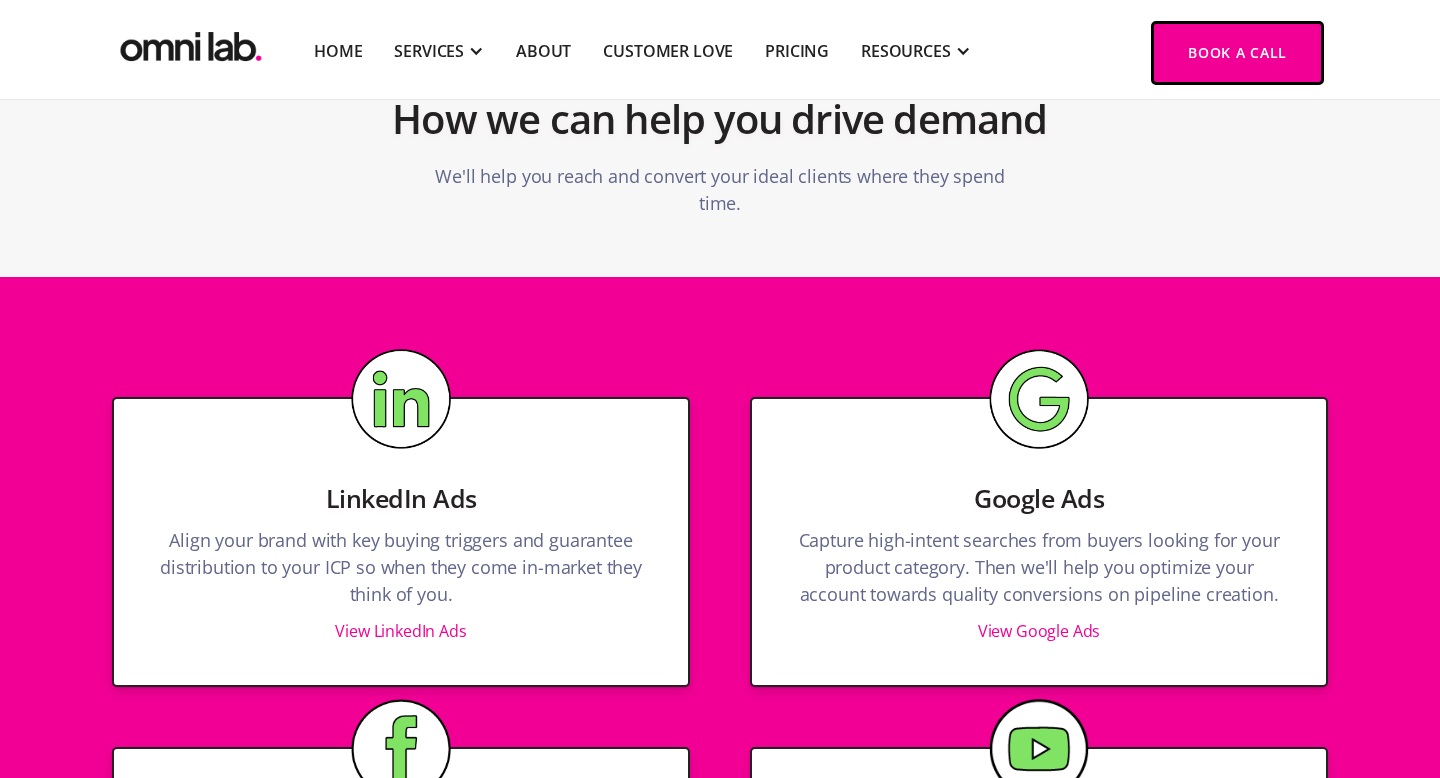 click on "We'll help you reach and convert your ideal clients where they spend time." at bounding box center (720, 190) 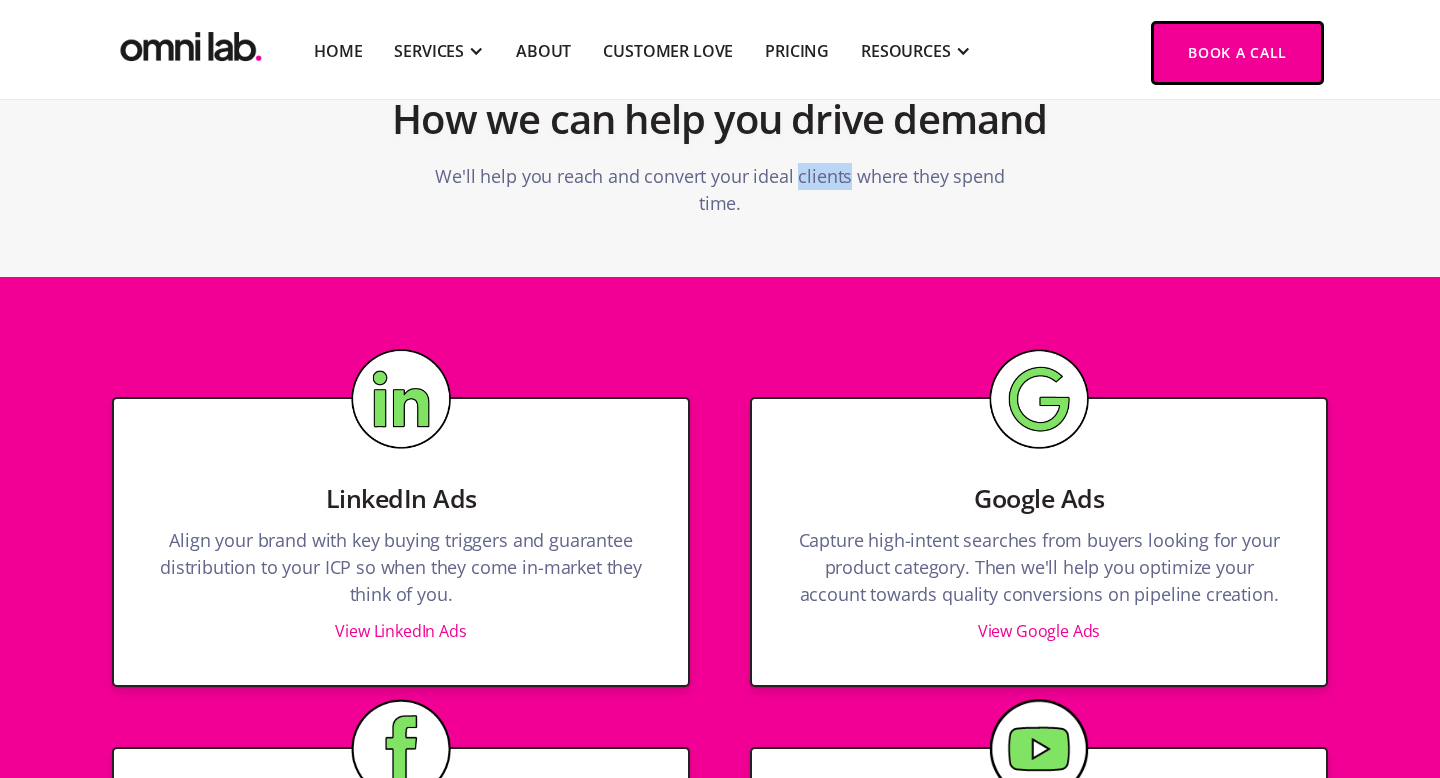 click on "We'll help you reach and convert your ideal clients where they spend time." at bounding box center (720, 190) 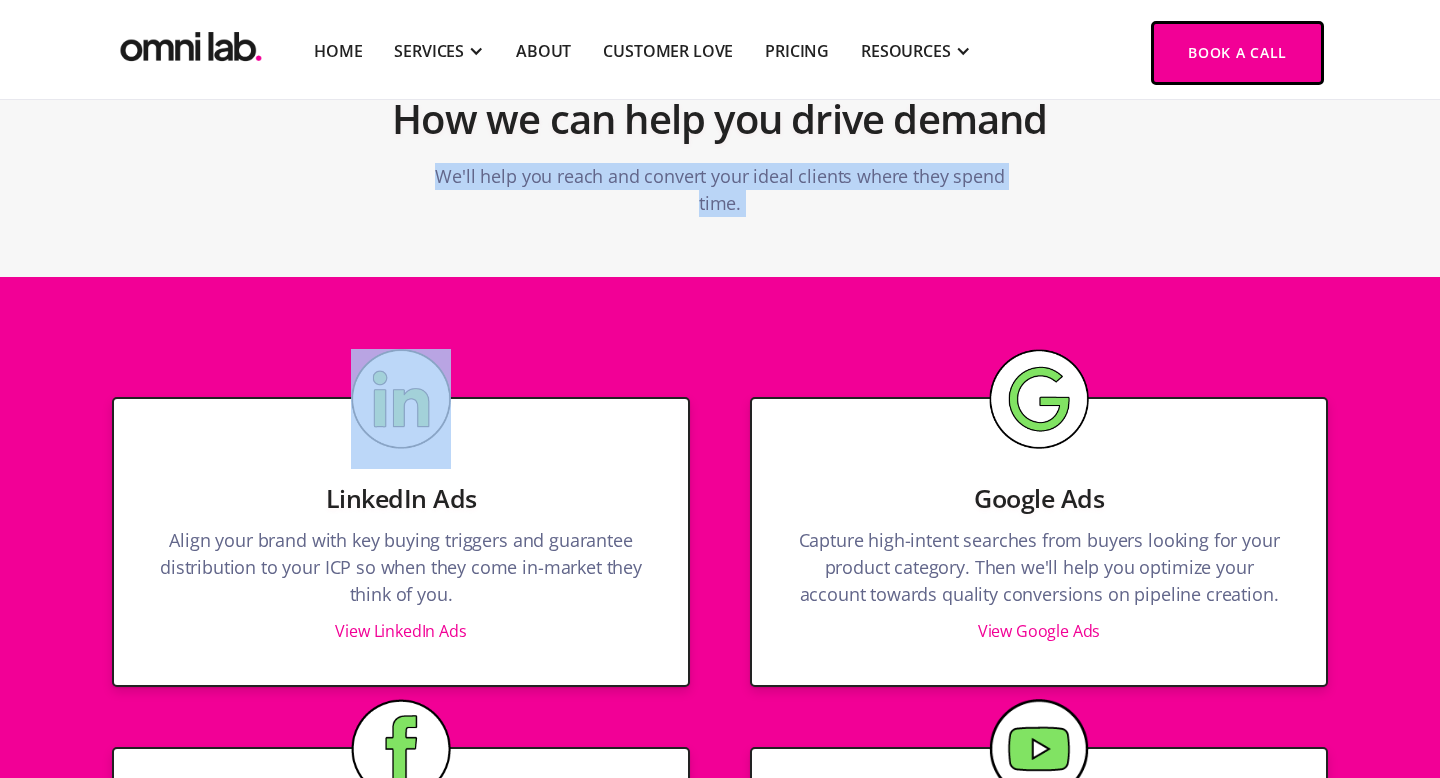 click on "We'll help you reach and convert your ideal clients where they spend time." at bounding box center [720, 190] 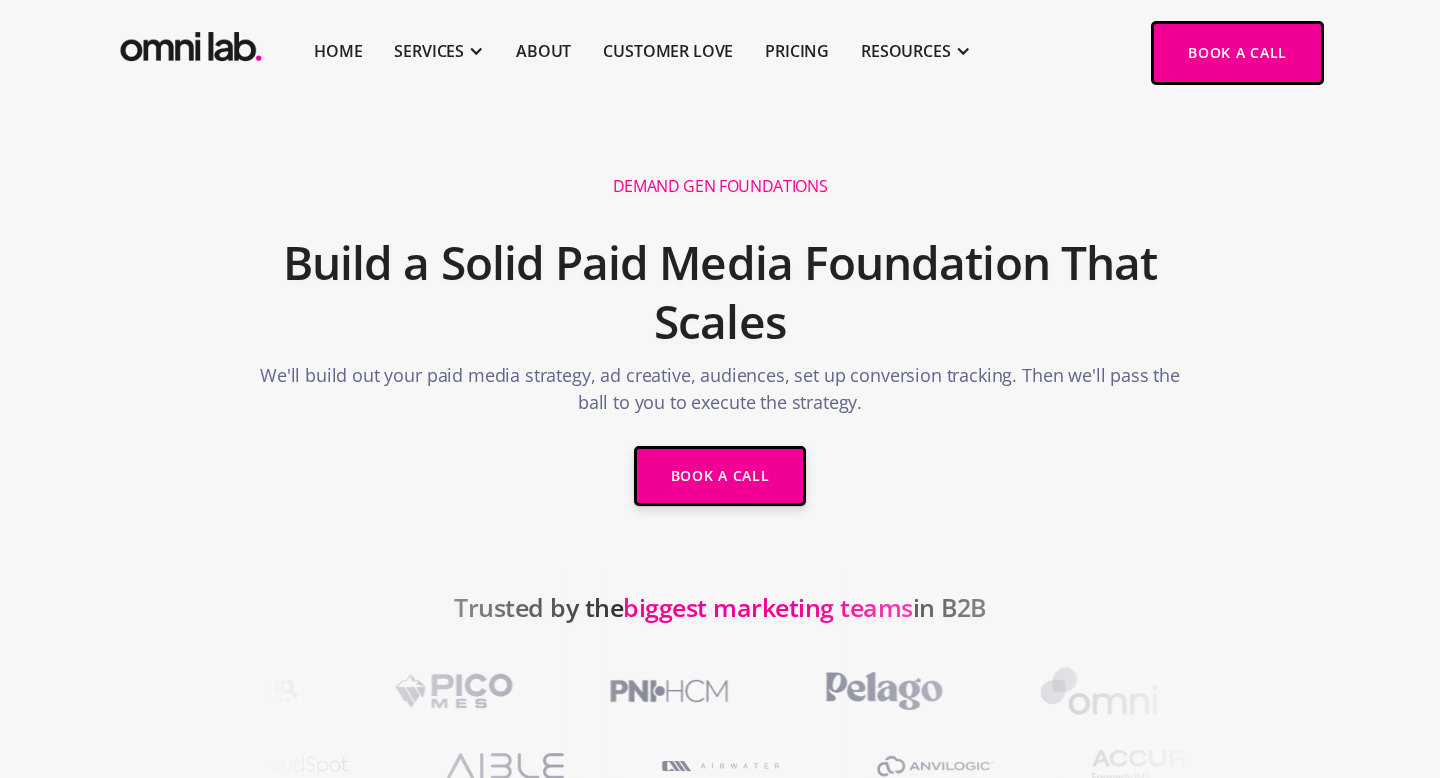 scroll, scrollTop: 0, scrollLeft: 0, axis: both 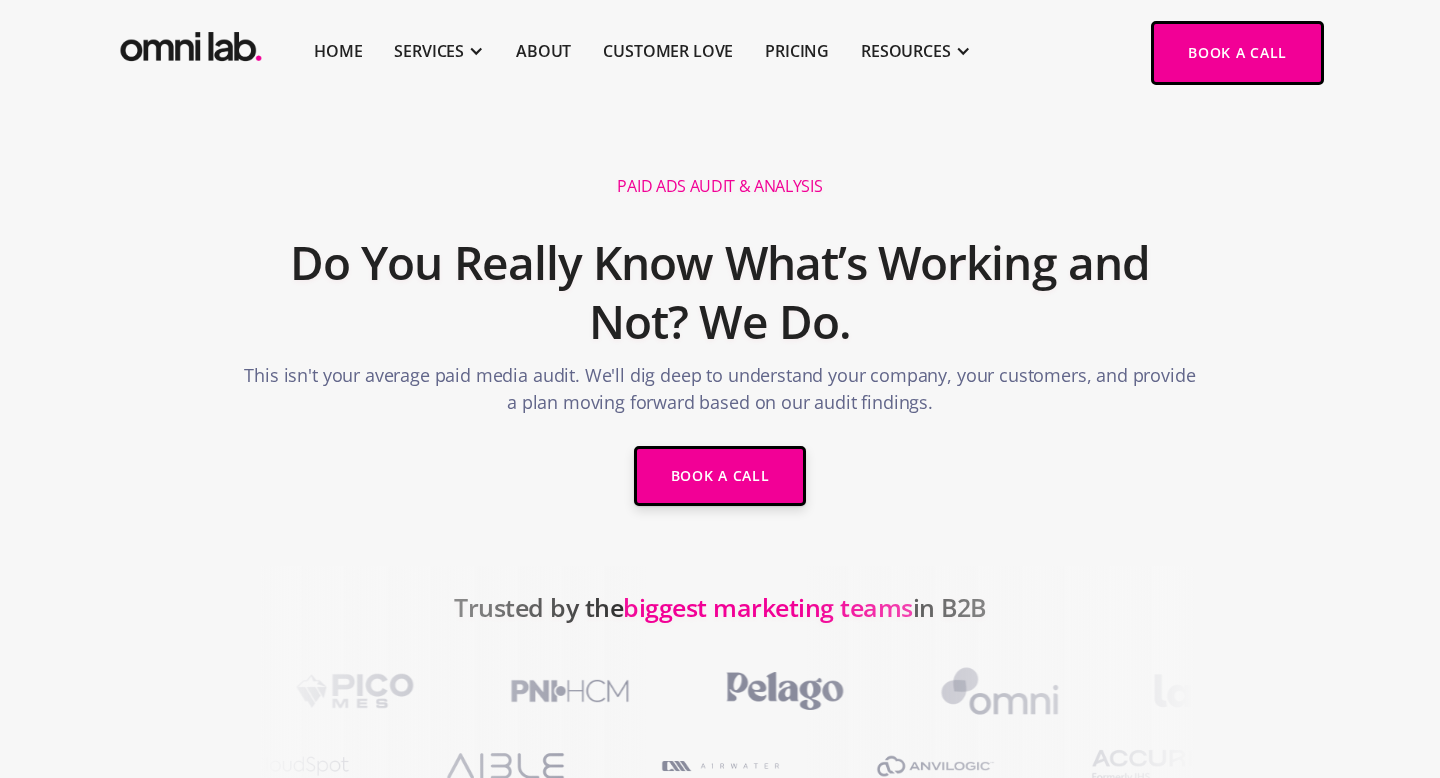click on "Do You Really Know What’s Working and Not? We Do." at bounding box center [720, 293] 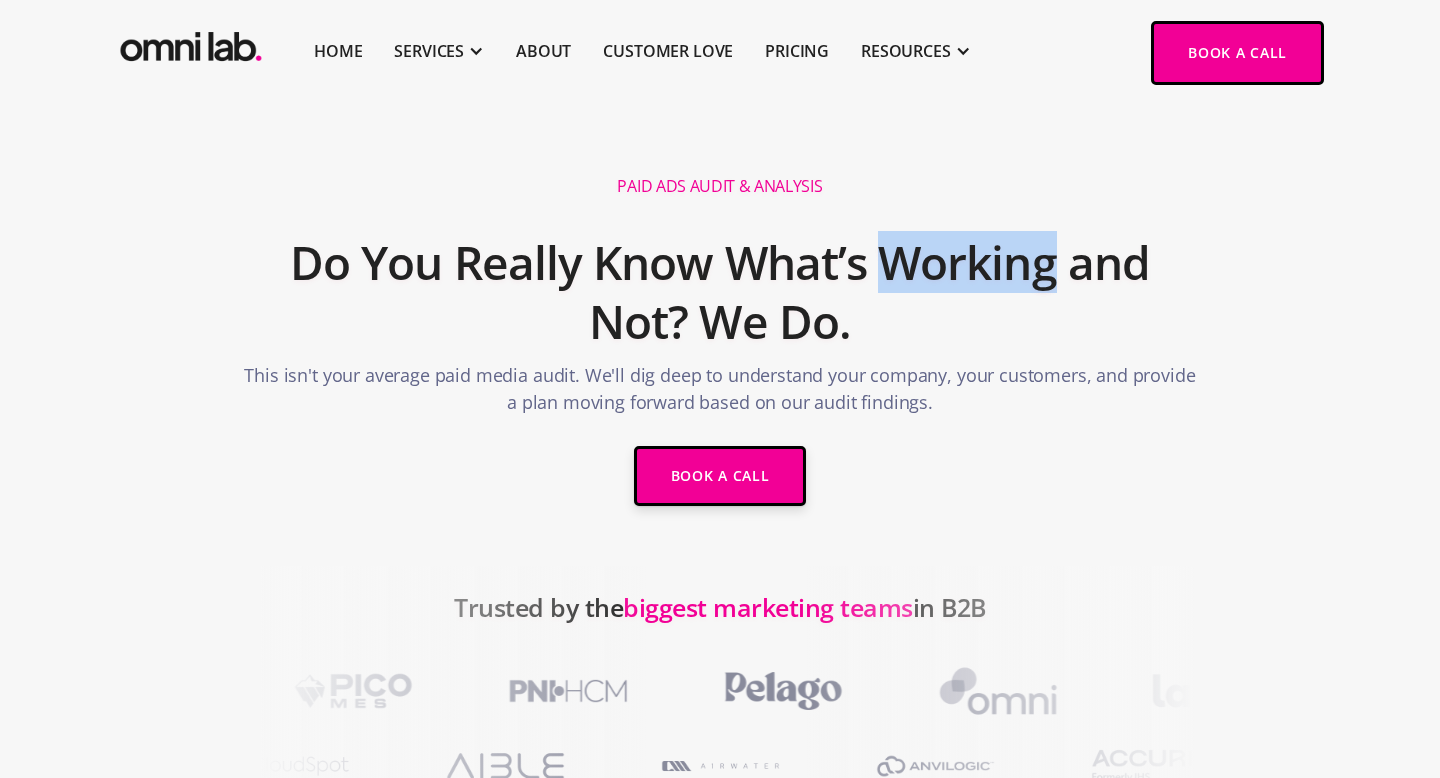 click on "Do You Really Know What’s Working and Not? We Do." at bounding box center [720, 293] 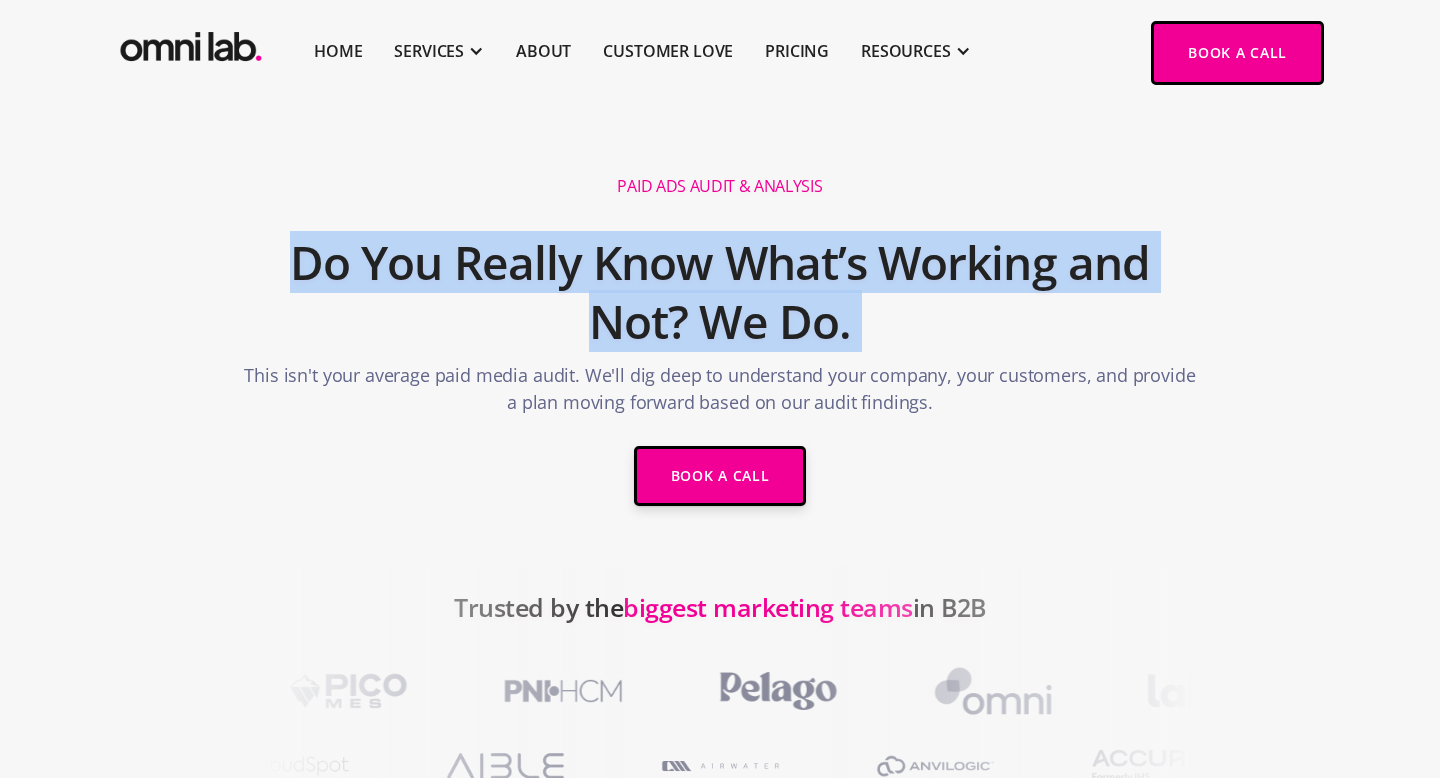 click on "Do You Really Know What’s Working and Not? We Do." at bounding box center (720, 293) 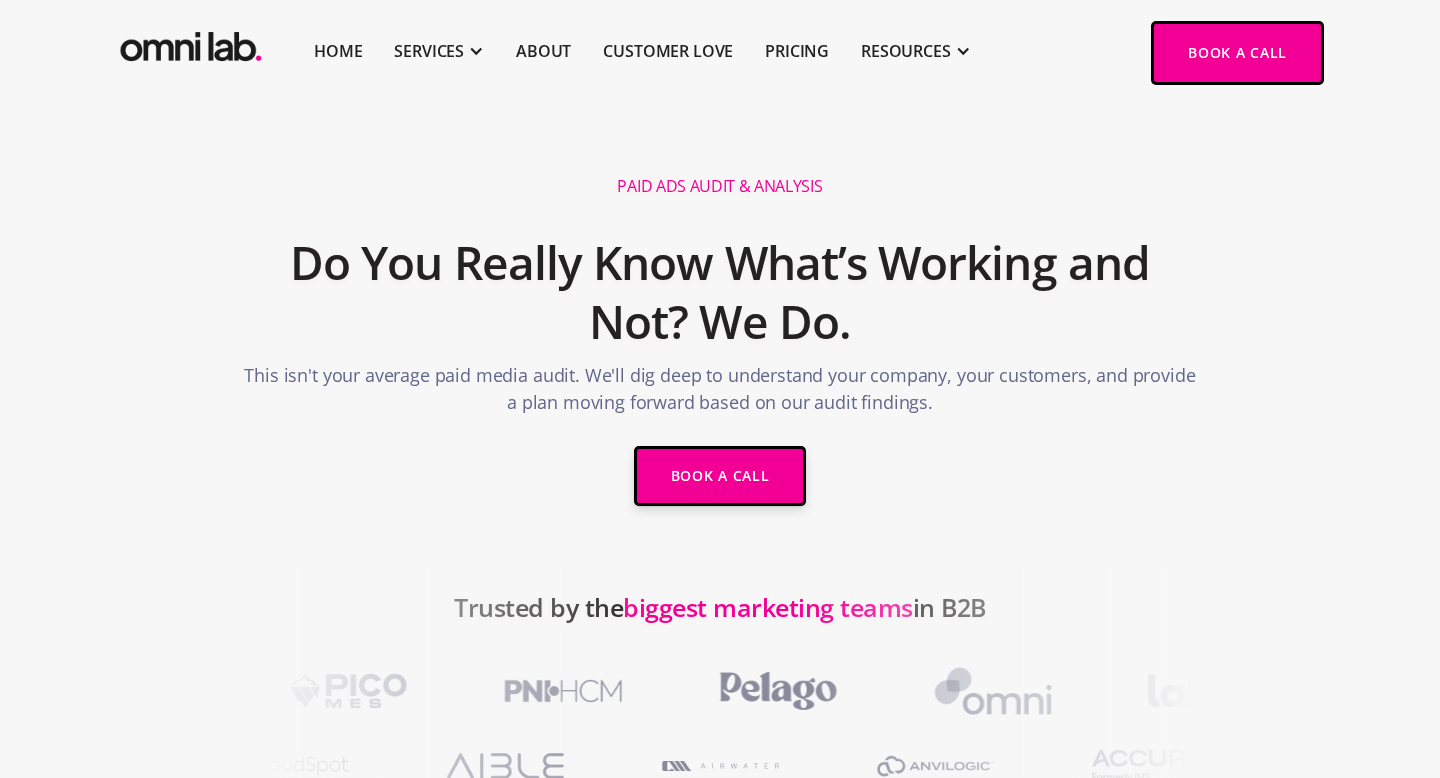 click on "Do You Really Know What’s Working and Not? We Do." at bounding box center [720, 293] 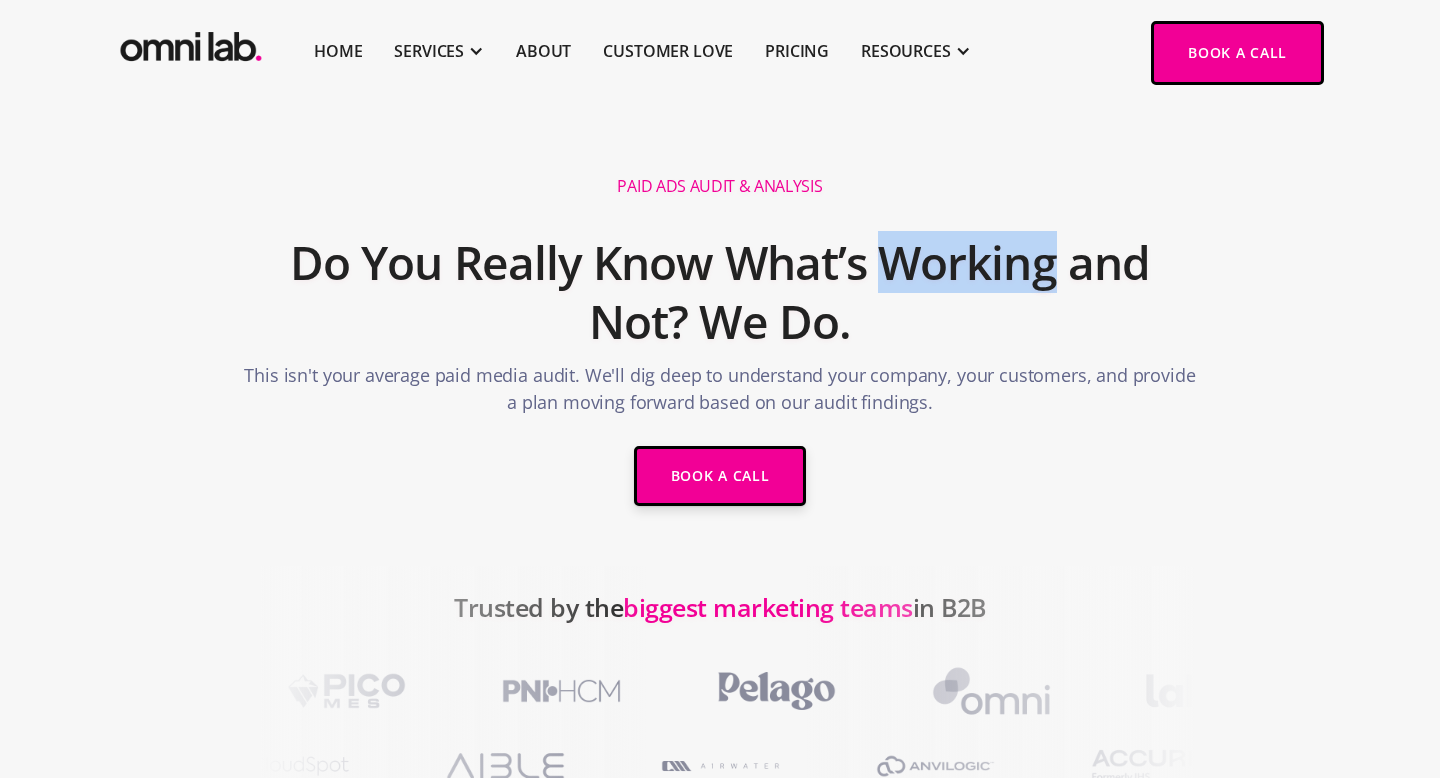 click on "Do You Really Know What’s Working and Not? We Do." at bounding box center (720, 293) 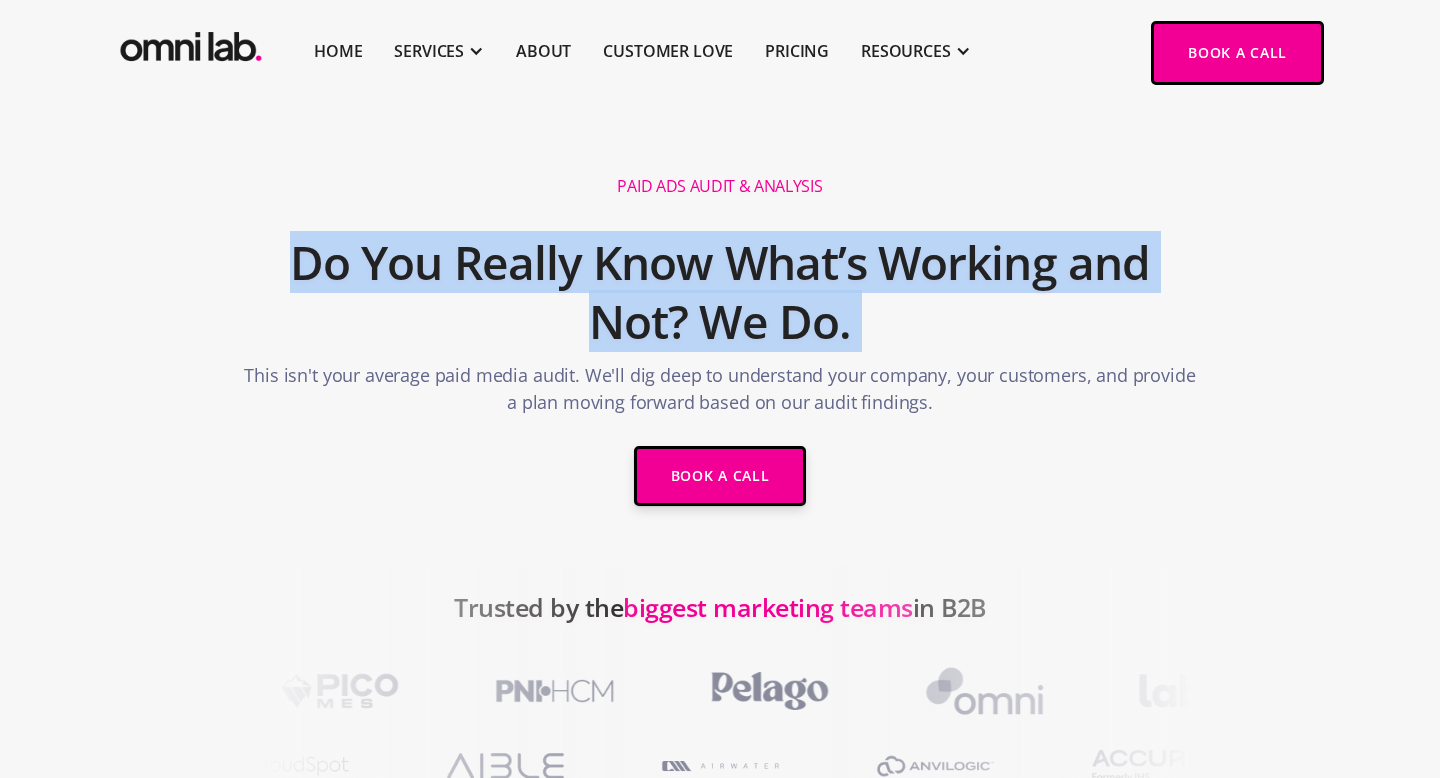 click on "Do You Really Know What’s Working and Not? We Do." at bounding box center (720, 293) 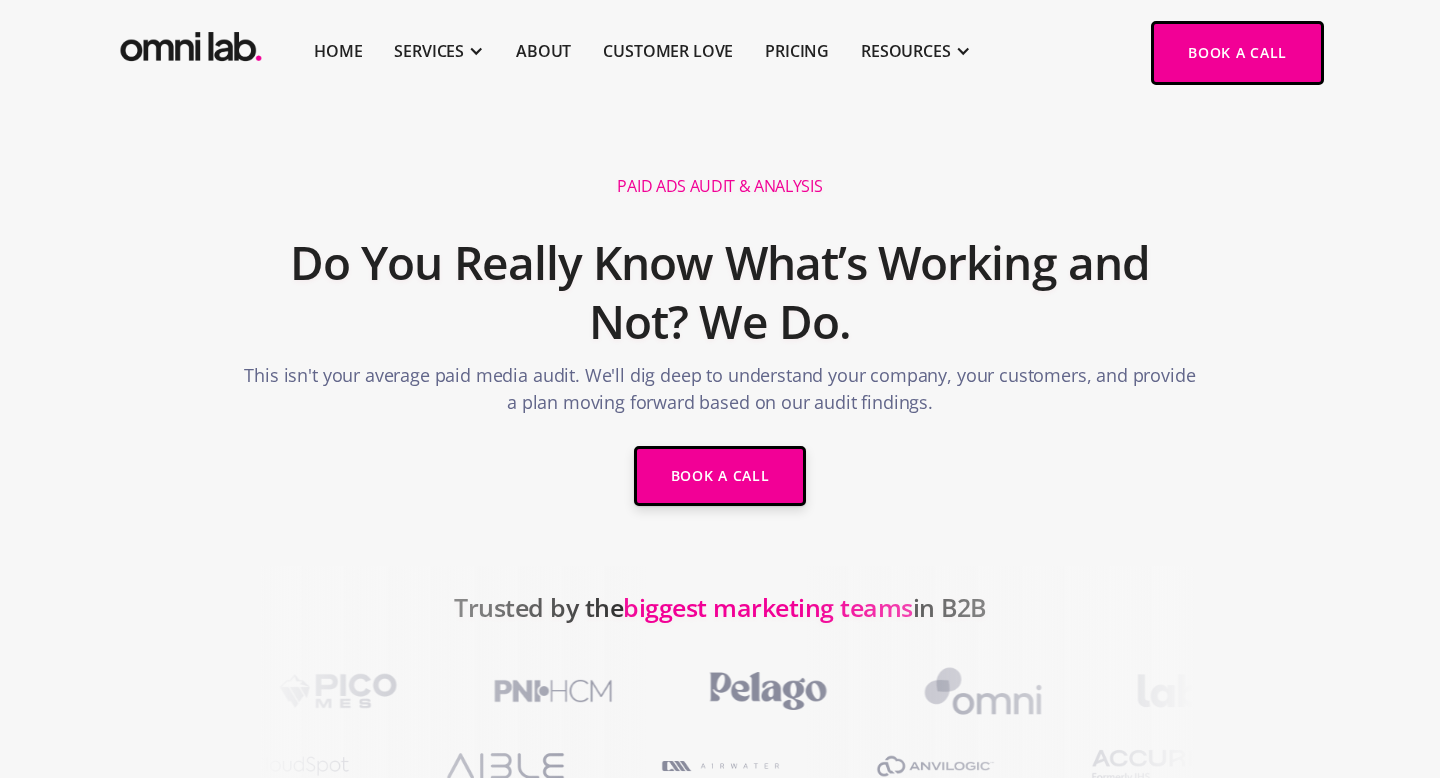 click on "Do You Really Know What’s Working and Not? We Do." at bounding box center (720, 293) 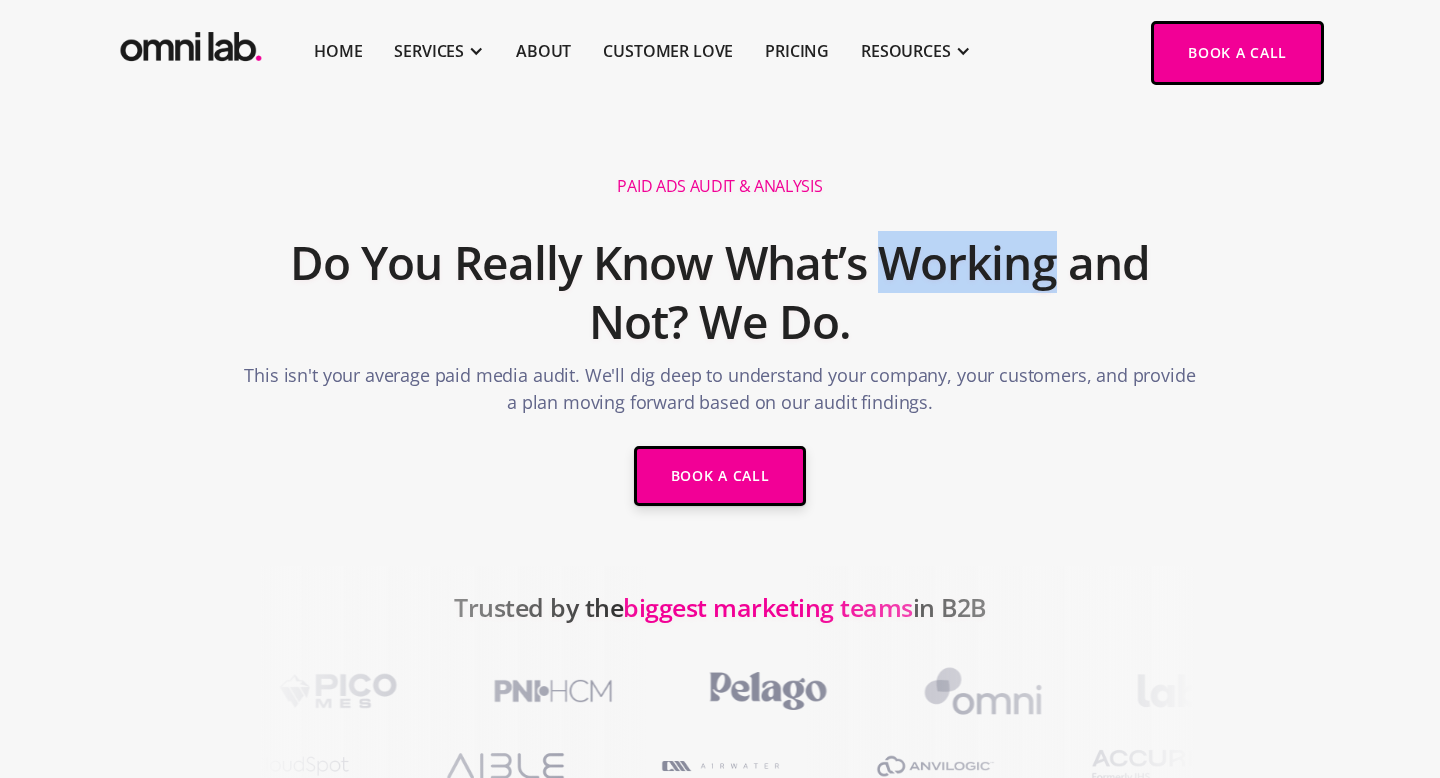 click on "Do You Really Know What’s Working and Not? We Do." at bounding box center (720, 293) 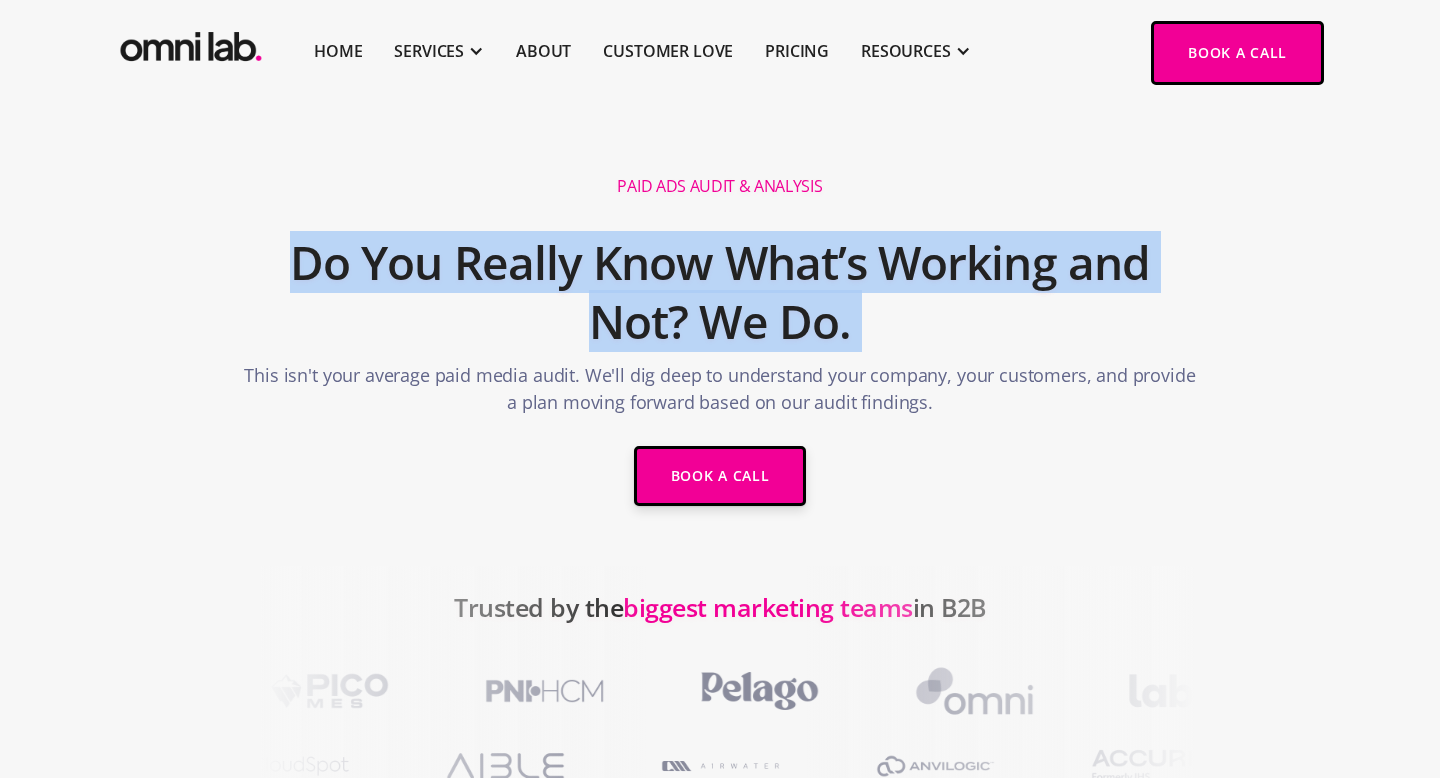 click on "Do You Really Know What’s Working and Not? We Do." at bounding box center (720, 293) 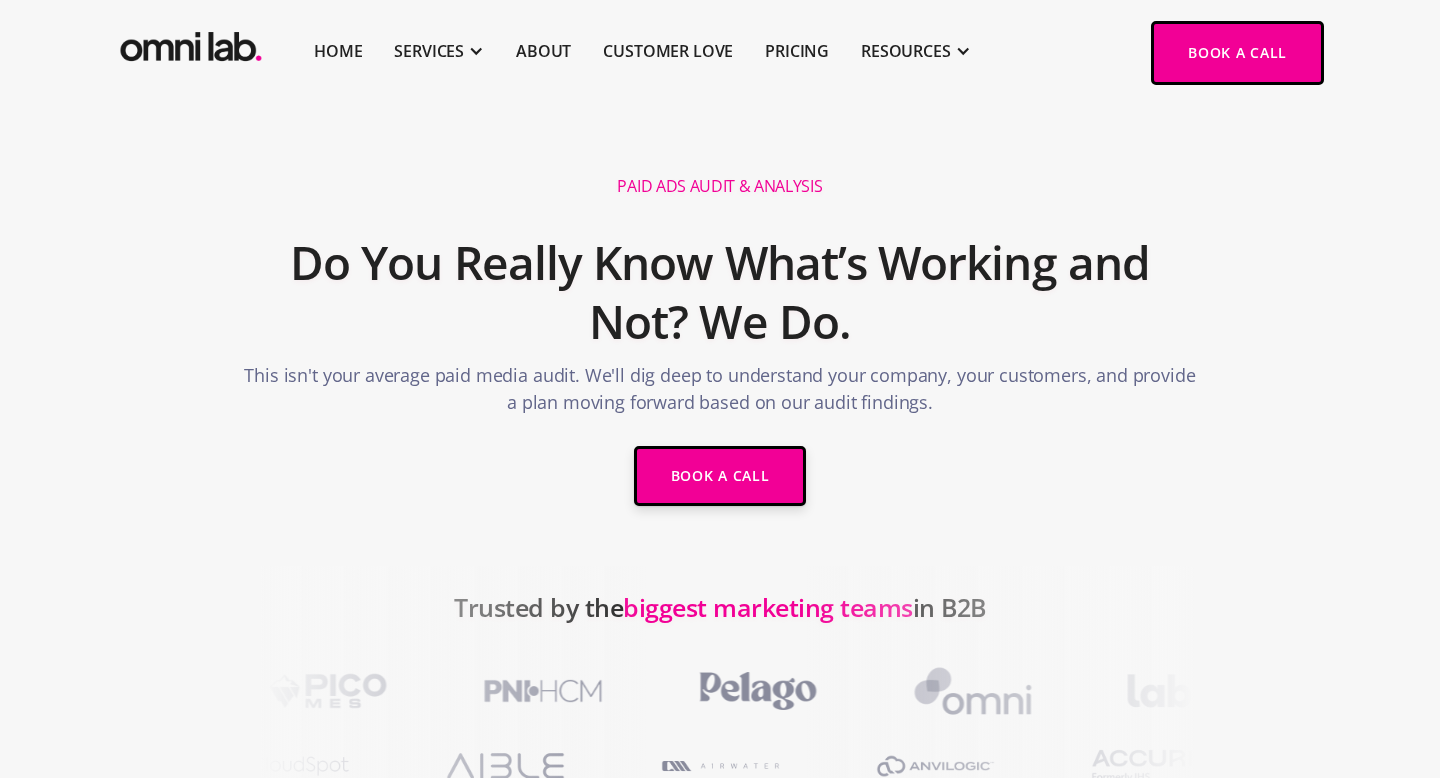 click on "Do You Really Know What’s Working and Not? We Do." at bounding box center [720, 293] 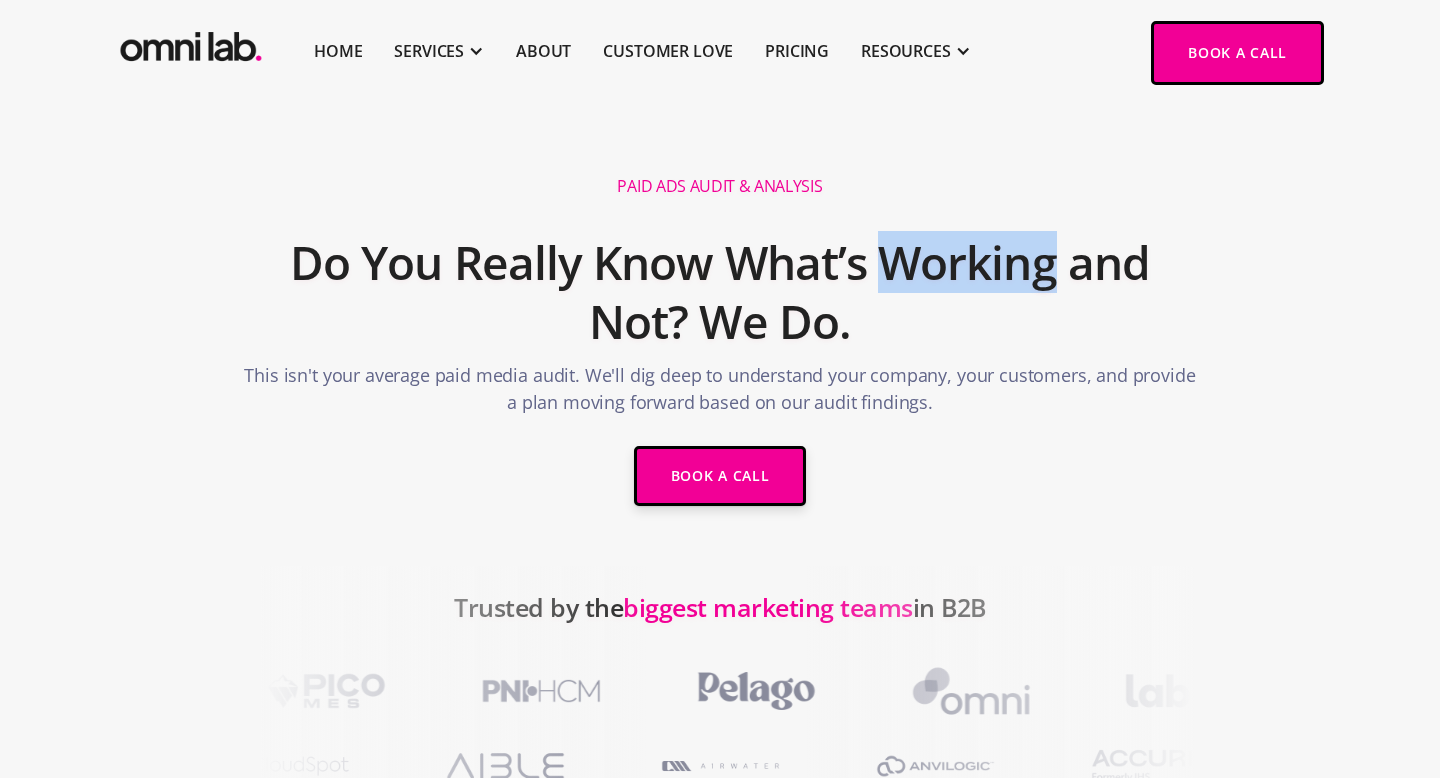 click on "Do You Really Know What’s Working and Not? We Do." at bounding box center [720, 293] 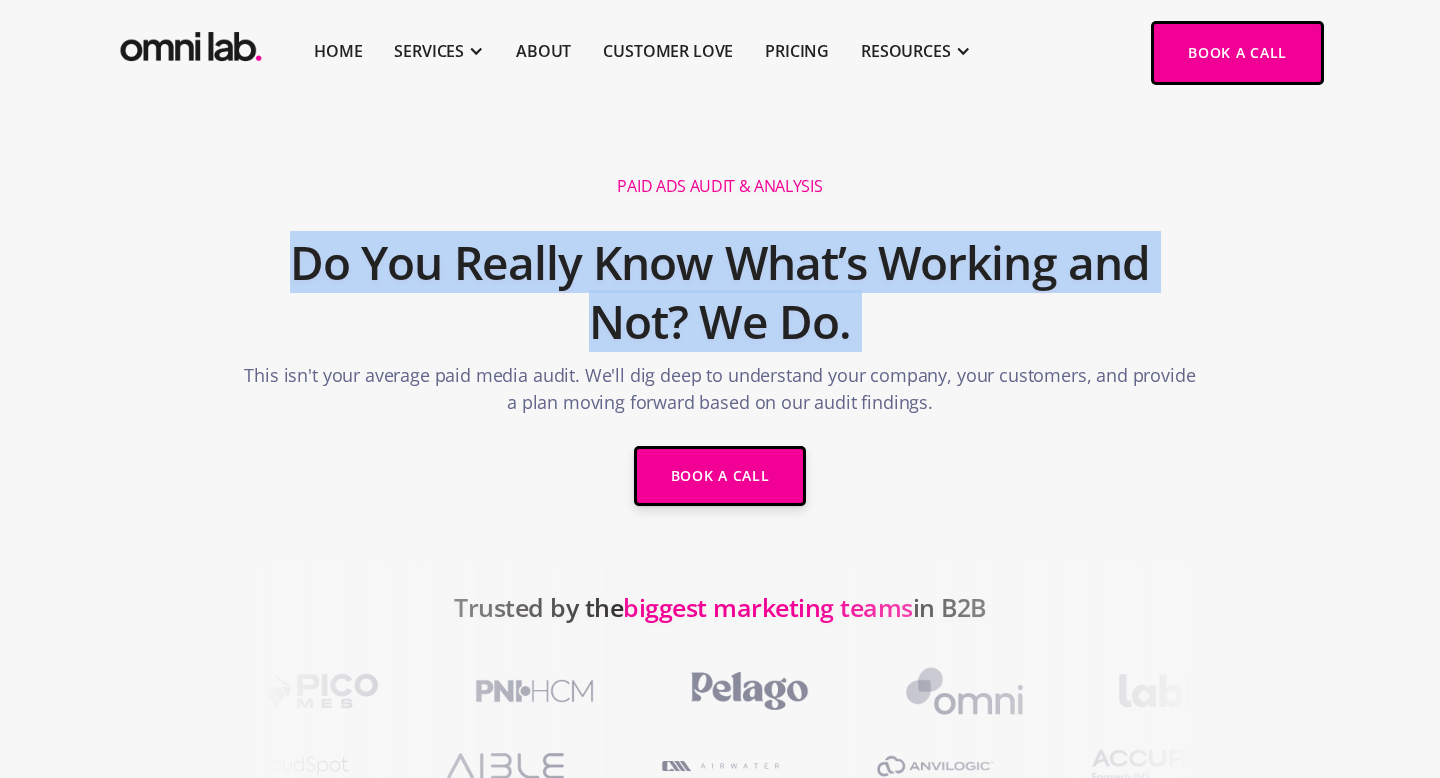 click on "Do You Really Know What’s Working and Not? We Do." at bounding box center [720, 293] 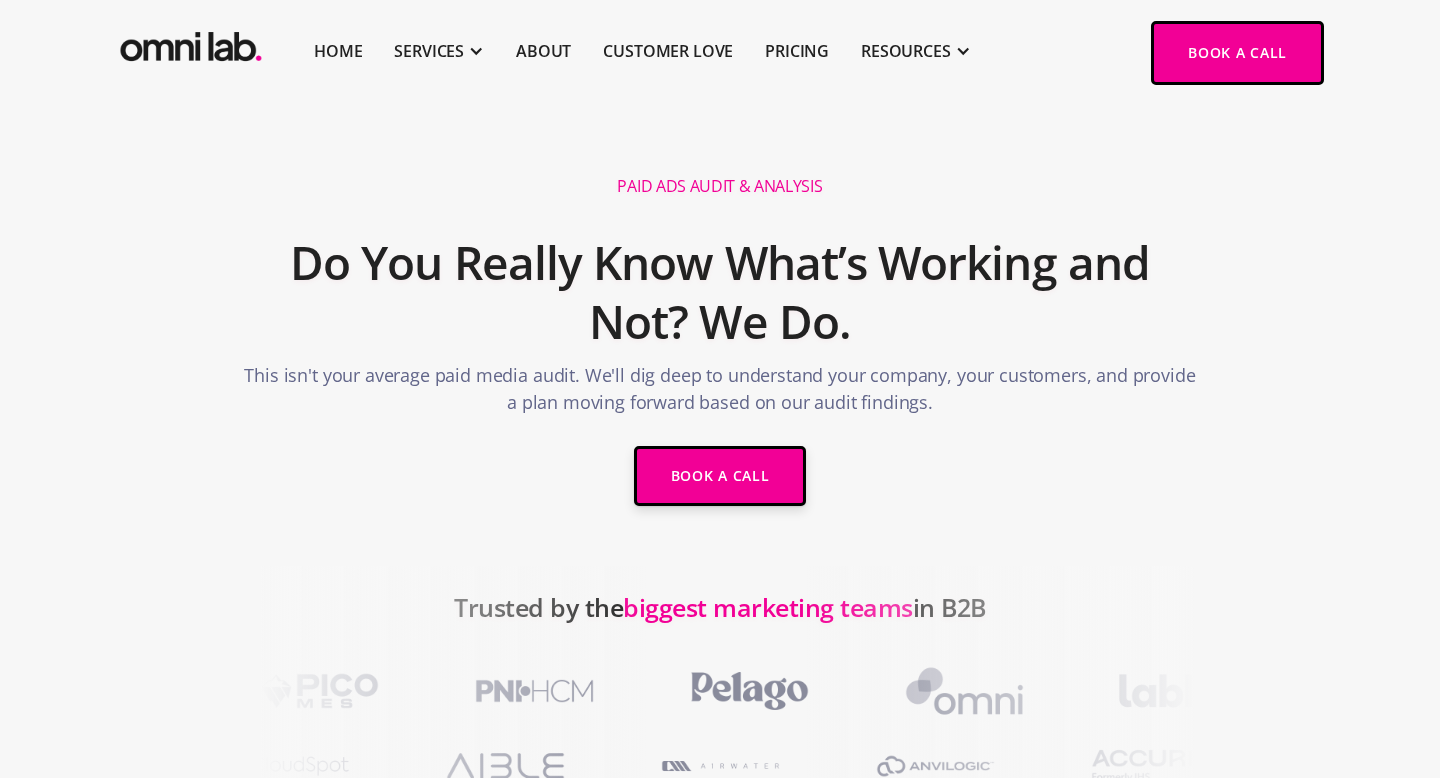 click on "Do You Really Know What’s Working and Not? We Do." at bounding box center [720, 293] 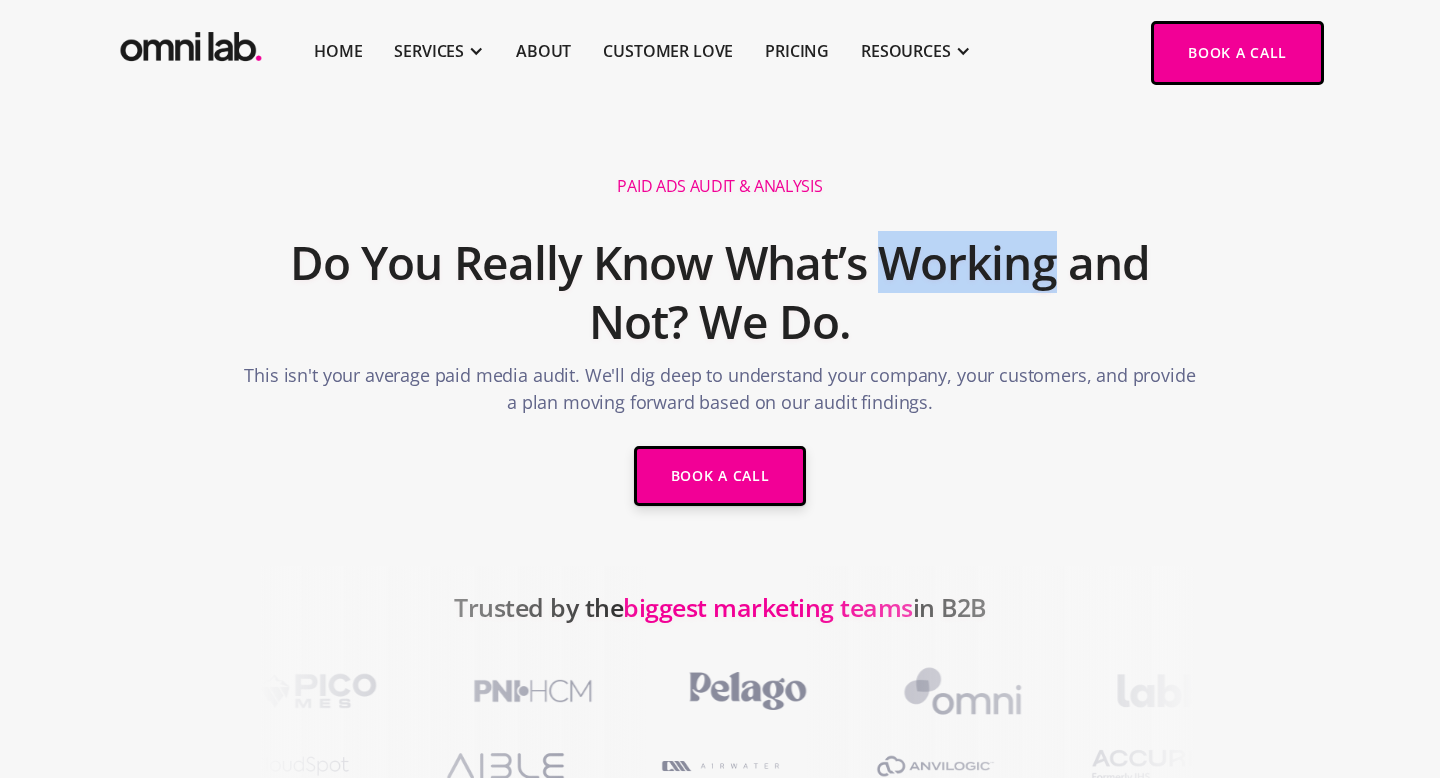 click on "Do You Really Know What’s Working and Not? We Do." at bounding box center (720, 293) 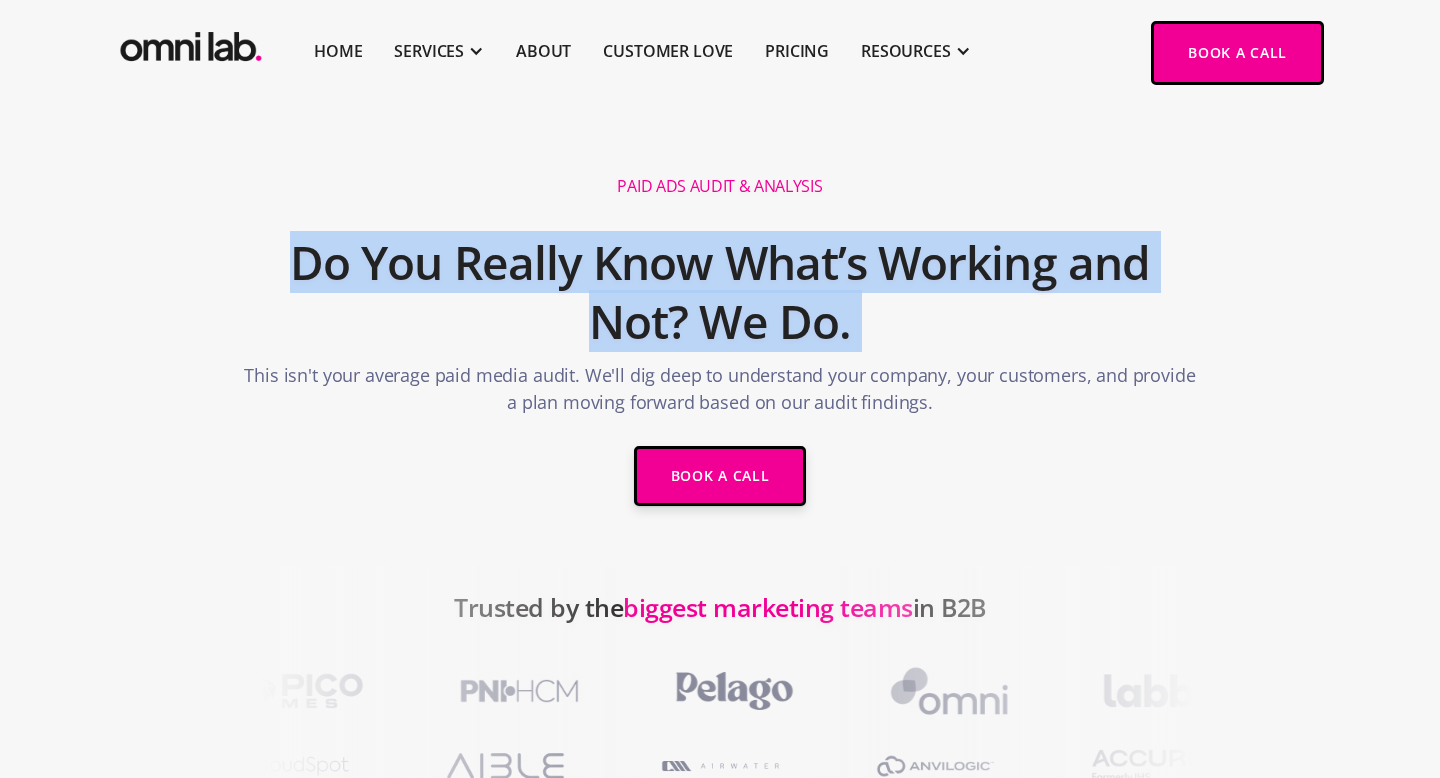 click on "Do You Really Know What’s Working and Not? We Do." at bounding box center (720, 293) 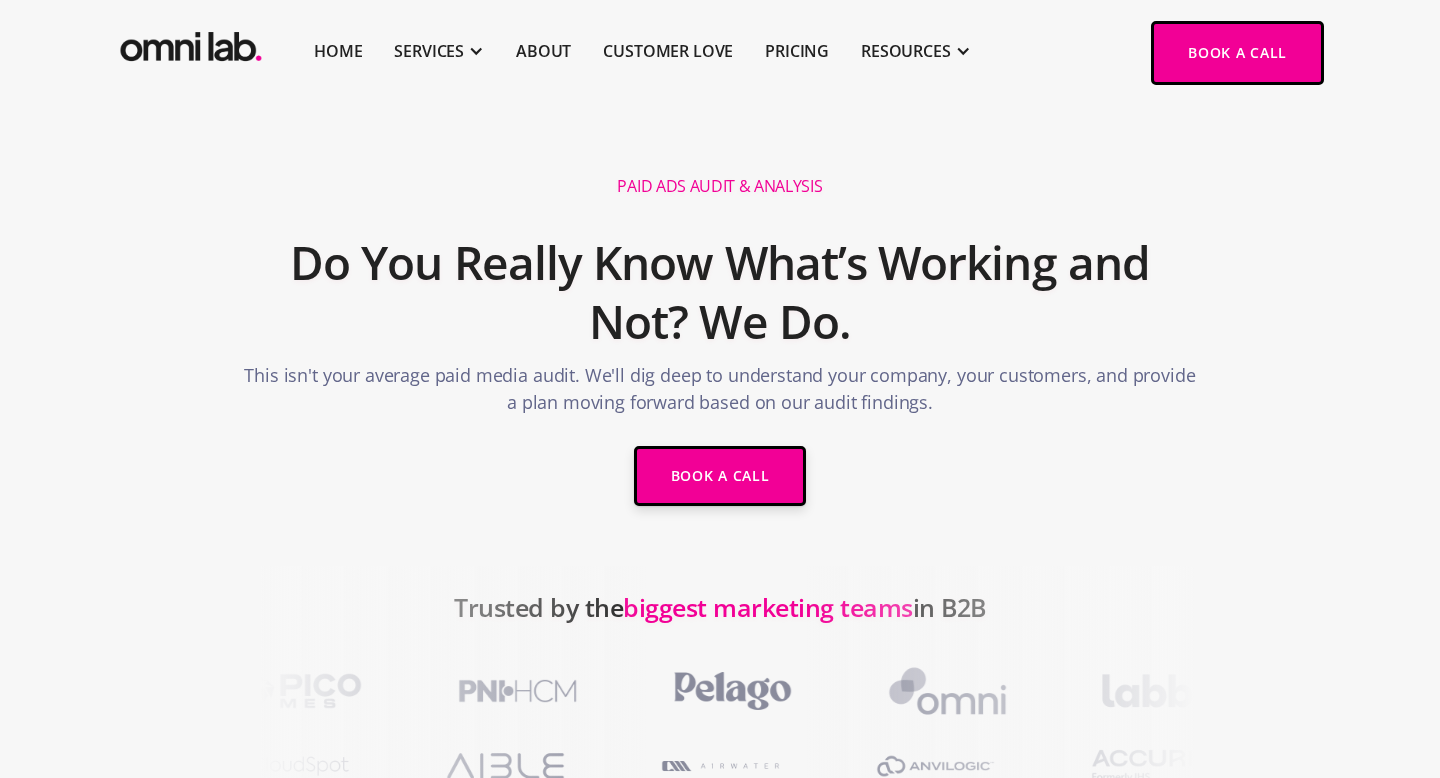 click on "Do You Really Know What’s Working and Not? We Do." at bounding box center (720, 293) 